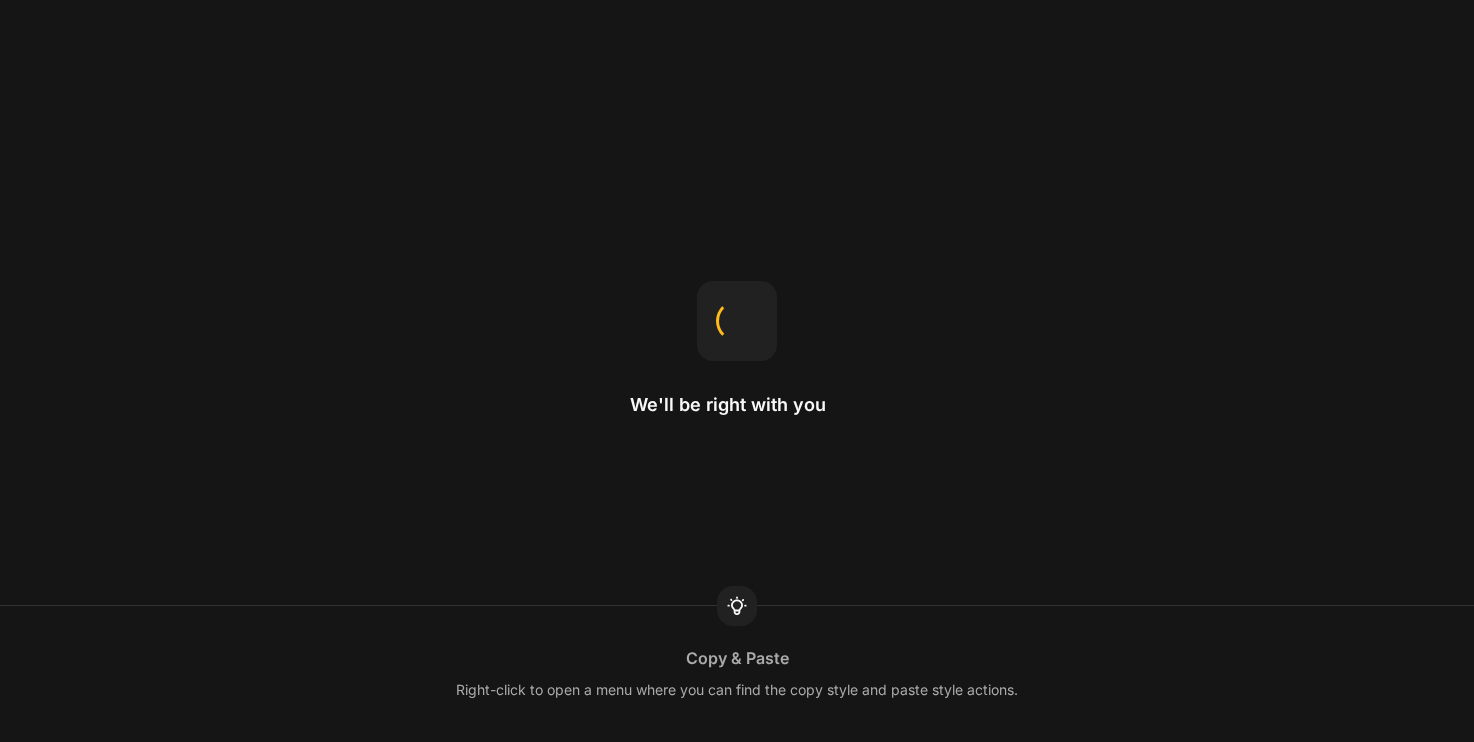 scroll, scrollTop: 0, scrollLeft: 0, axis: both 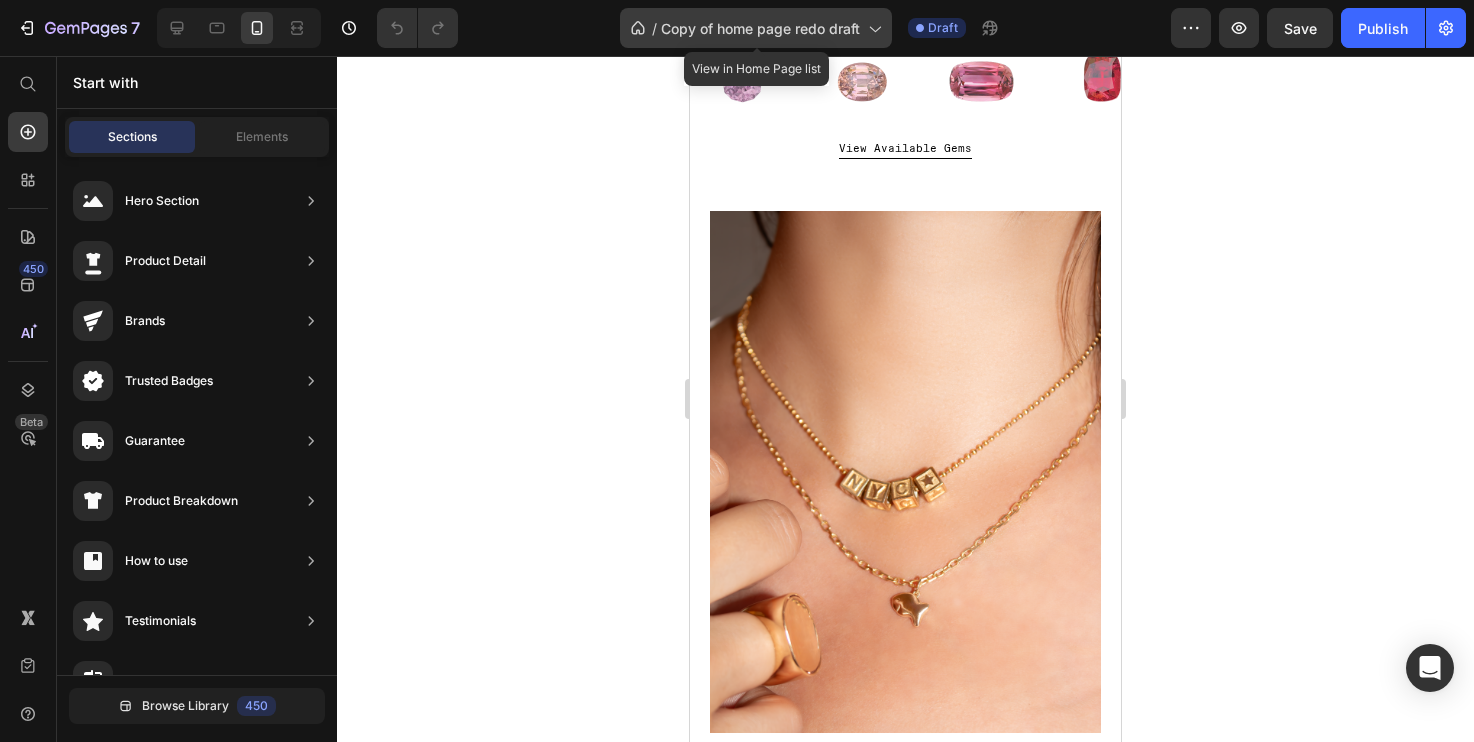 click on "Copy of home page redo draft" at bounding box center [760, 28] 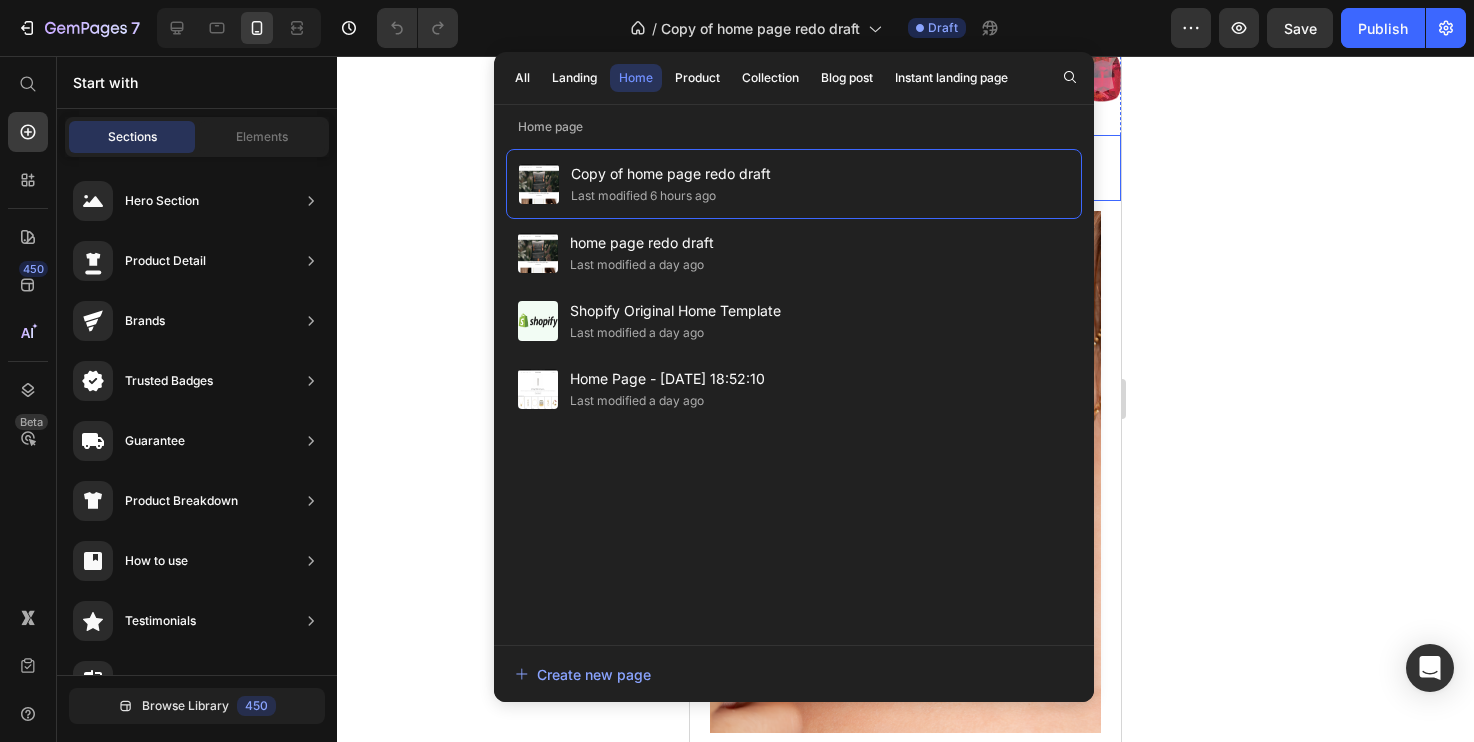 click 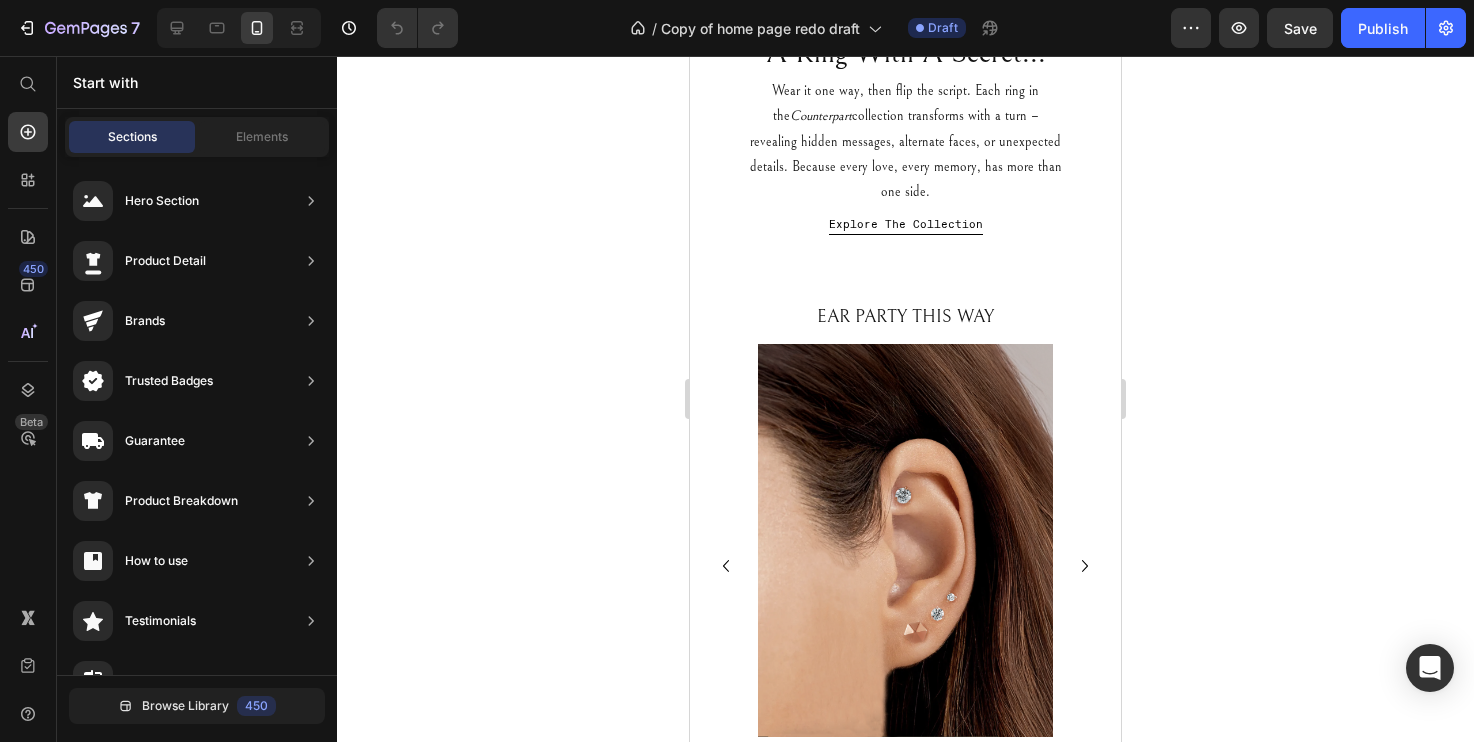 scroll, scrollTop: 2931, scrollLeft: 0, axis: vertical 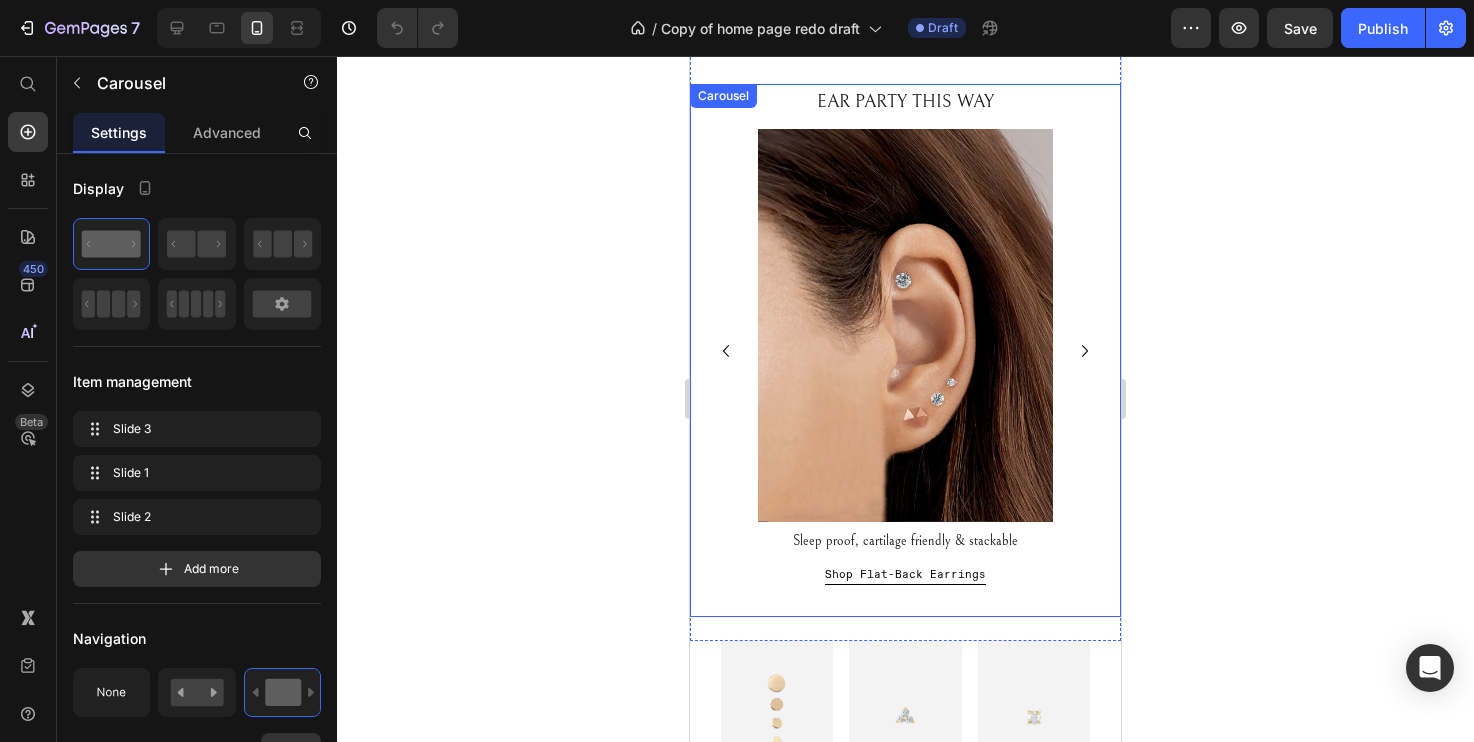 click 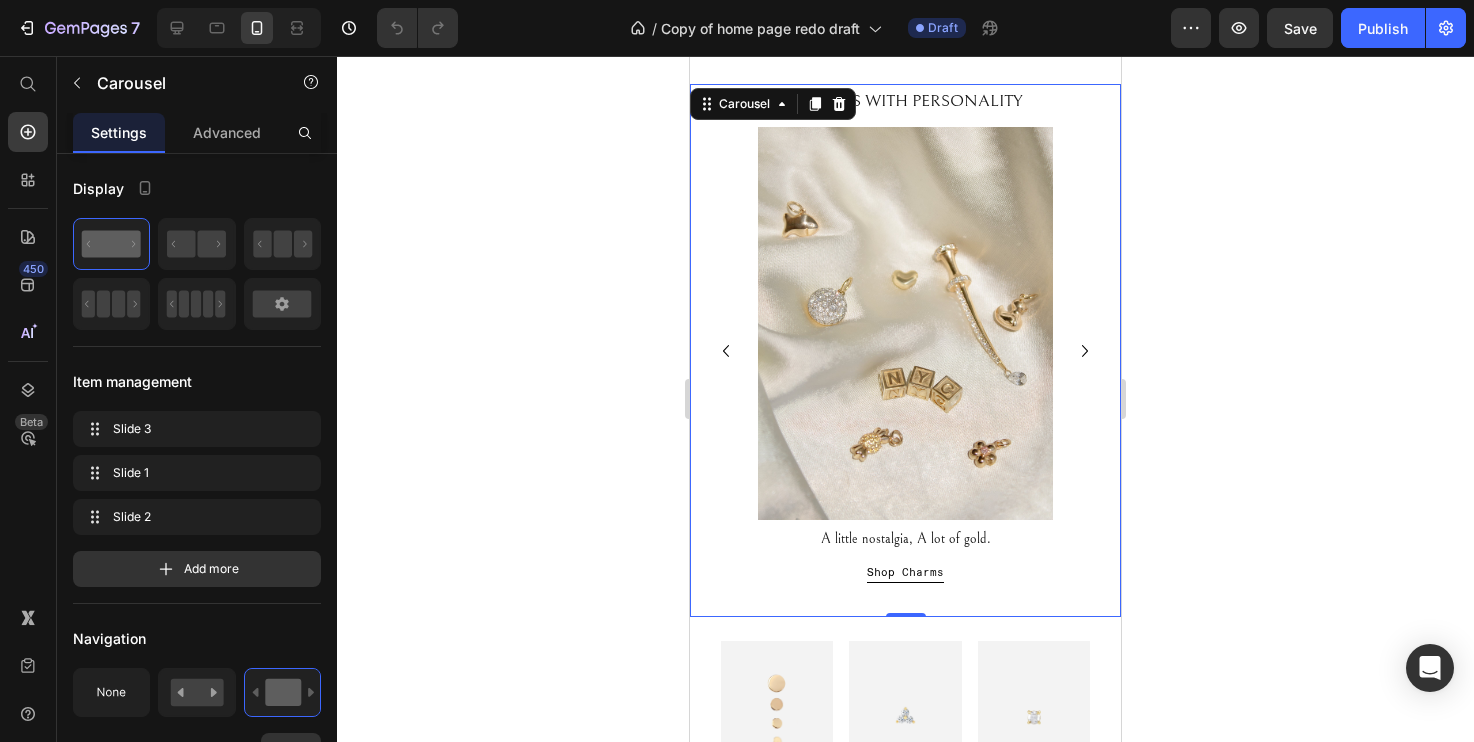 click 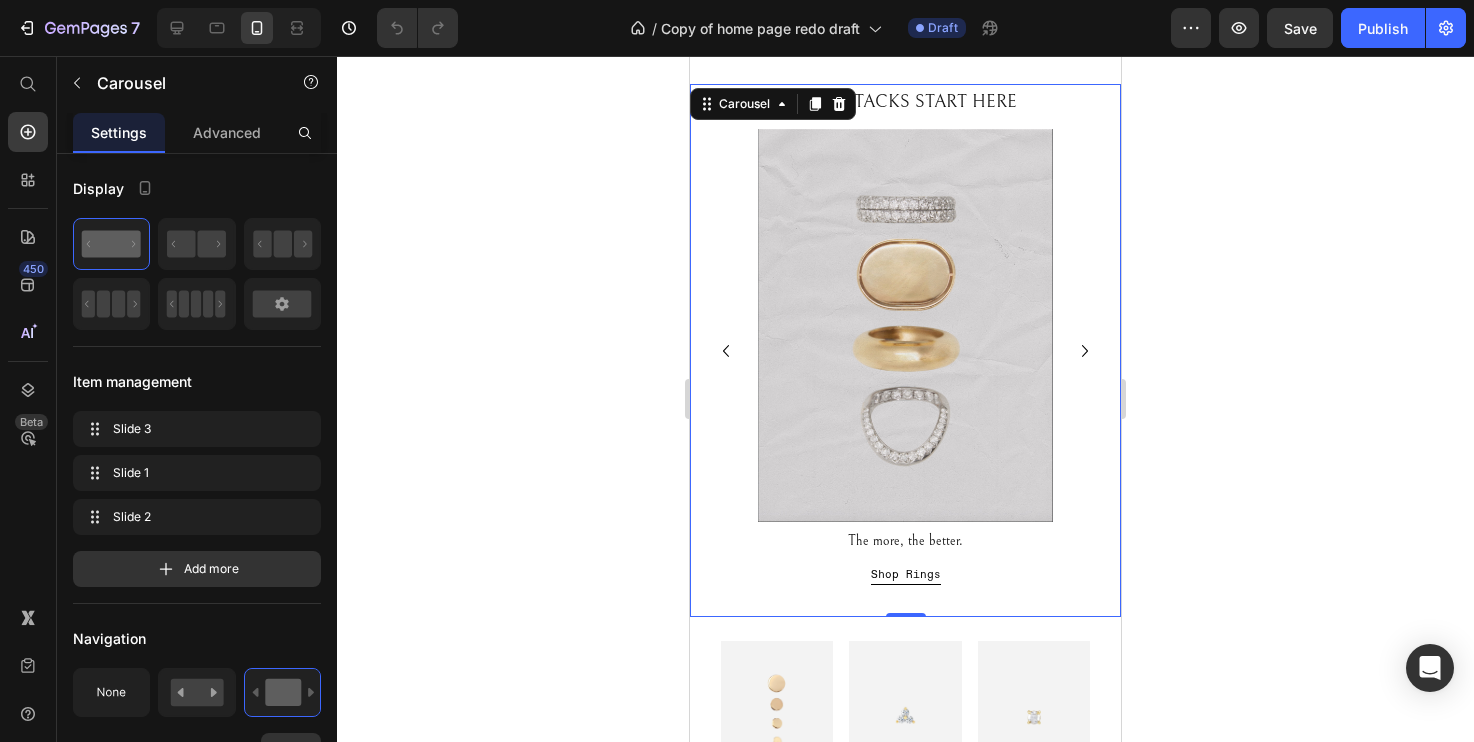 click 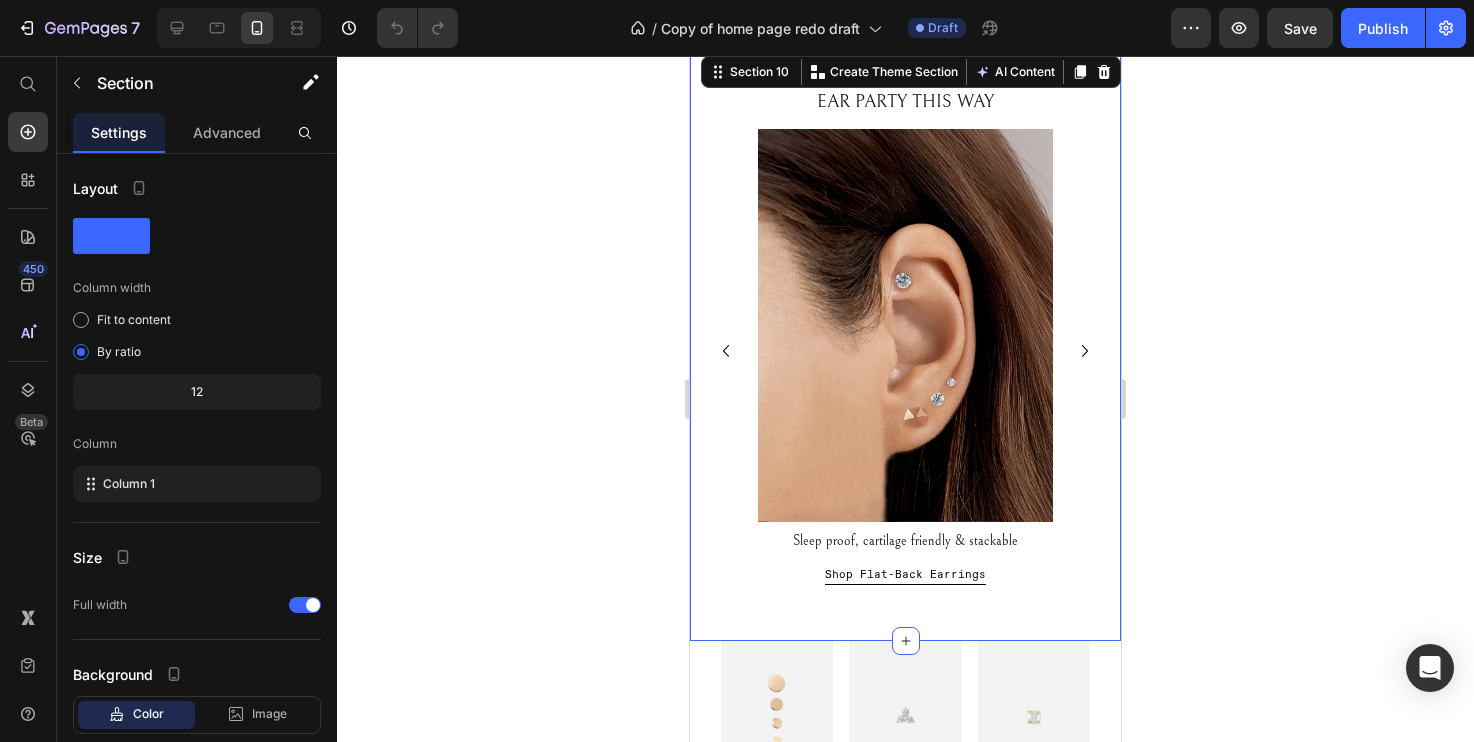 click on "EAR PARTY THIS WAY Text Block Image Sleep proof, cartilage friendly & stackable Text Block Shop Flat-Back Earrings Button CHARMS WITH PERSONALITY Text Block Image A little nostalgia, A lot of gold. Text Block Shop Charms Button RING STACKS START HERE Text Block Image The more, the better. Text Block Shop Rings Button
Carousel Section 10   Create Theme Section AI Content Write with GemAI What would you like to describe here? Tone and Voice Persuasive Product Getting products... Show more Generate" at bounding box center [905, 346] 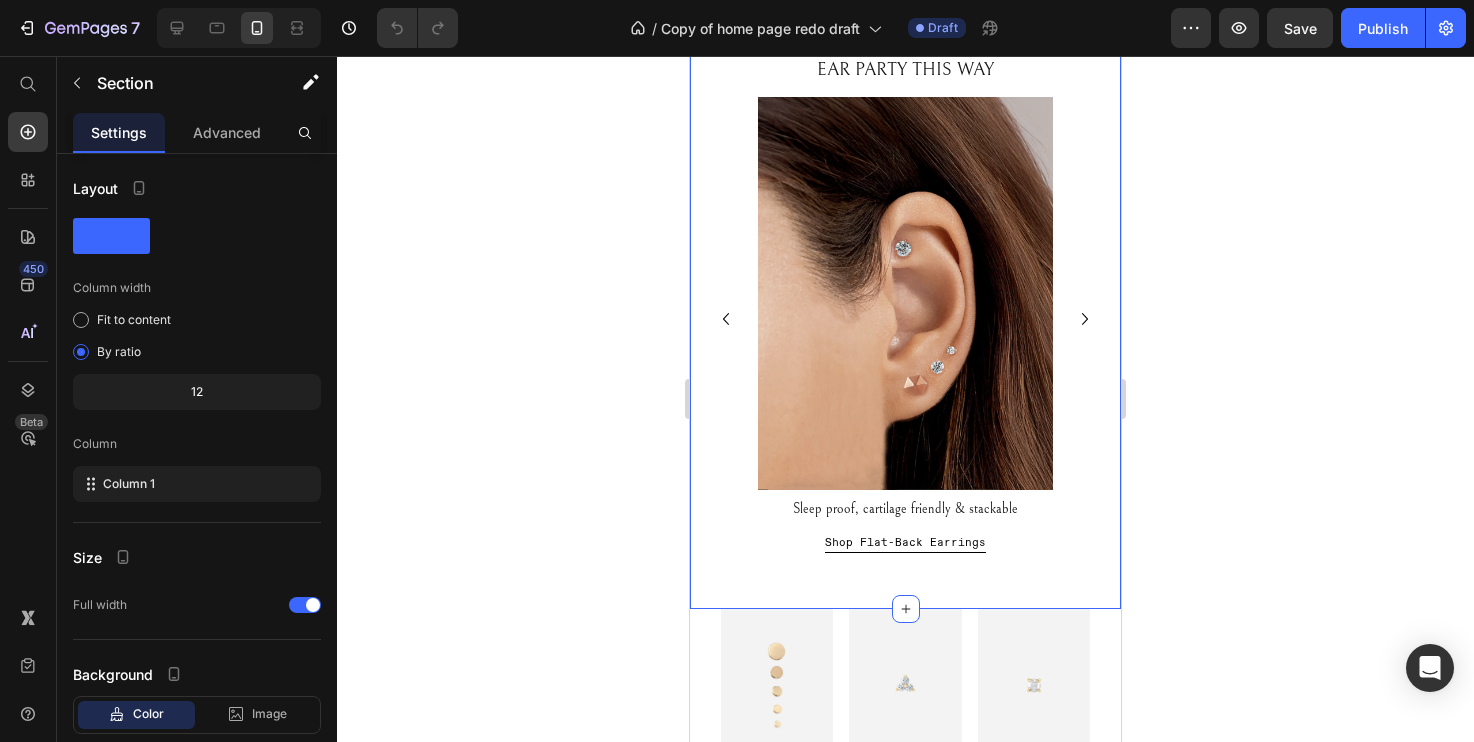 scroll, scrollTop: 2970, scrollLeft: 0, axis: vertical 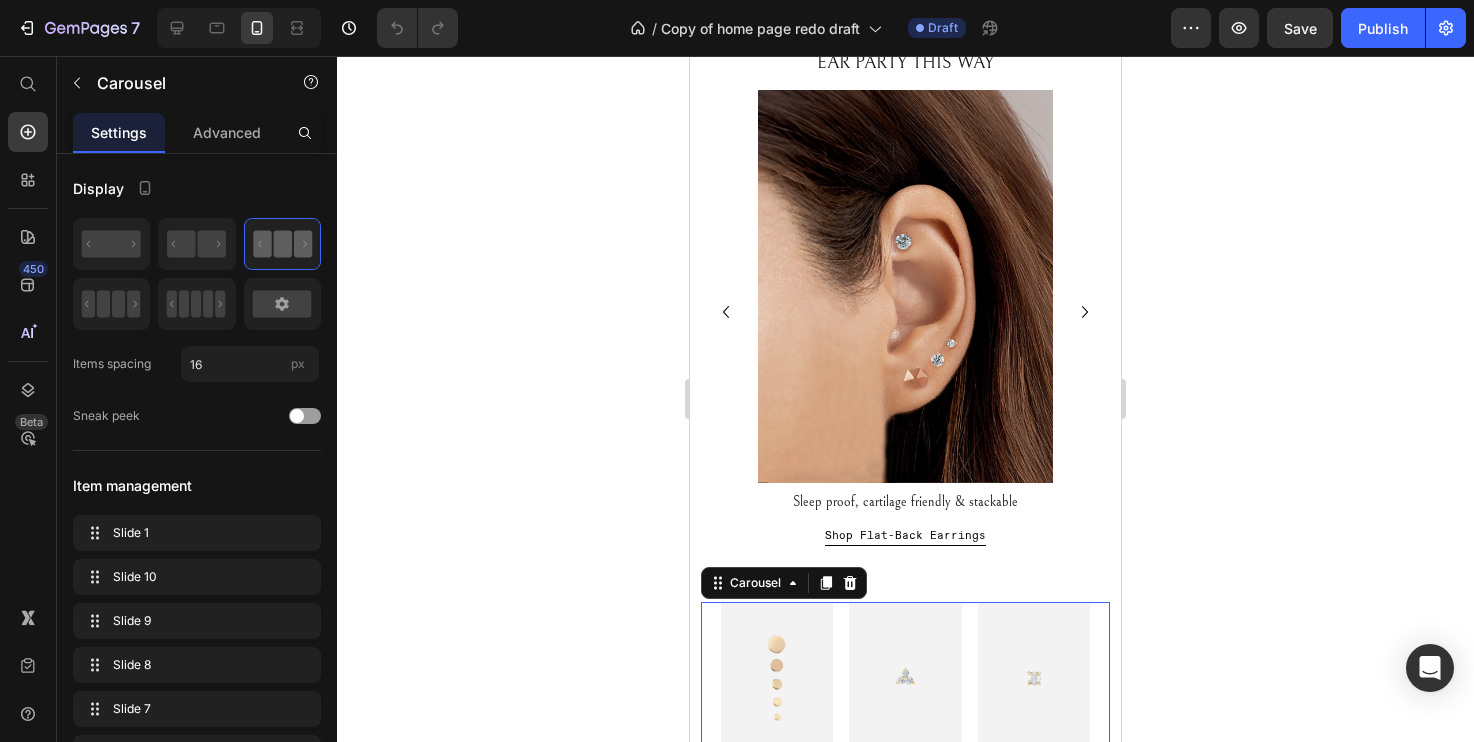 click on "Image Flat Disc £14,000 Text Block Image Large Diamond Trinity £14,000 Text Block Image Large Rose Cut Diamond £14,000 Text Block Image 0 .70c t Diamond & White Gold Gypset Hoop Earrings £14,000 Text Block Image 0 .70c t Diamond & White Gold Gypset Hoop Earrings £14,000 Text Block Image 0 .70c t Diamond & White Gold Gypset Hoop Earrings £14,000 Text Block Image 0 .70c t Diamond & White Gold Gypset Hoop Earrings £14,000 Text Block Carousel   0" at bounding box center (905, 721) 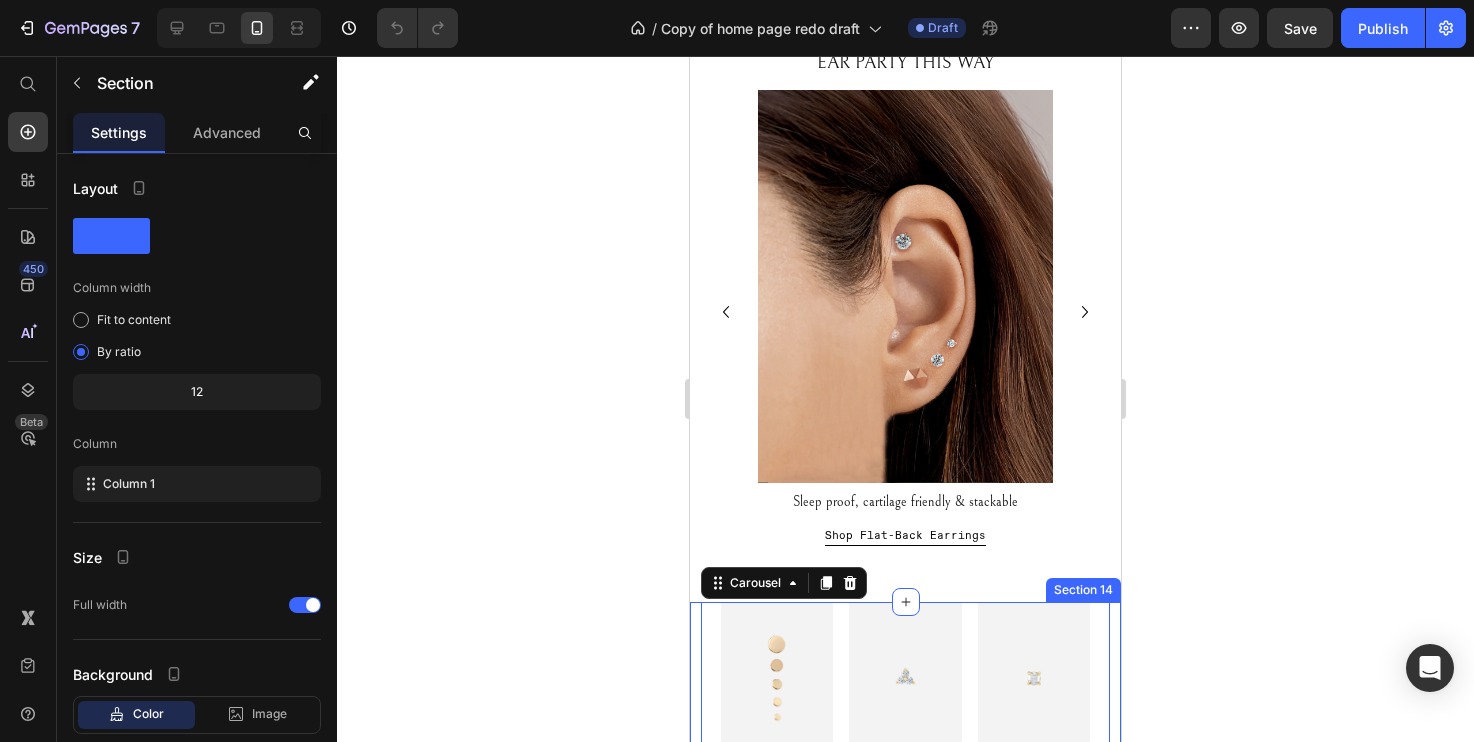 click on "Image Flat Disc £14,000 Text Block Image Large Diamond Trinity £14,000 Text Block Image Large Rose Cut Diamond £14,000 Text Block Image 0 .70c t Diamond & White Gold Gypset Hoop Earrings £14,000 Text Block Image 0 .70c t Diamond & White Gold Gypset Hoop Earrings £14,000 Text Block Image 0 .70c t Diamond & White Gold Gypset Hoop Earrings £14,000 Text Block Image 0 .70c t Diamond & White Gold Gypset Hoop Earrings £14,000 Text Block Carousel   16" at bounding box center [905, 729] 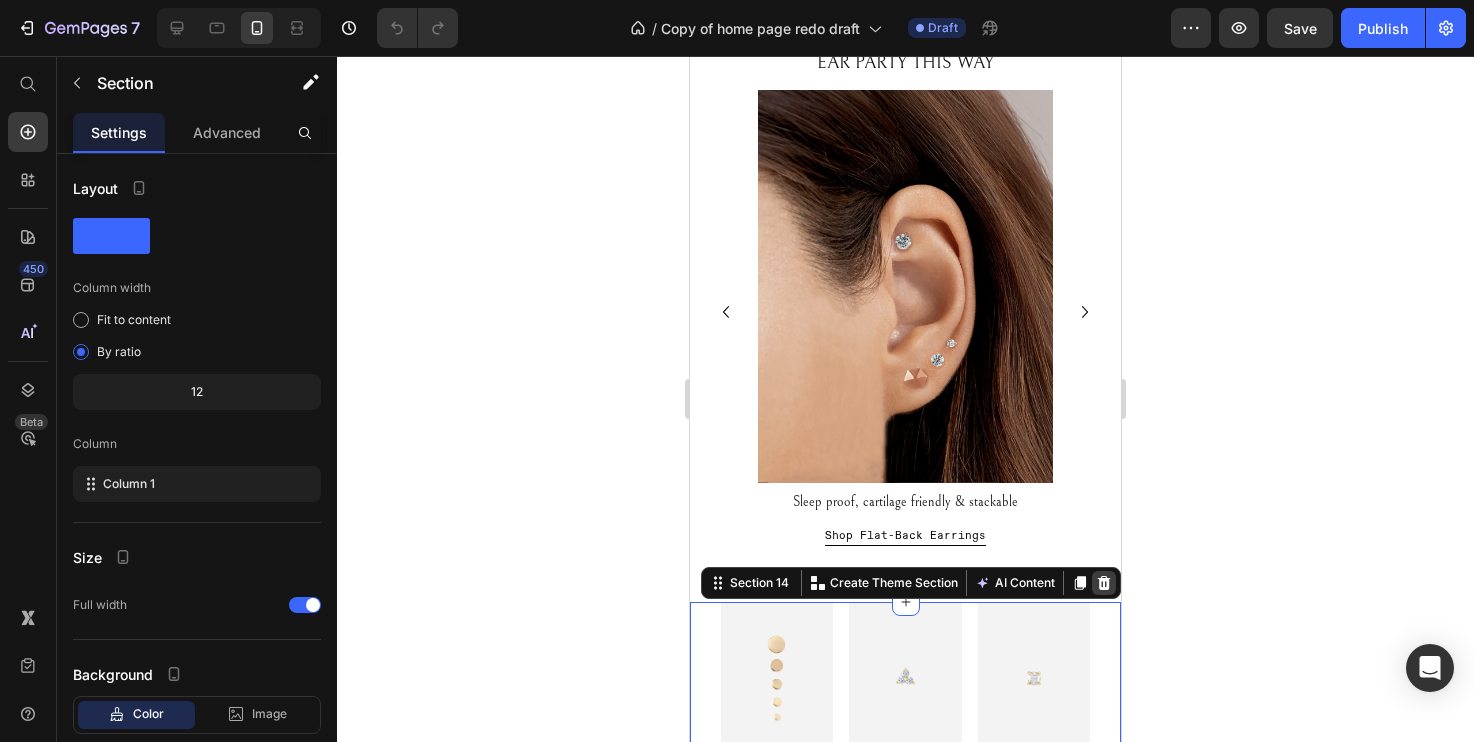 click at bounding box center (1104, 583) 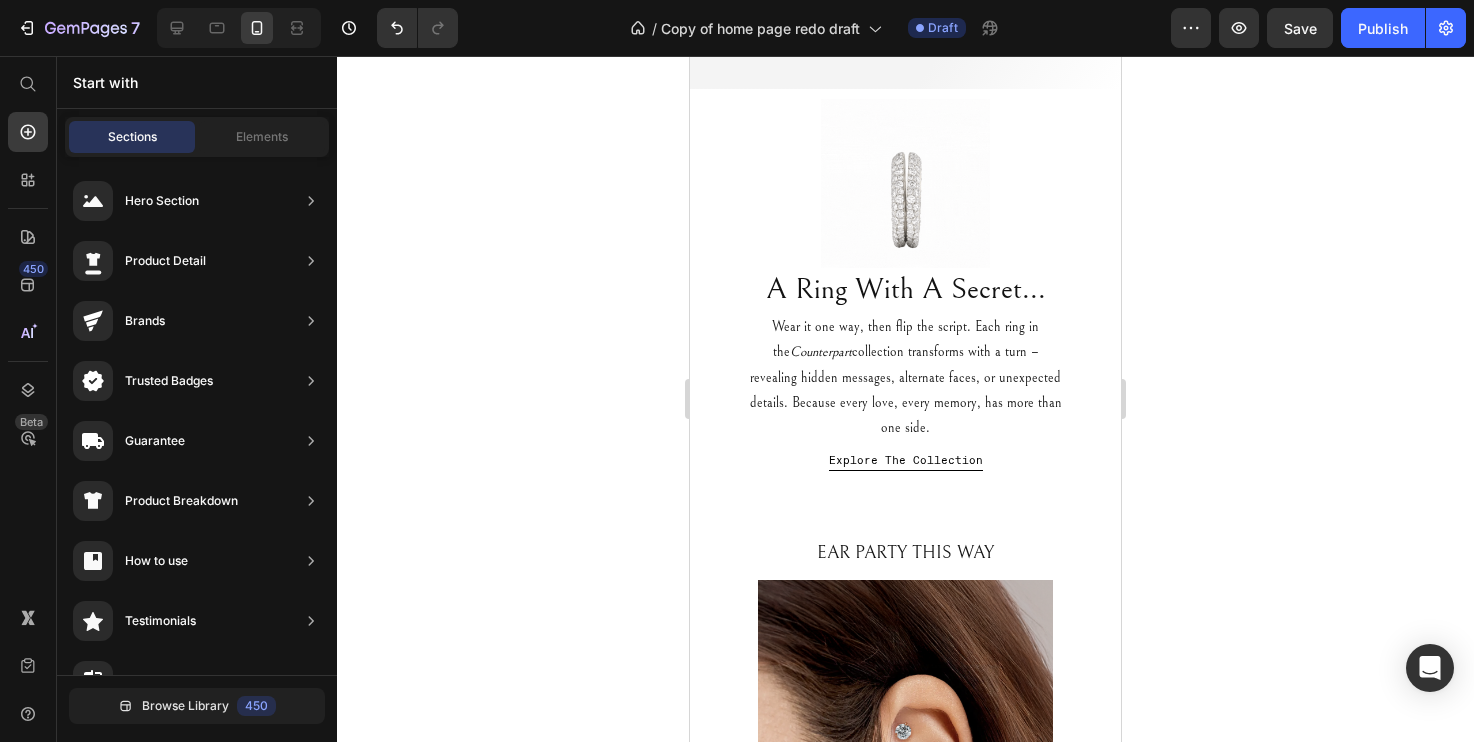 scroll, scrollTop: 2483, scrollLeft: 0, axis: vertical 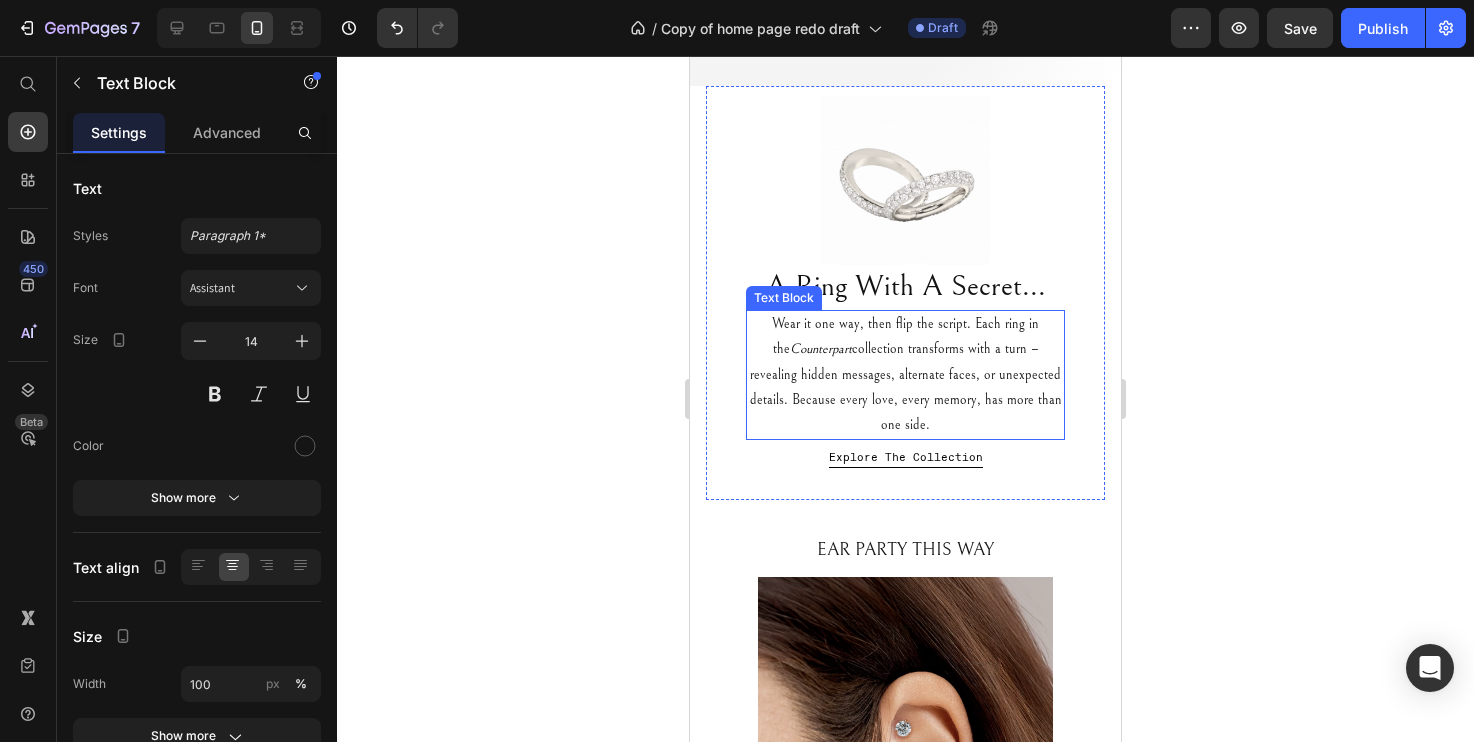 click on "Wear it one way, then flip the script. Each ring in the  Counterpart  collection transforms with a turn – revealing hidden messages, alternate faces, or unexpected details. Because every love, every memory, has more than one side." at bounding box center (905, 375) 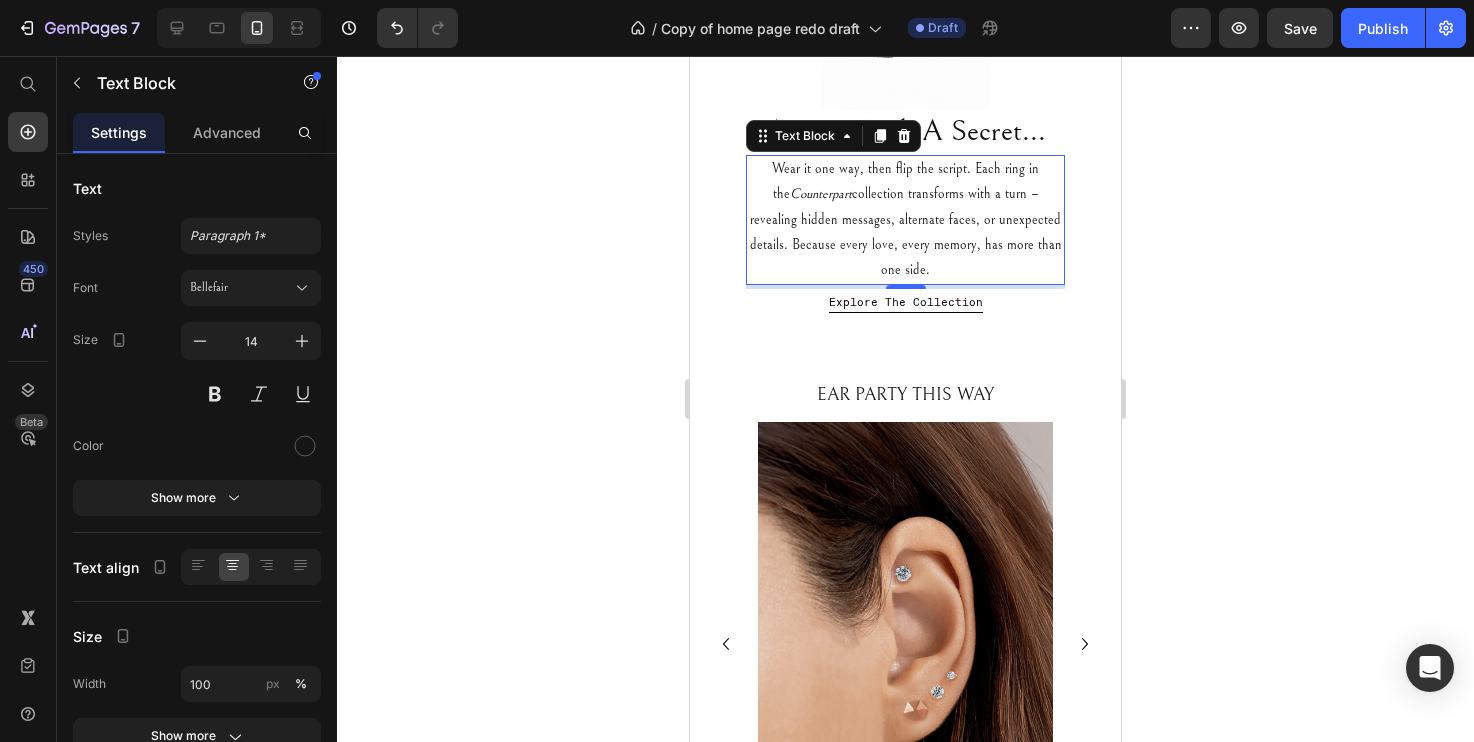 scroll, scrollTop: 2635, scrollLeft: 0, axis: vertical 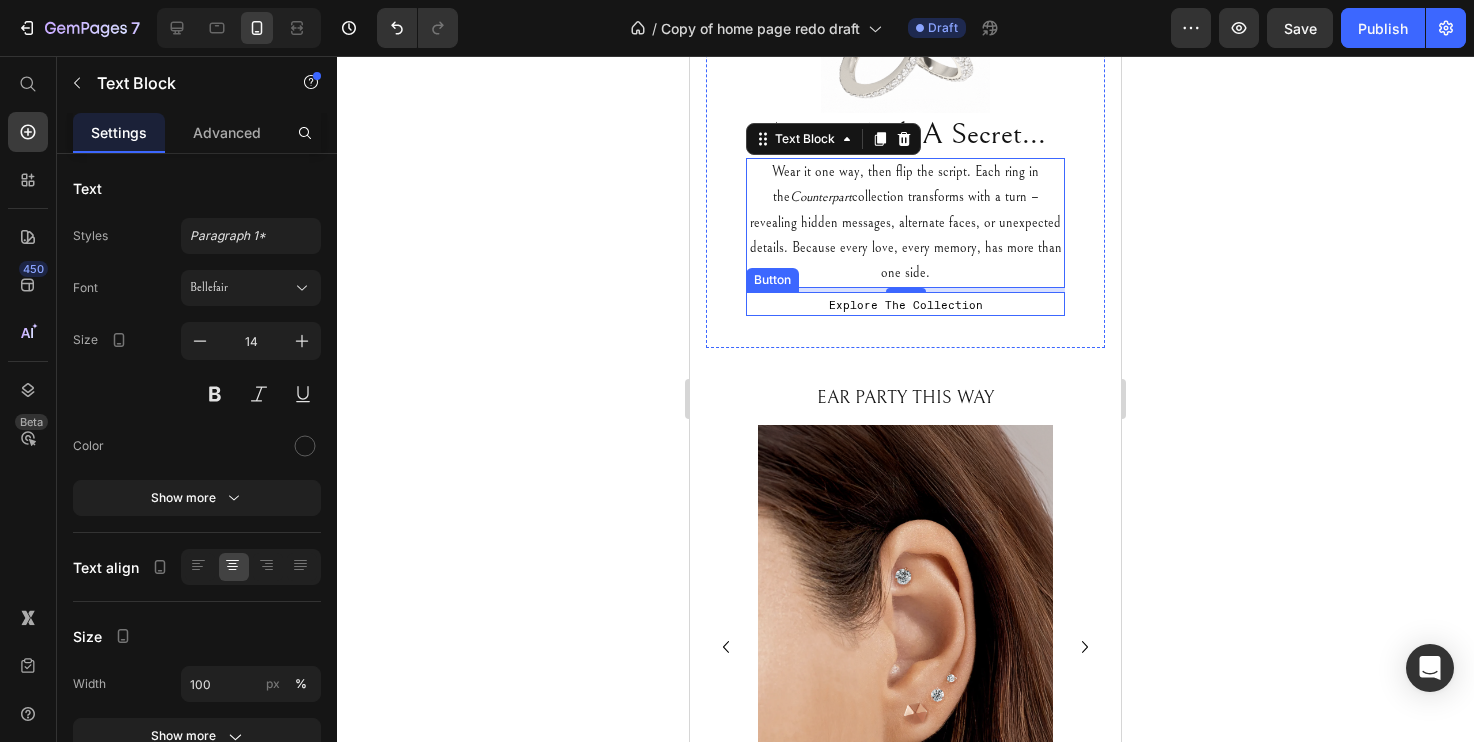 click on "Explore The Collection Button" at bounding box center (905, 304) 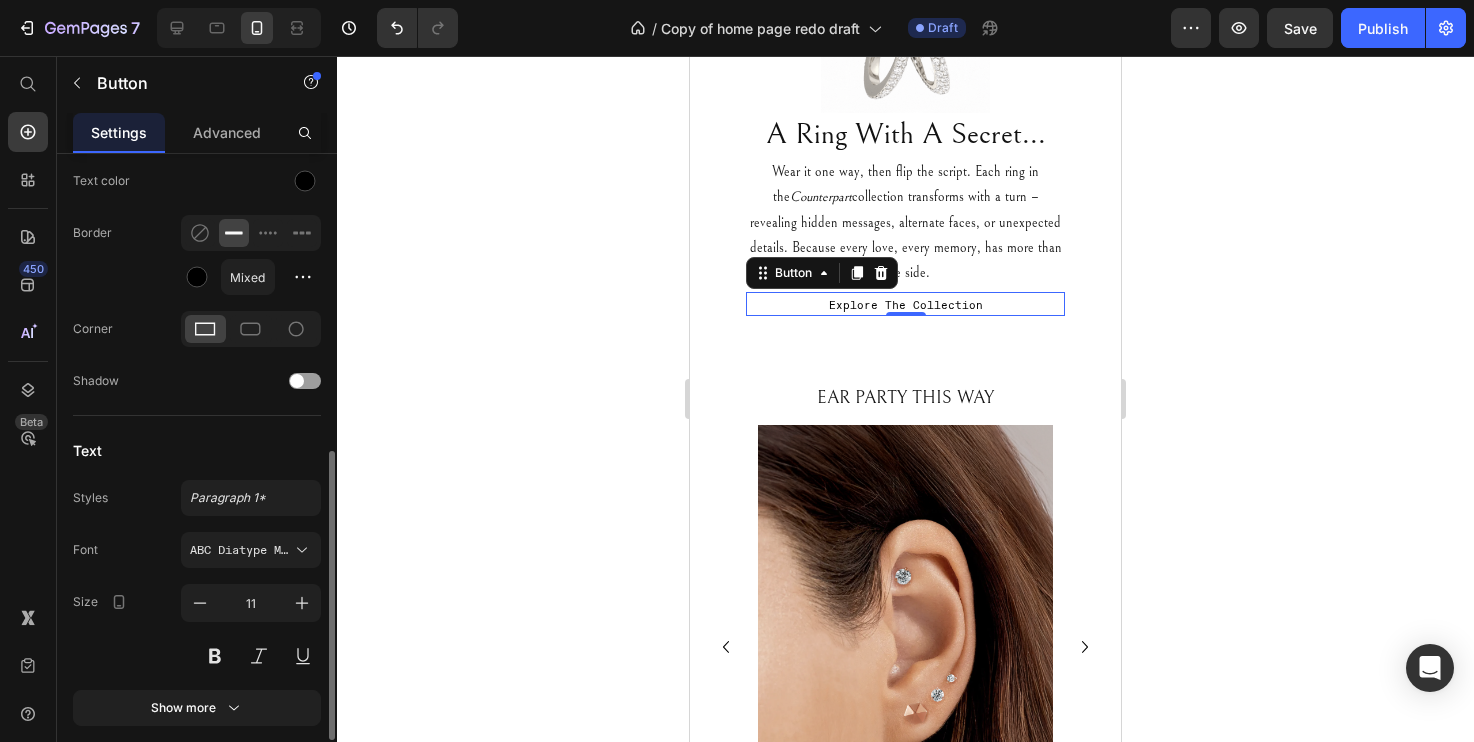 scroll, scrollTop: 657, scrollLeft: 0, axis: vertical 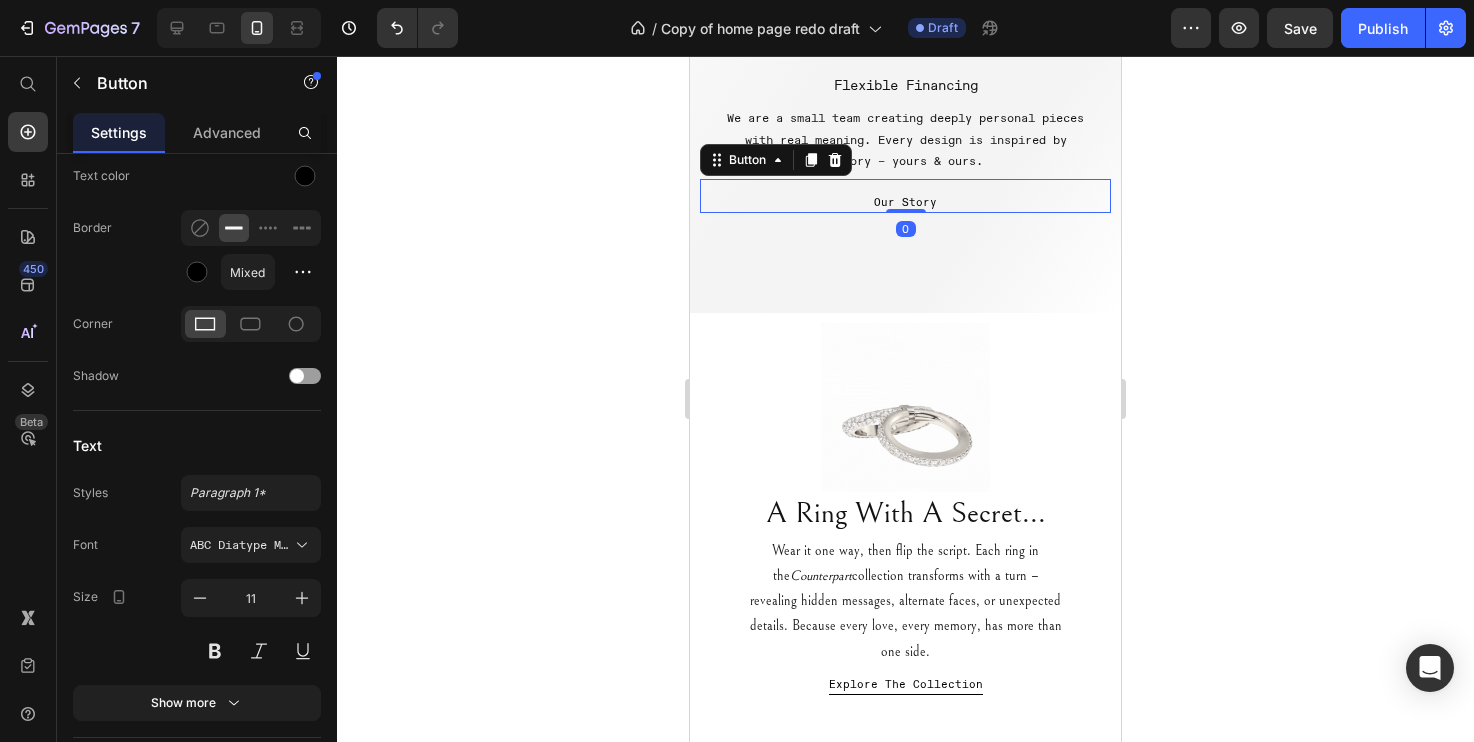 click on "Our Story Button   0" at bounding box center [905, 196] 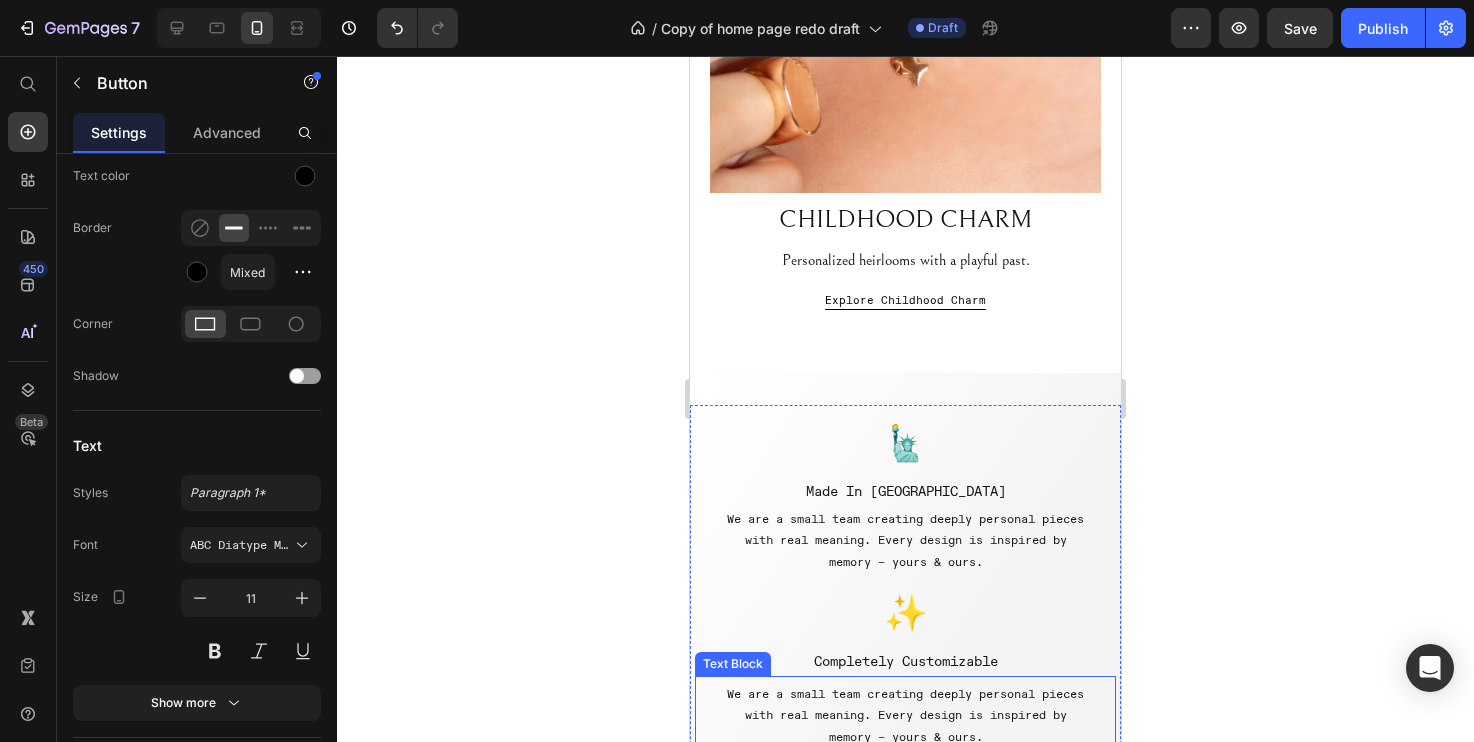 scroll, scrollTop: 1485, scrollLeft: 0, axis: vertical 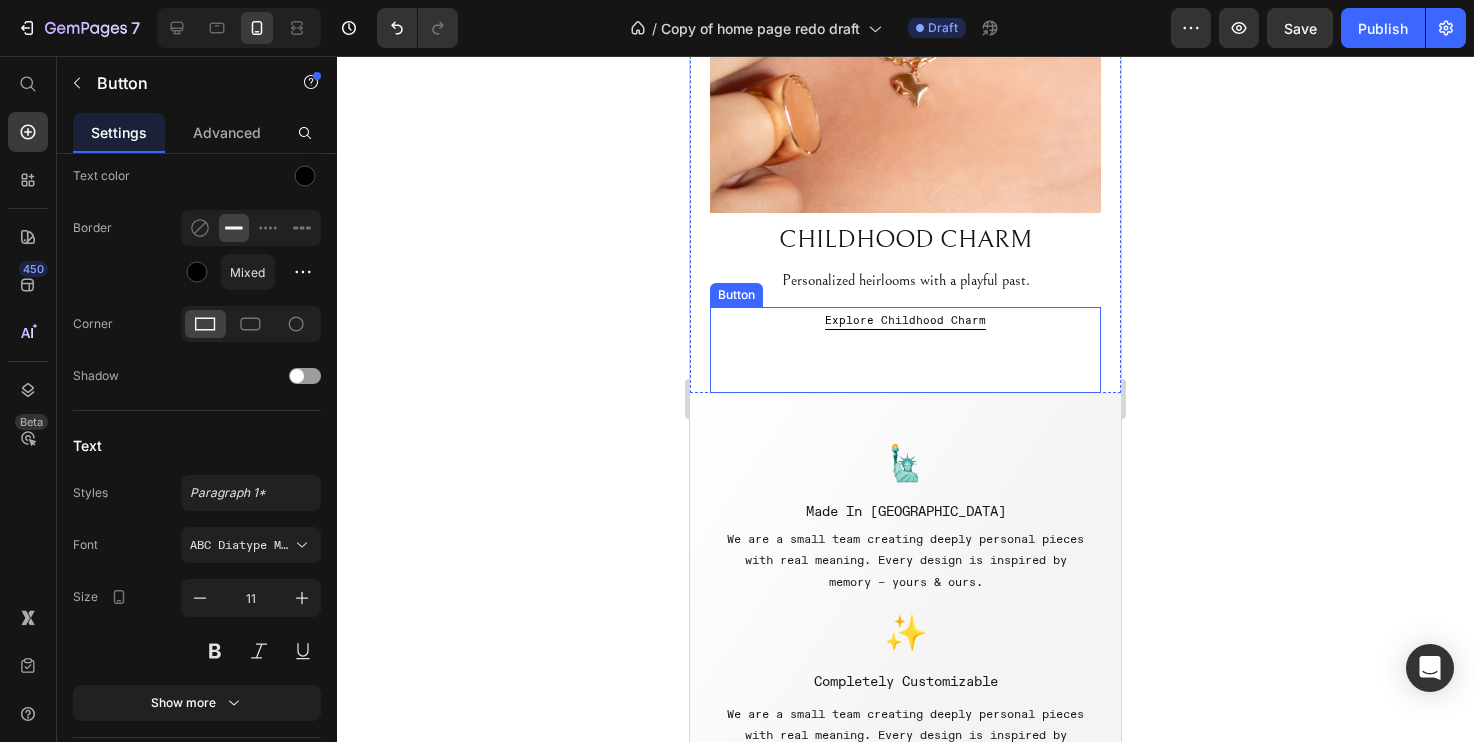 click on "Explore Childhood Charm Button" at bounding box center [905, 350] 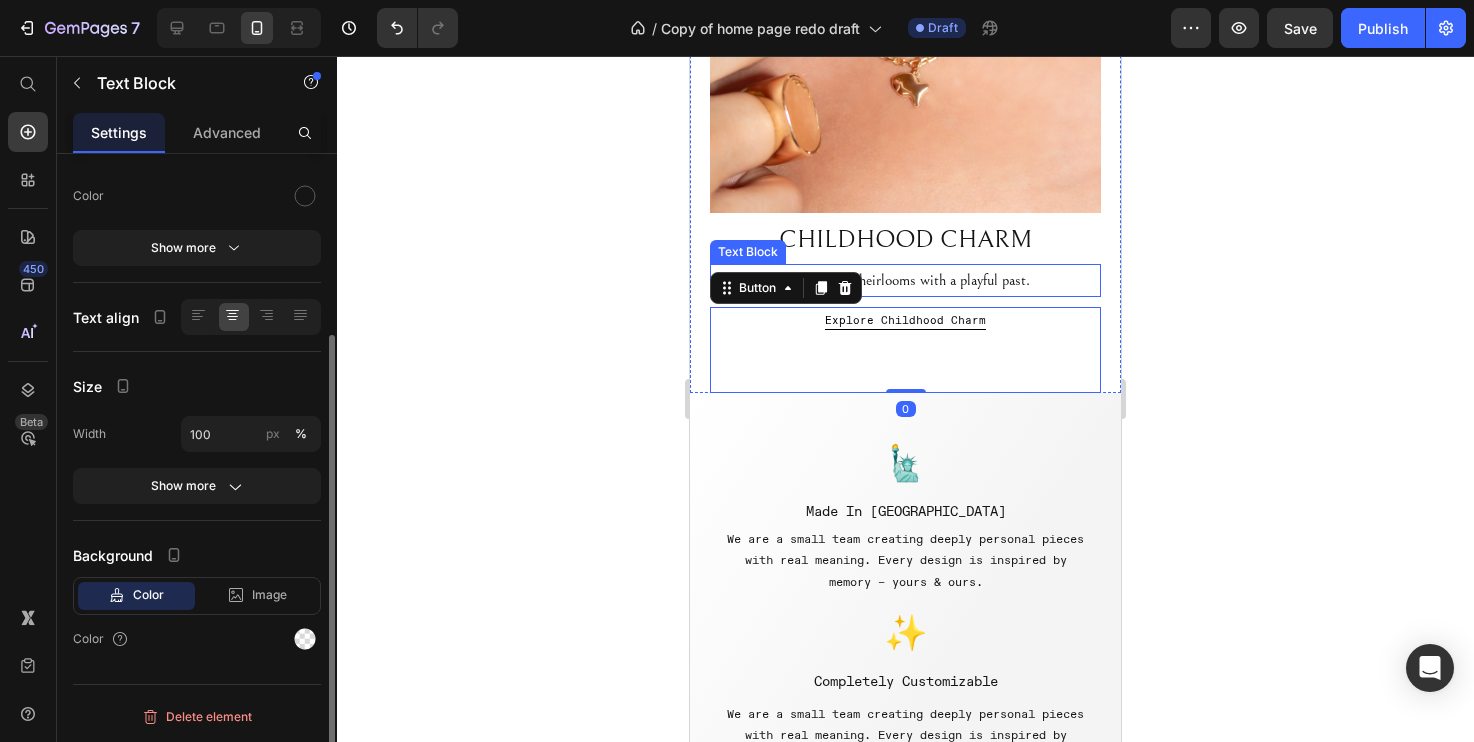click on "Personalized heirlooms with a playful past." at bounding box center [905, 280] 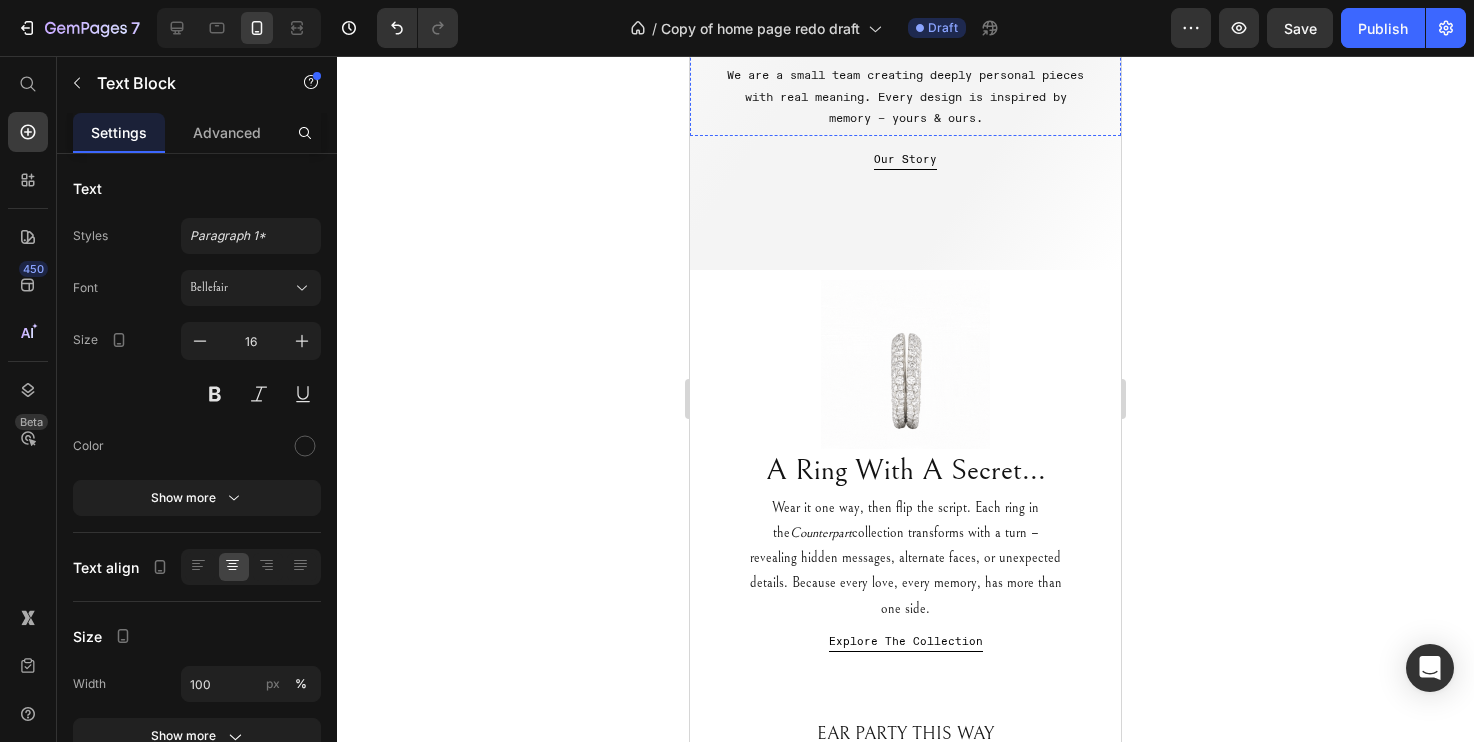 scroll, scrollTop: 2310, scrollLeft: 0, axis: vertical 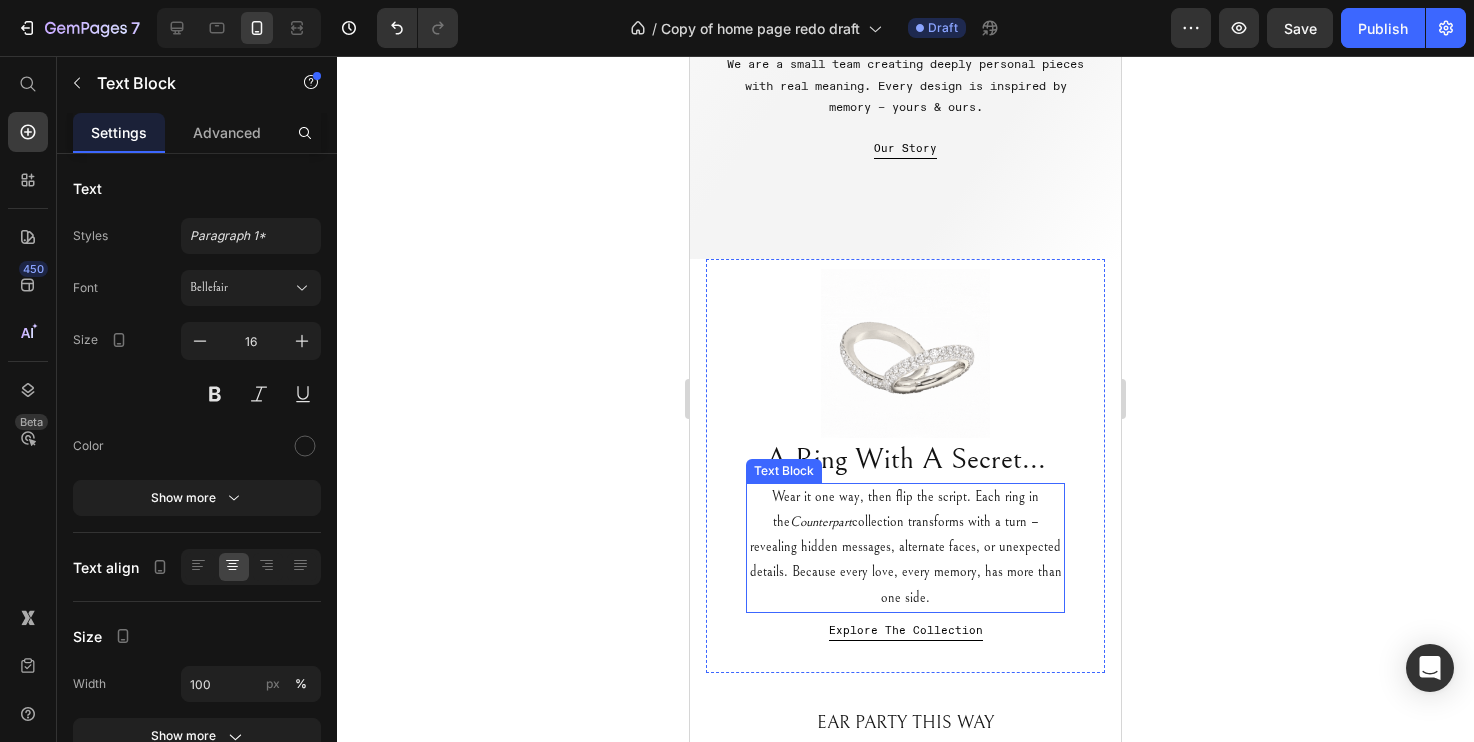 click on "Counterpart" at bounding box center (821, 522) 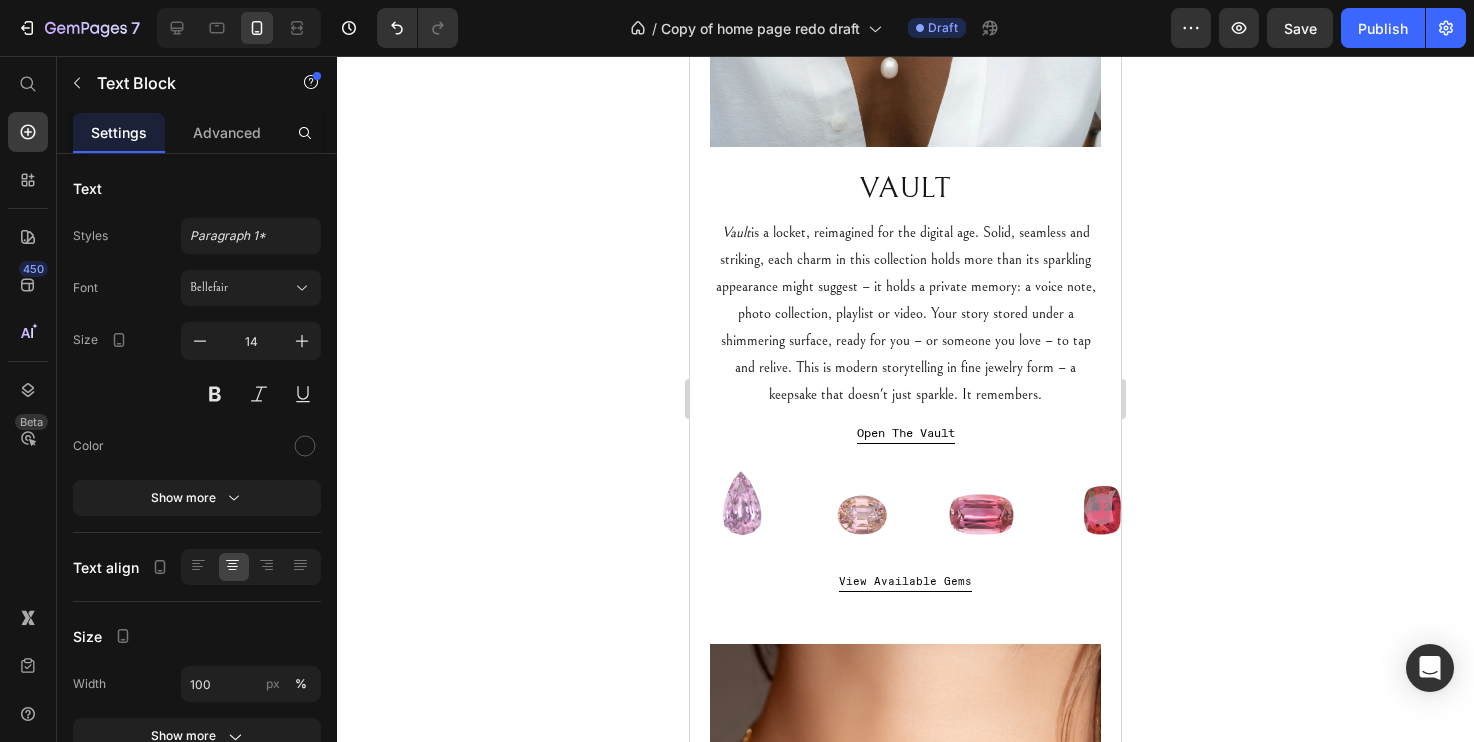 scroll, scrollTop: 392, scrollLeft: 0, axis: vertical 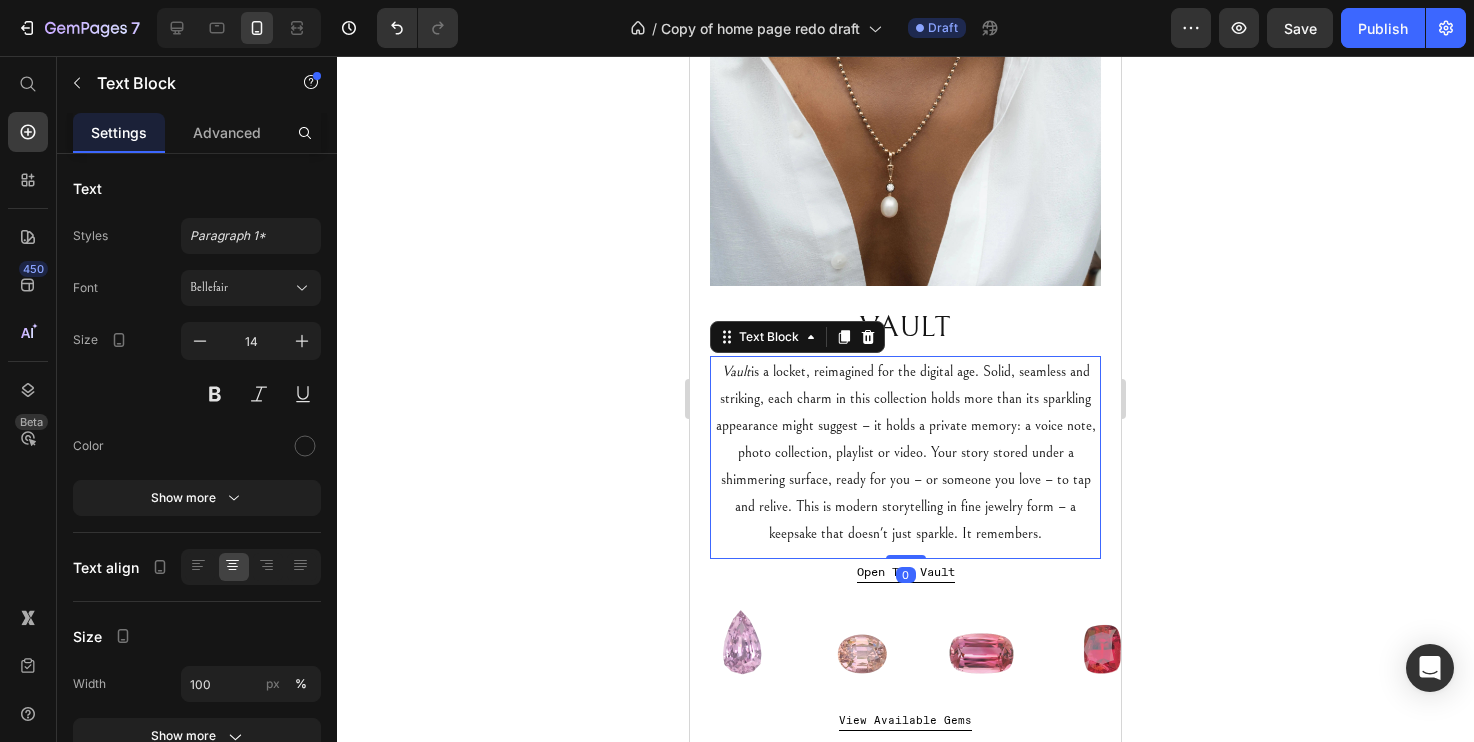 click on "Vault  is a locket, reimagined for the digital age. Solid, seamless and striking, each charm in this collection holds more than its sparkling appearance might suggest – it holds a private memory: a voice note, photo collection, playlist or video. Your story stored under a shimmering surface, ready for you – or someone you love – to tap and relive. This is modern storytelling in fine jewelry form – a keepsake that doesn't just sparkle. It remembers." at bounding box center [905, 452] 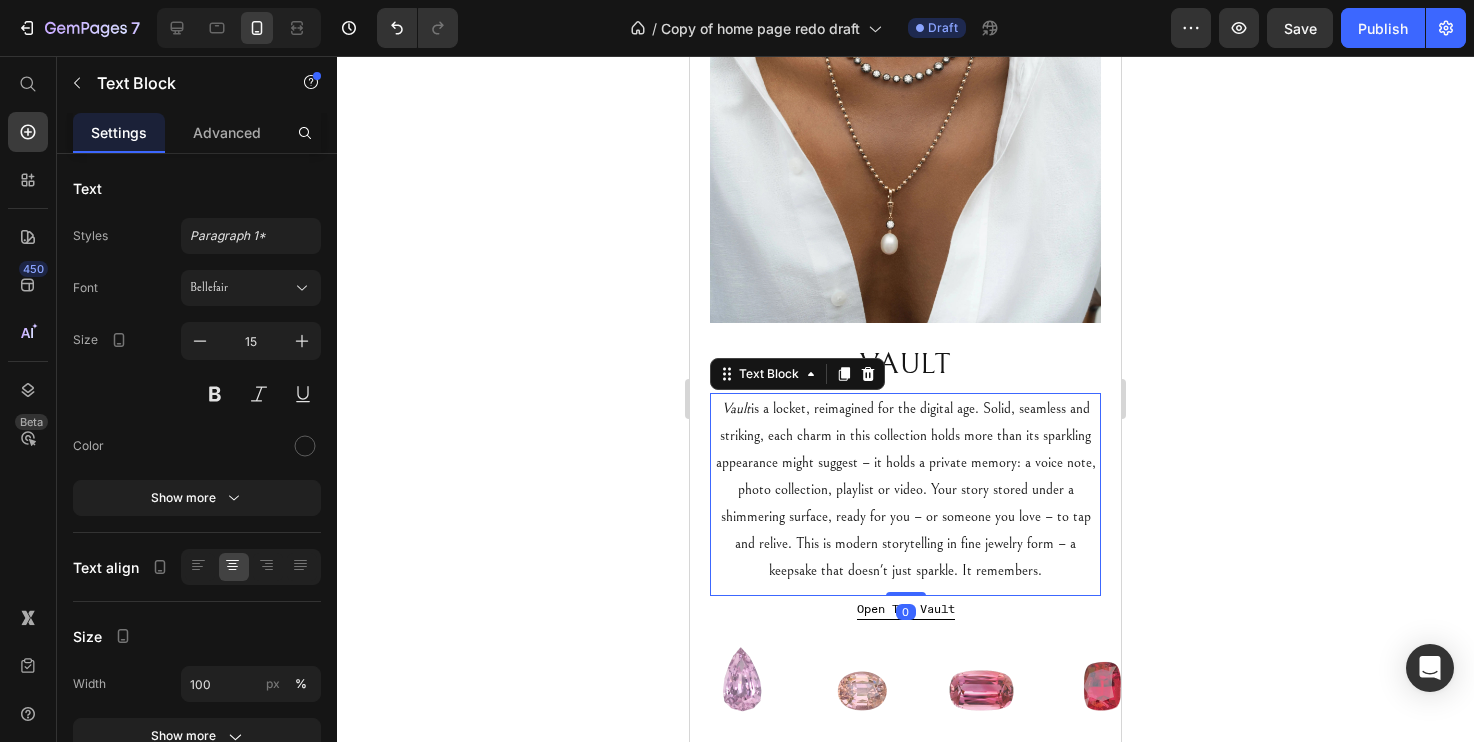 scroll, scrollTop: 549, scrollLeft: 0, axis: vertical 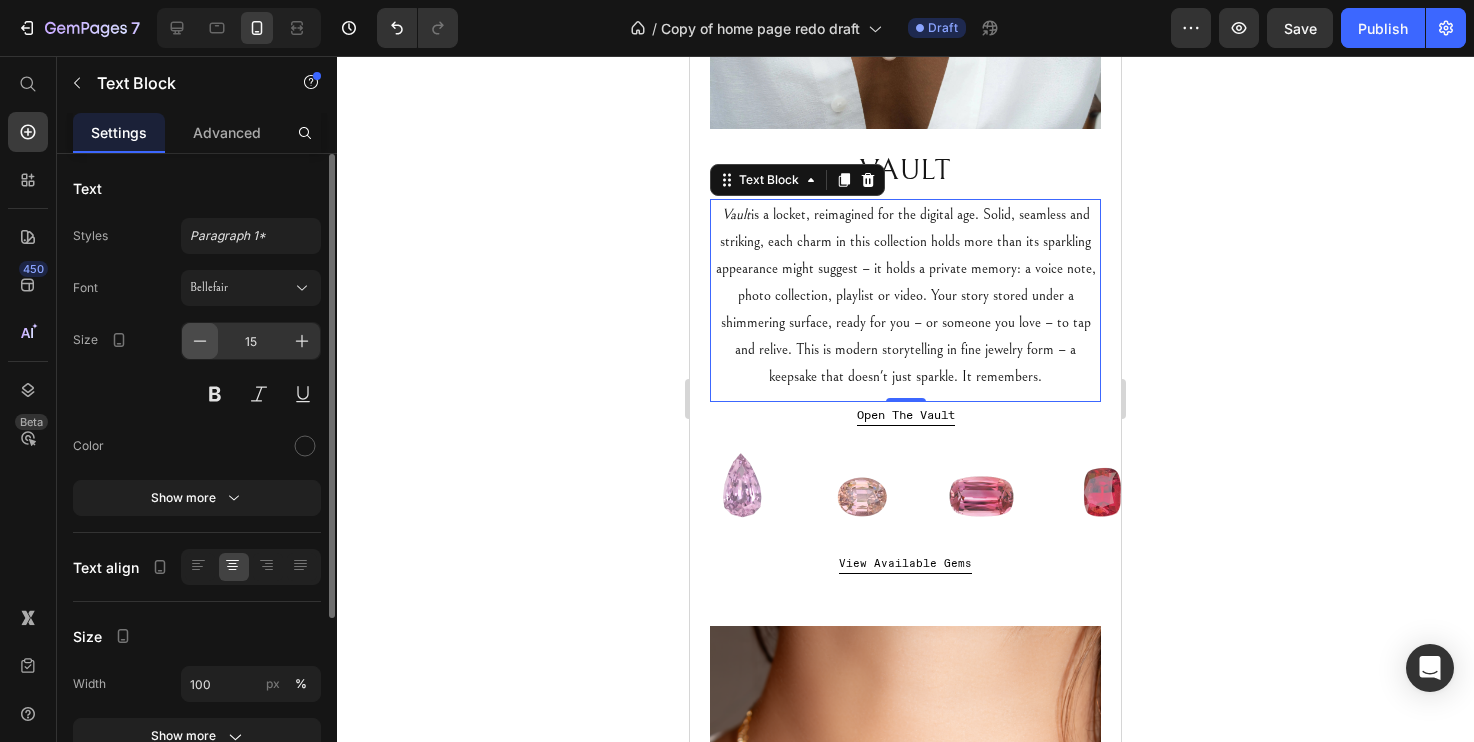 click at bounding box center (200, 341) 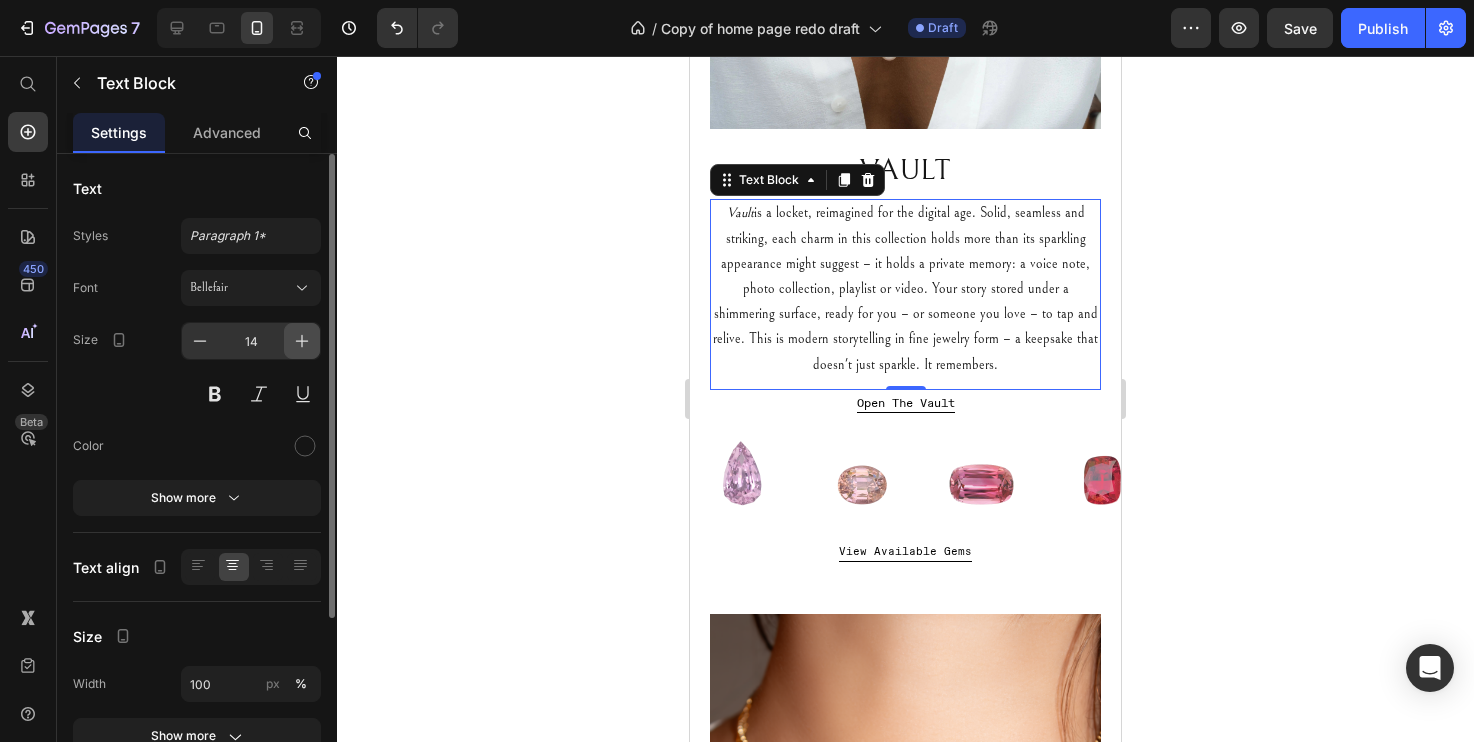 click 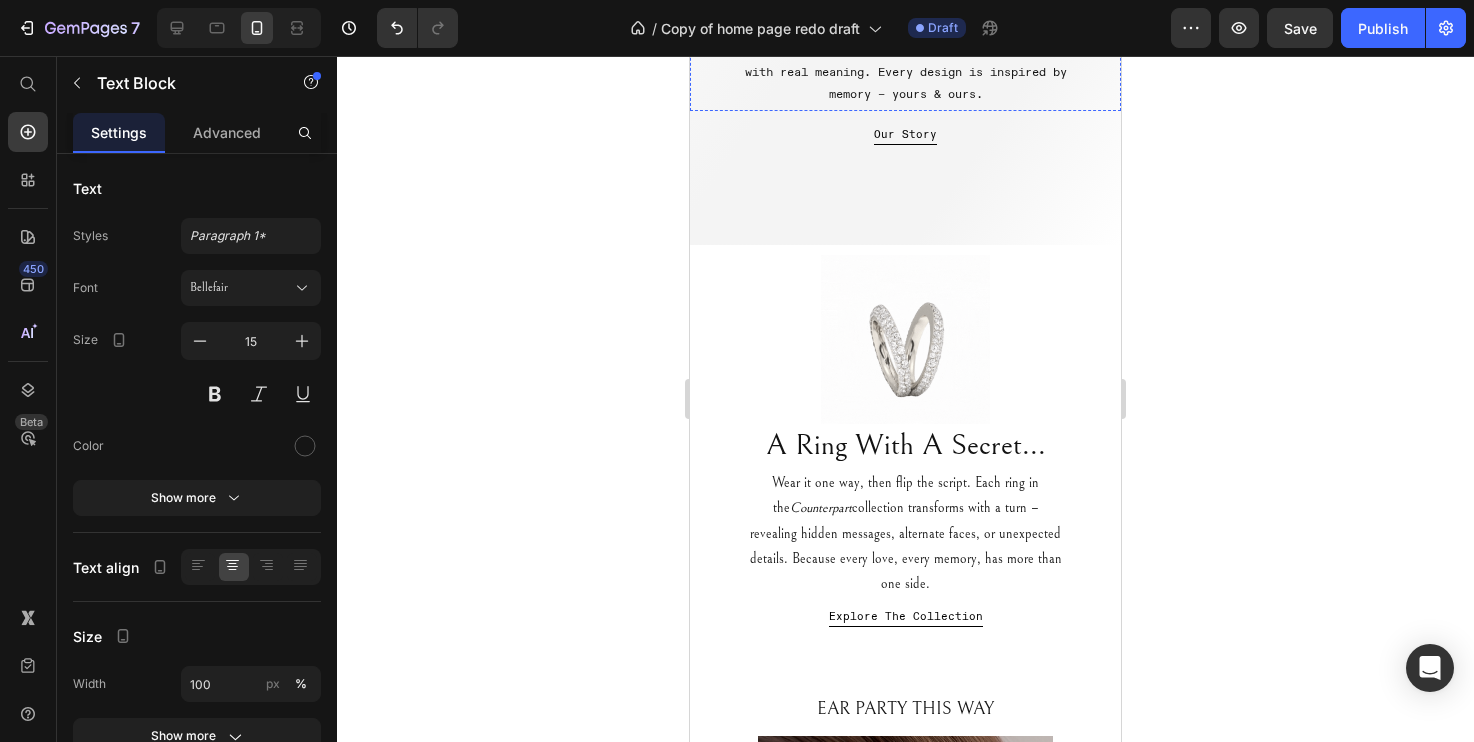 scroll, scrollTop: 2362, scrollLeft: 0, axis: vertical 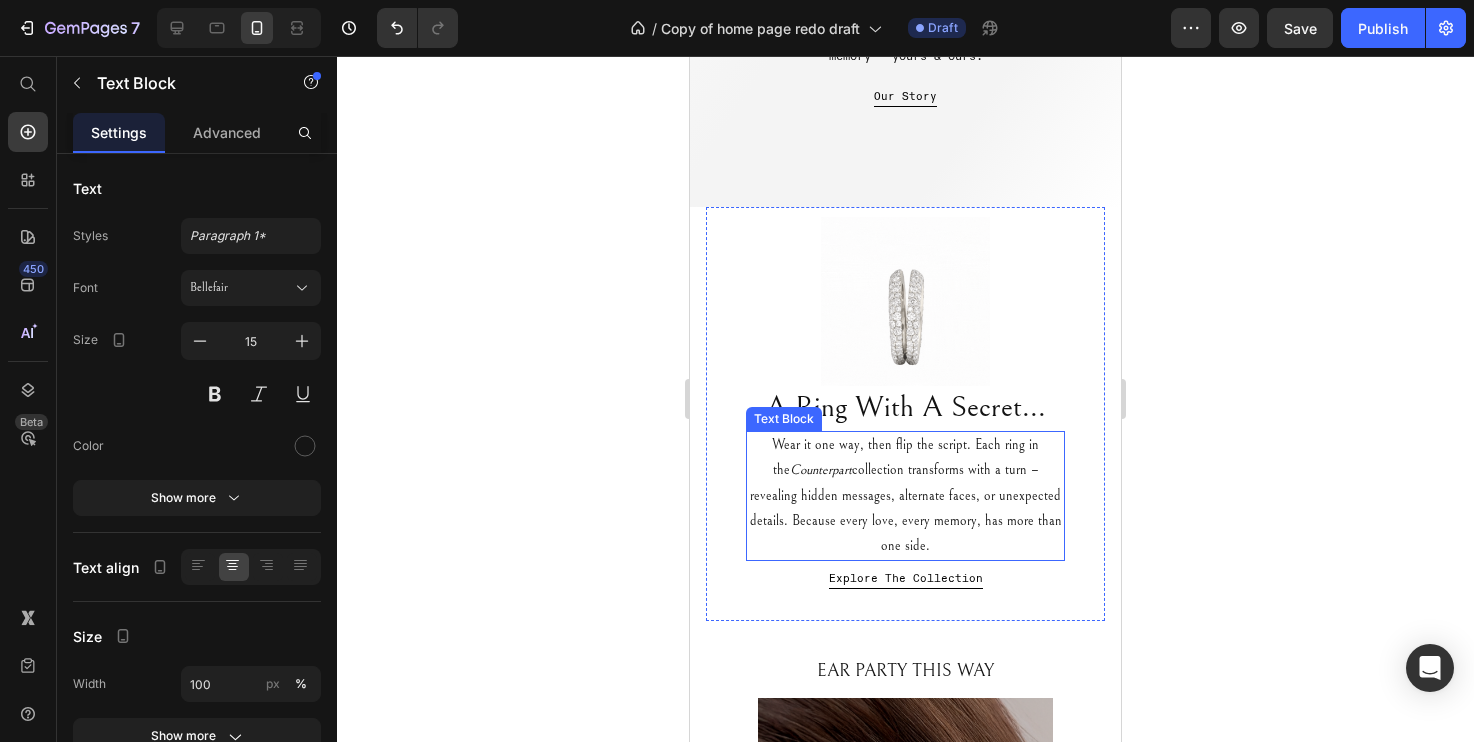 click on "Wear it one way, then flip the script. Each ring in the  Counterpart  collection transforms with a turn – revealing hidden messages, alternate faces, or unexpected details. Because every love, every memory, has more than one side." at bounding box center (905, 496) 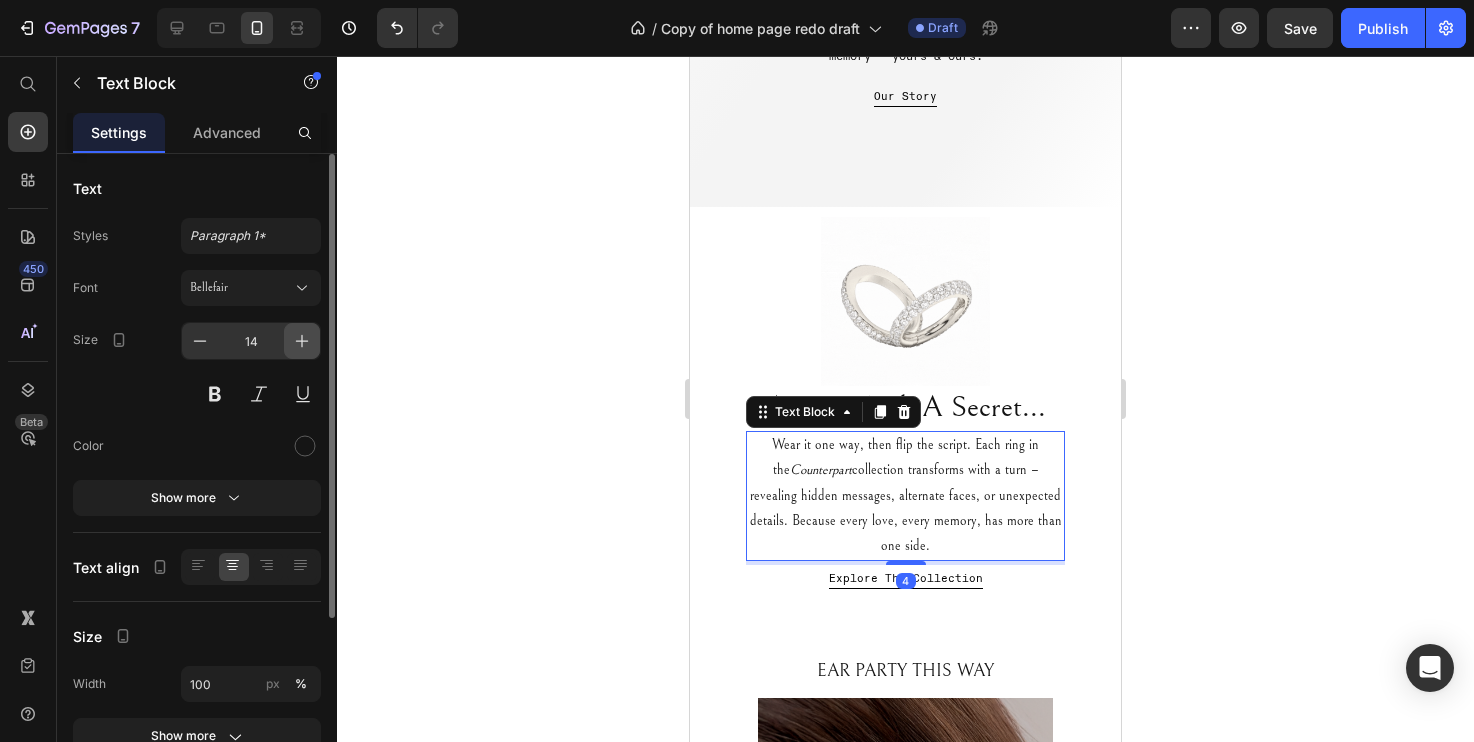 click at bounding box center (302, 341) 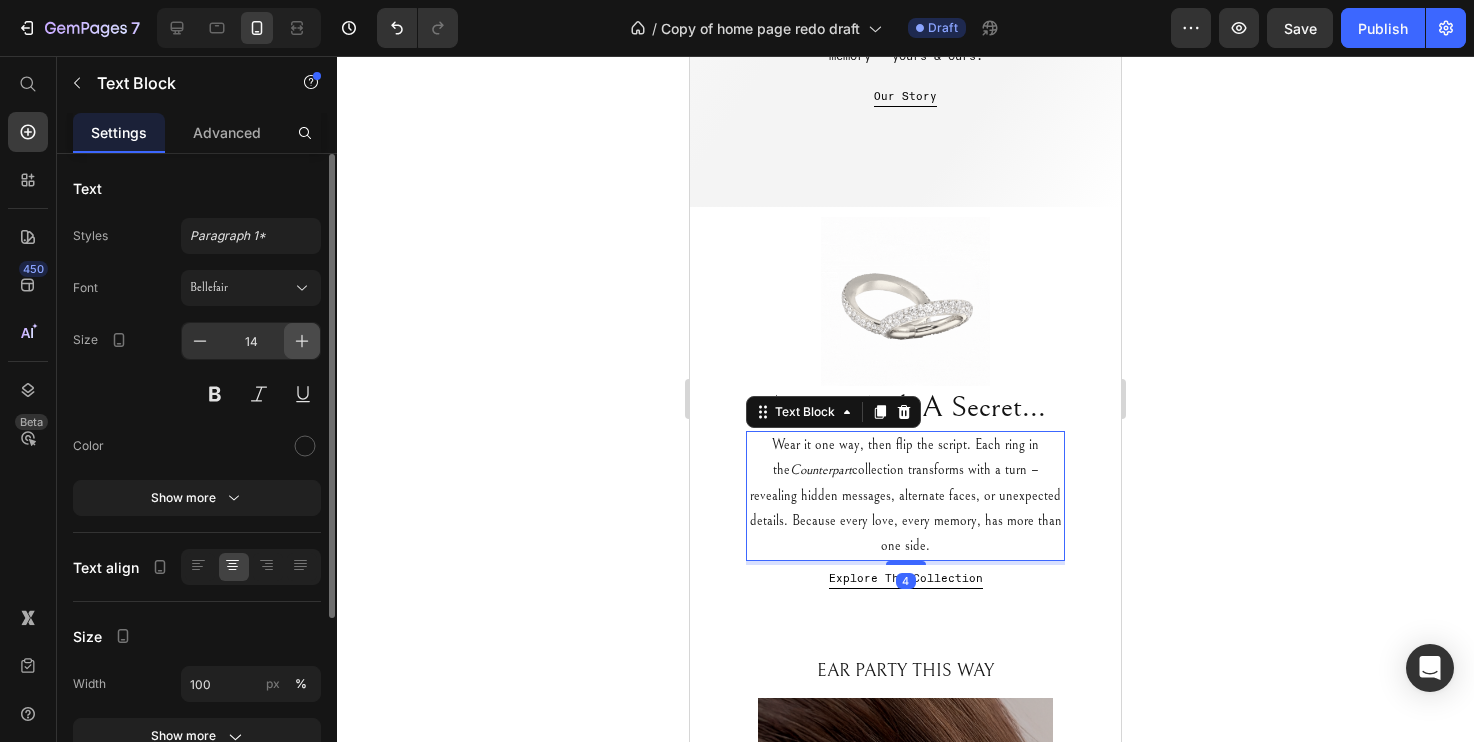 type on "15" 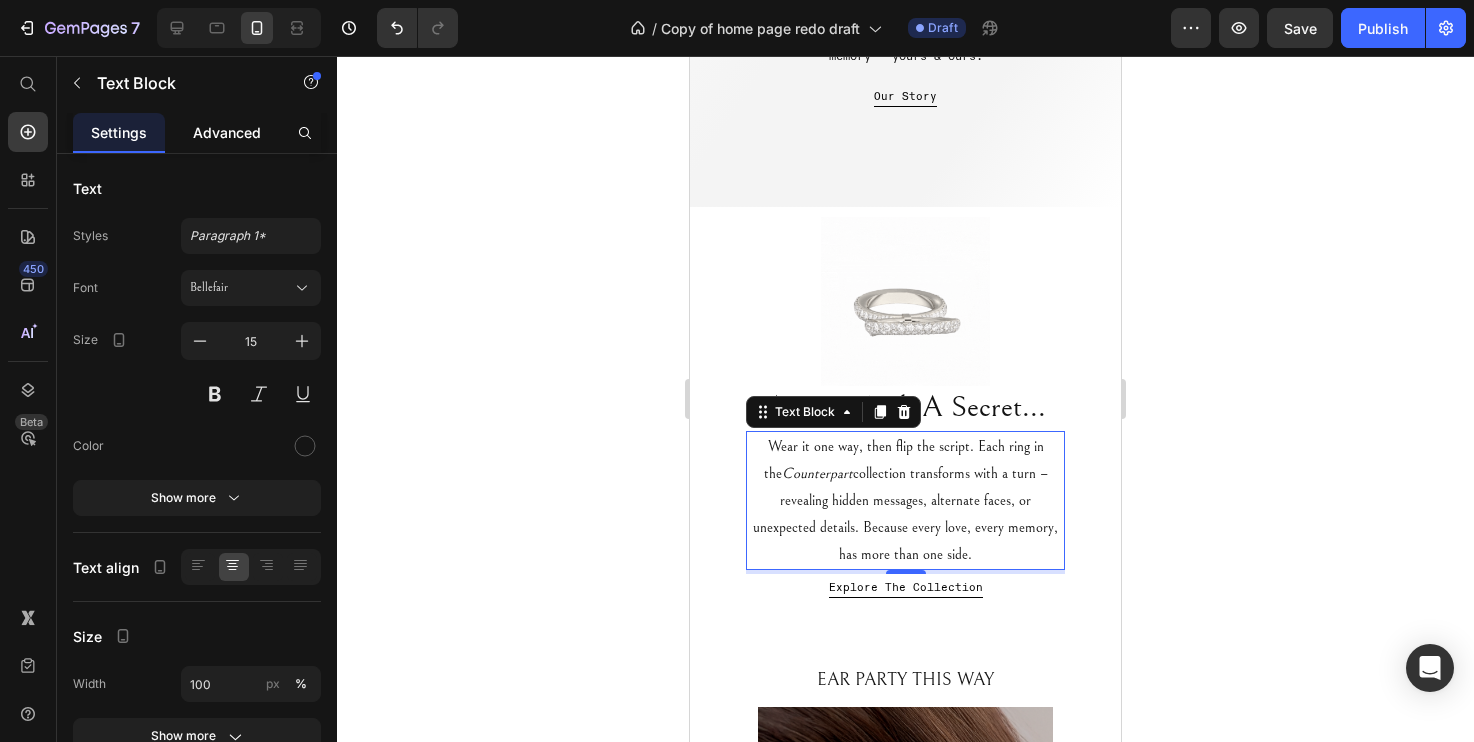 click on "Advanced" at bounding box center [227, 132] 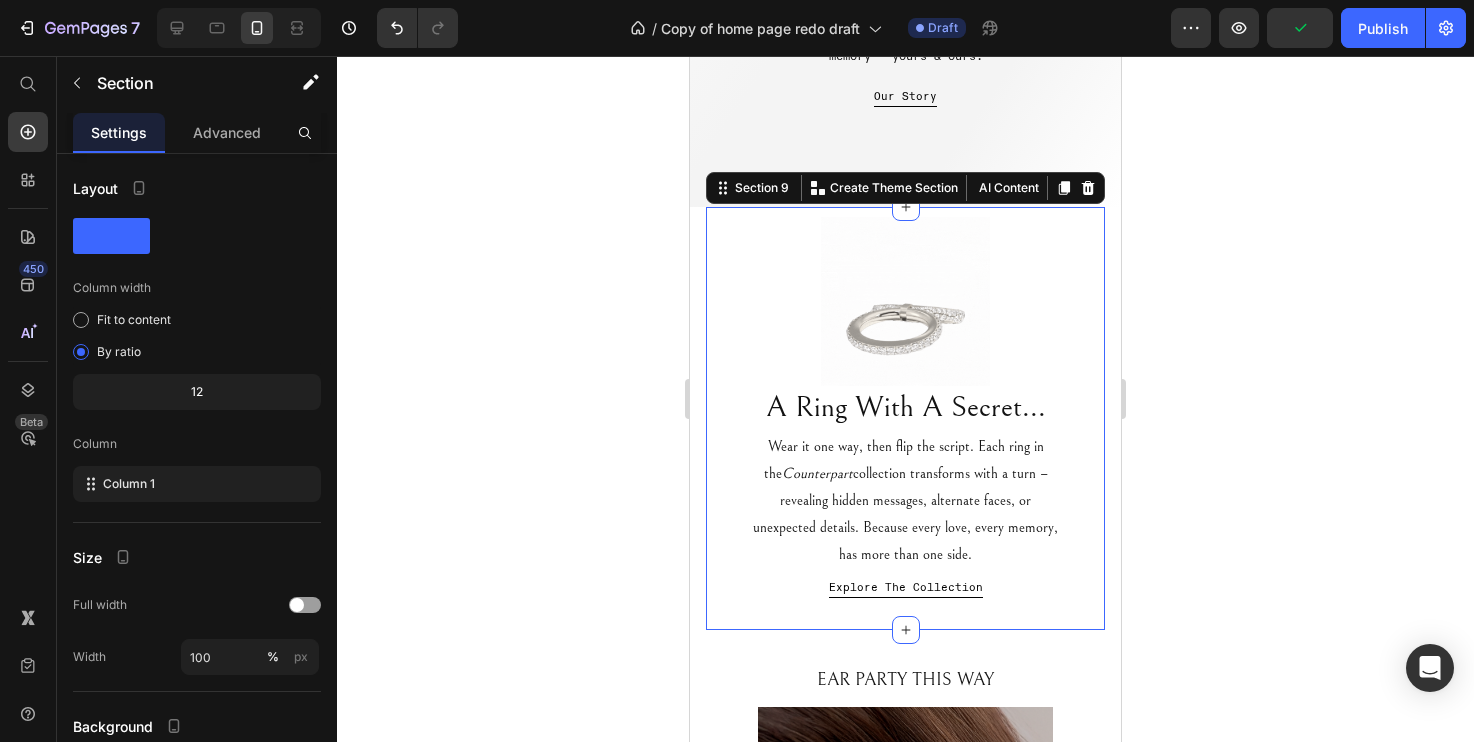 click on "Image A Ring With A Secret... Heading Wear it one way, then flip the script. Each ring in the  Counterpart  collection transforms with a turn – revealing hidden messages, alternate faces, or unexpected details. Because every love, every memory, has more than one side. Text Block Explore The Collection Button Section 9   Create Theme Section AI Content Write with GemAI What would you like to describe here? Tone and Voice Persuasive Product Show more Generate" at bounding box center [905, 418] 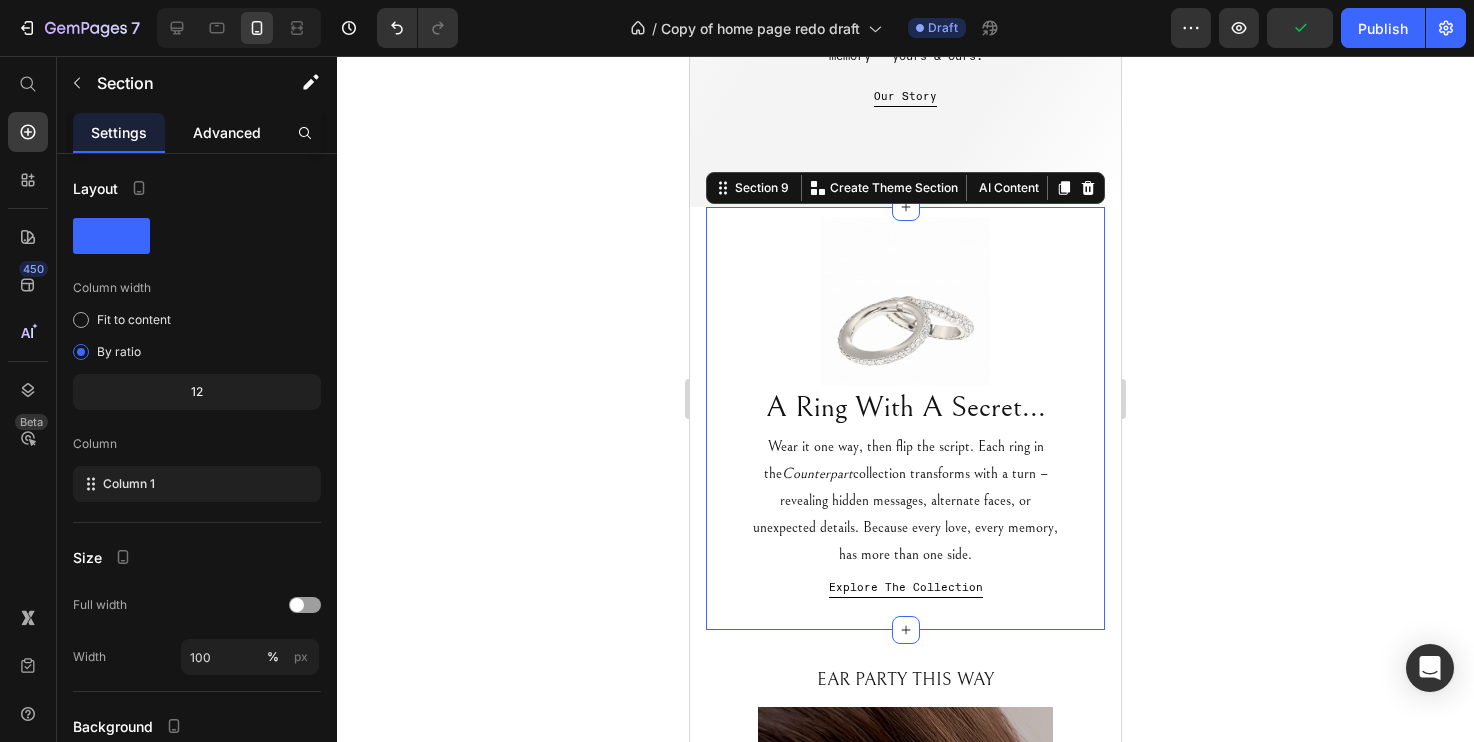 click on "Advanced" at bounding box center (227, 132) 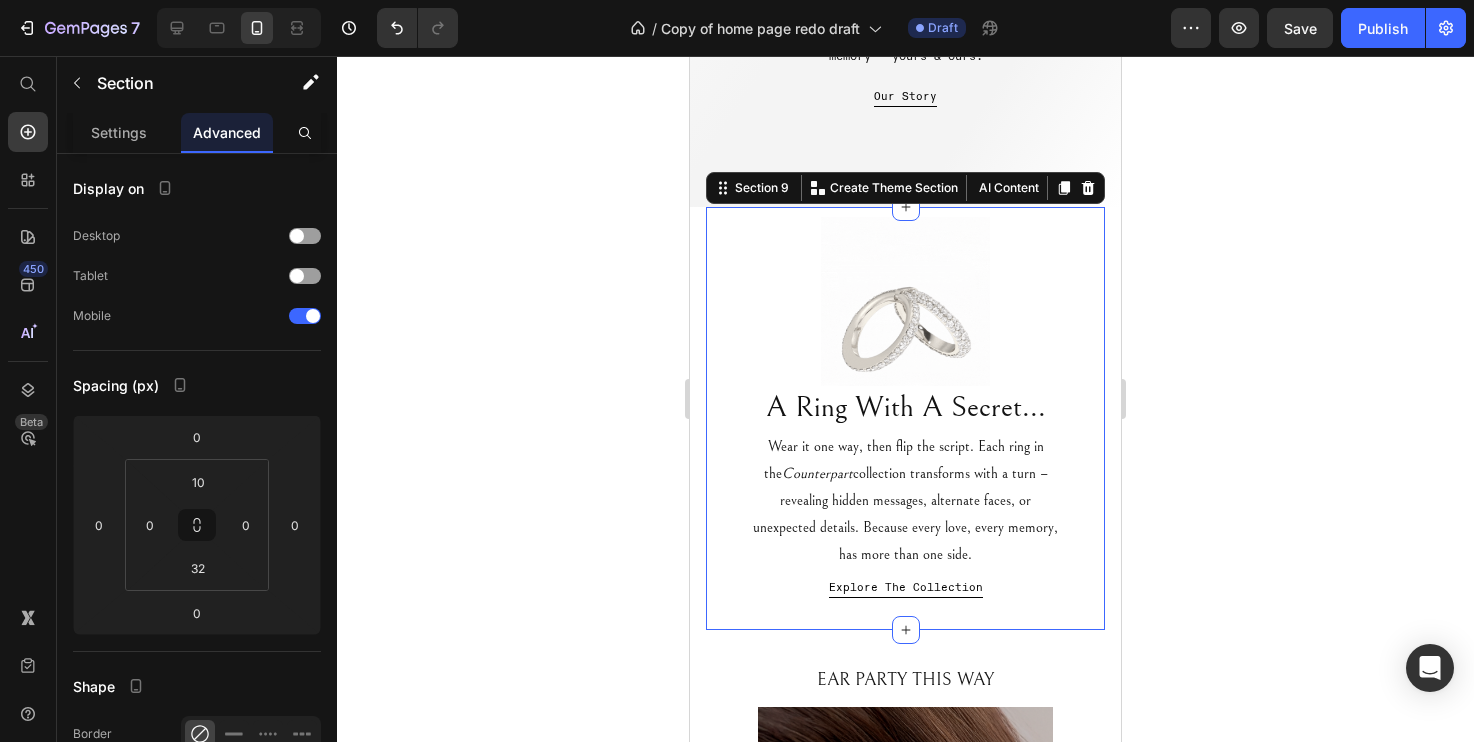 click on "Image A Ring With A Secret... Heading Wear it one way, then flip the script. Each ring in the  Counterpart  collection transforms with a turn – revealing hidden messages, alternate faces, or unexpected details. Because every love, every memory, has more than one side. Text Block Explore The Collection Button Section 9   Create Theme Section AI Content Write with GemAI What would you like to describe here? Tone and Voice Persuasive Product Tanzanite | 4.02ct Show more Generate" at bounding box center [905, 418] 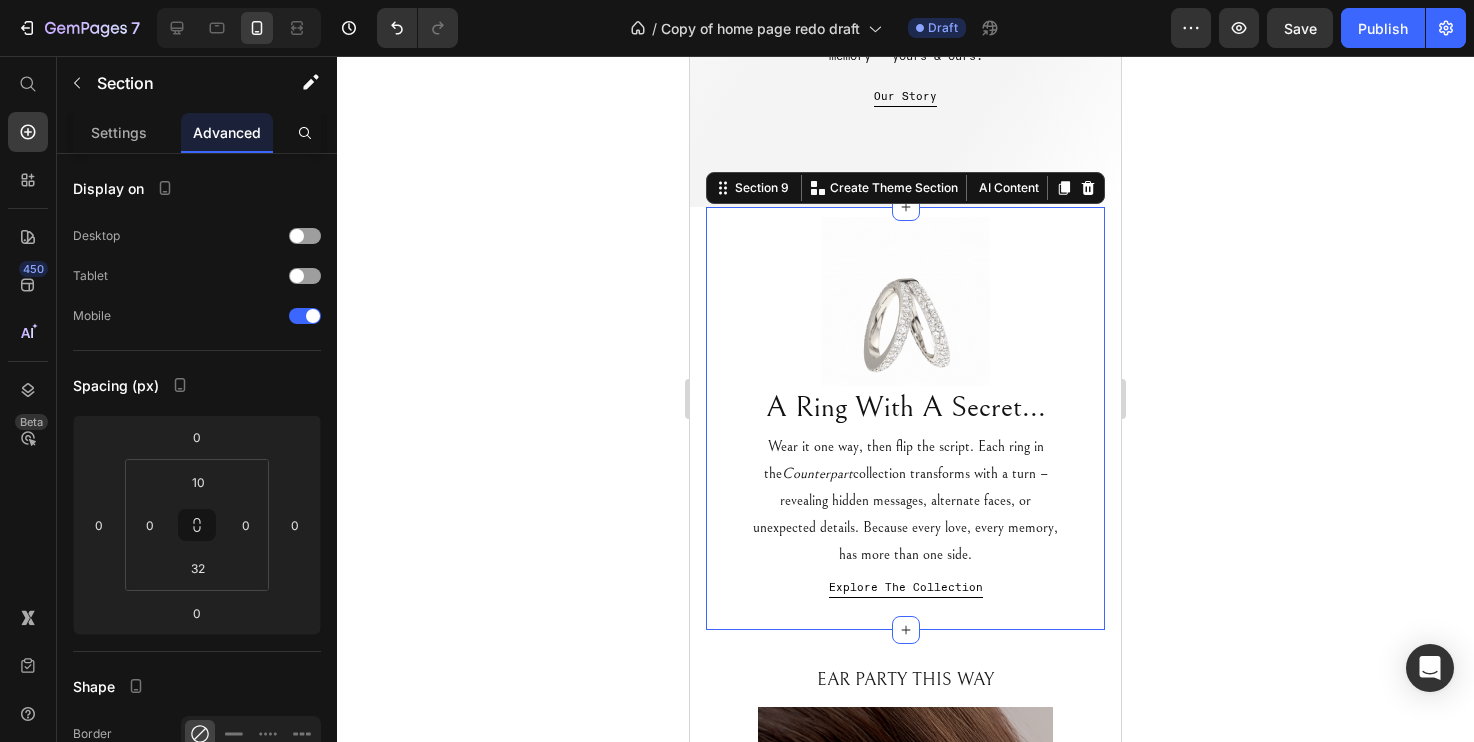 click on "Image A Ring With A Secret... Heading Wear it one way, then flip the script. Each ring in the  Counterpart  collection transforms with a turn – revealing hidden messages, alternate faces, or unexpected details. Because every love, every memory, has more than one side. Text Block Explore The Collection Button Section 9   Create Theme Section AI Content Write with GemAI What would you like to describe here? Tone and Voice Persuasive Product Tanzanite | 4.02ct Show more Generate" at bounding box center (905, 418) 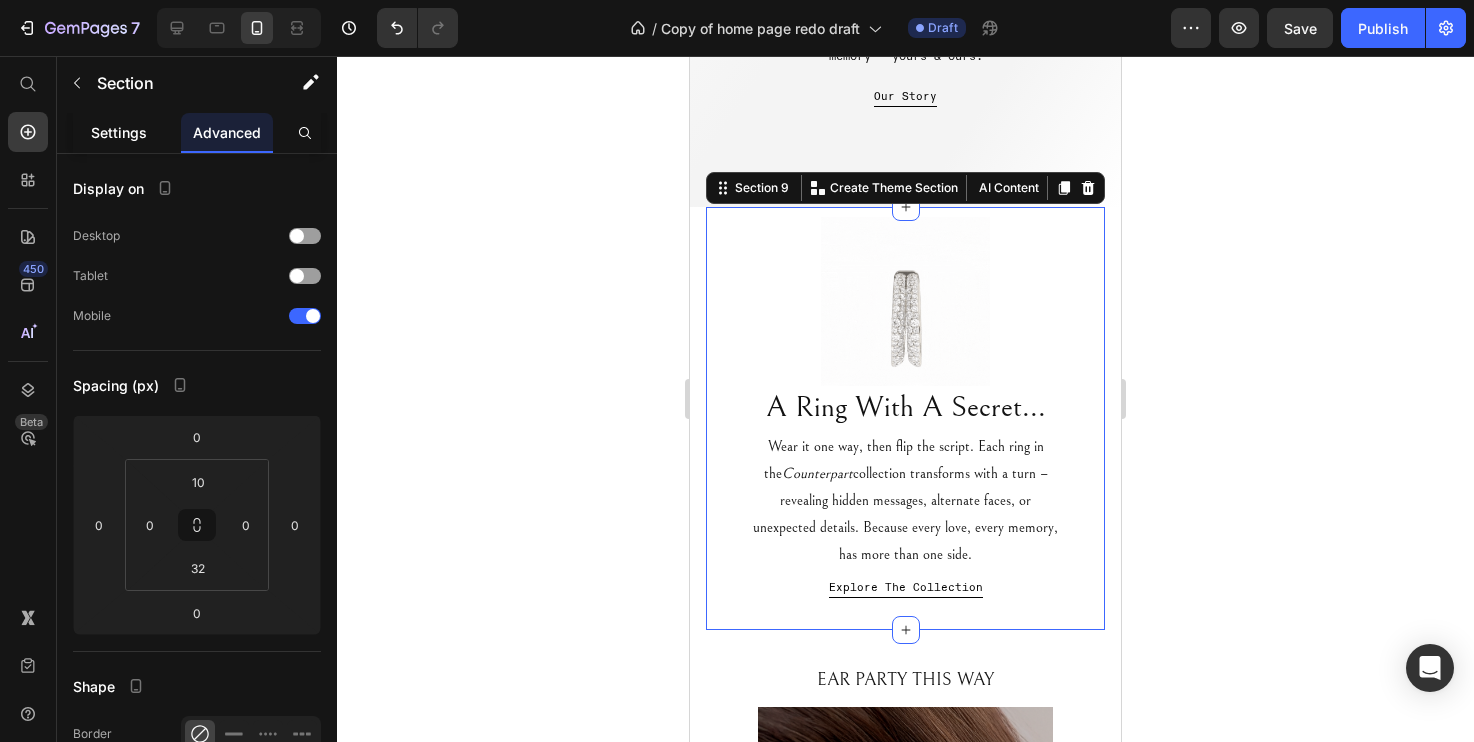 click on "Settings" 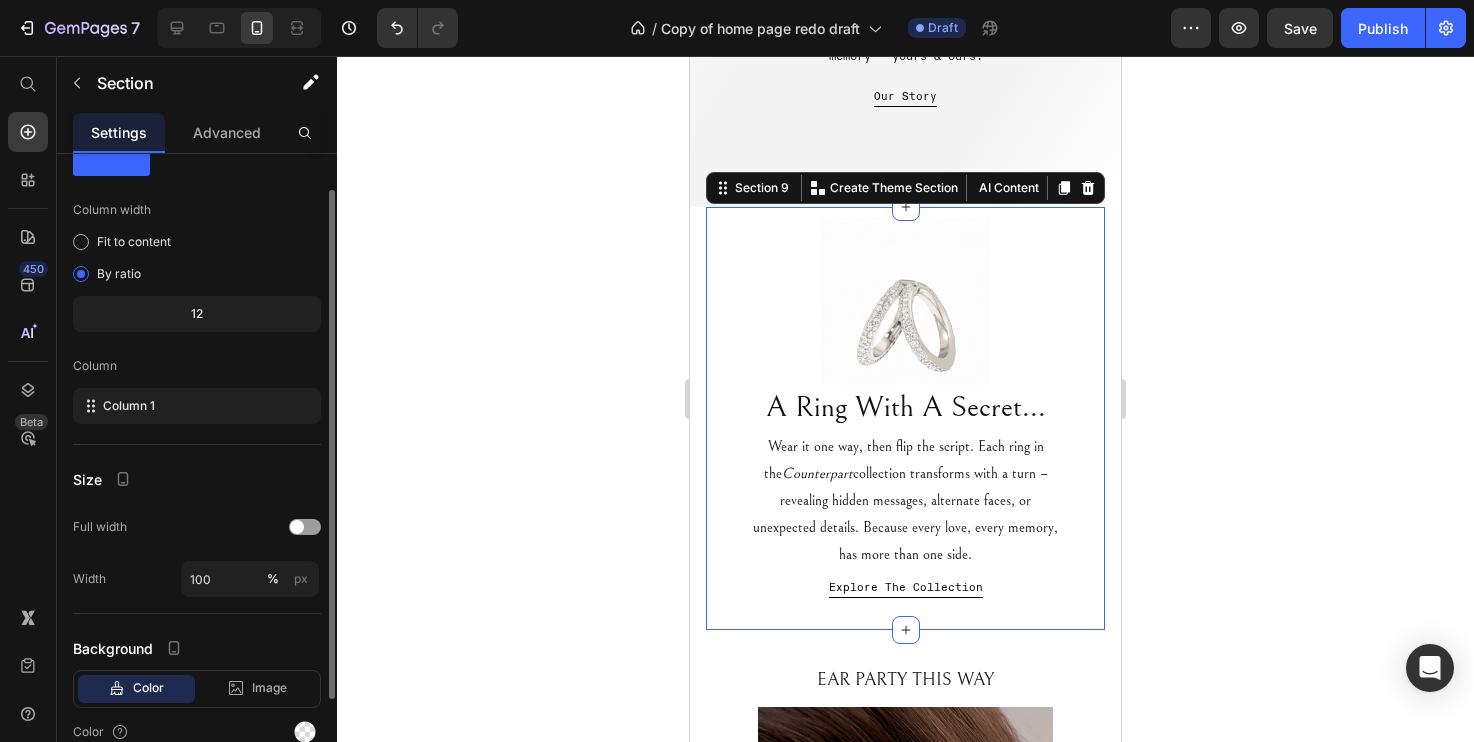 scroll, scrollTop: 0, scrollLeft: 0, axis: both 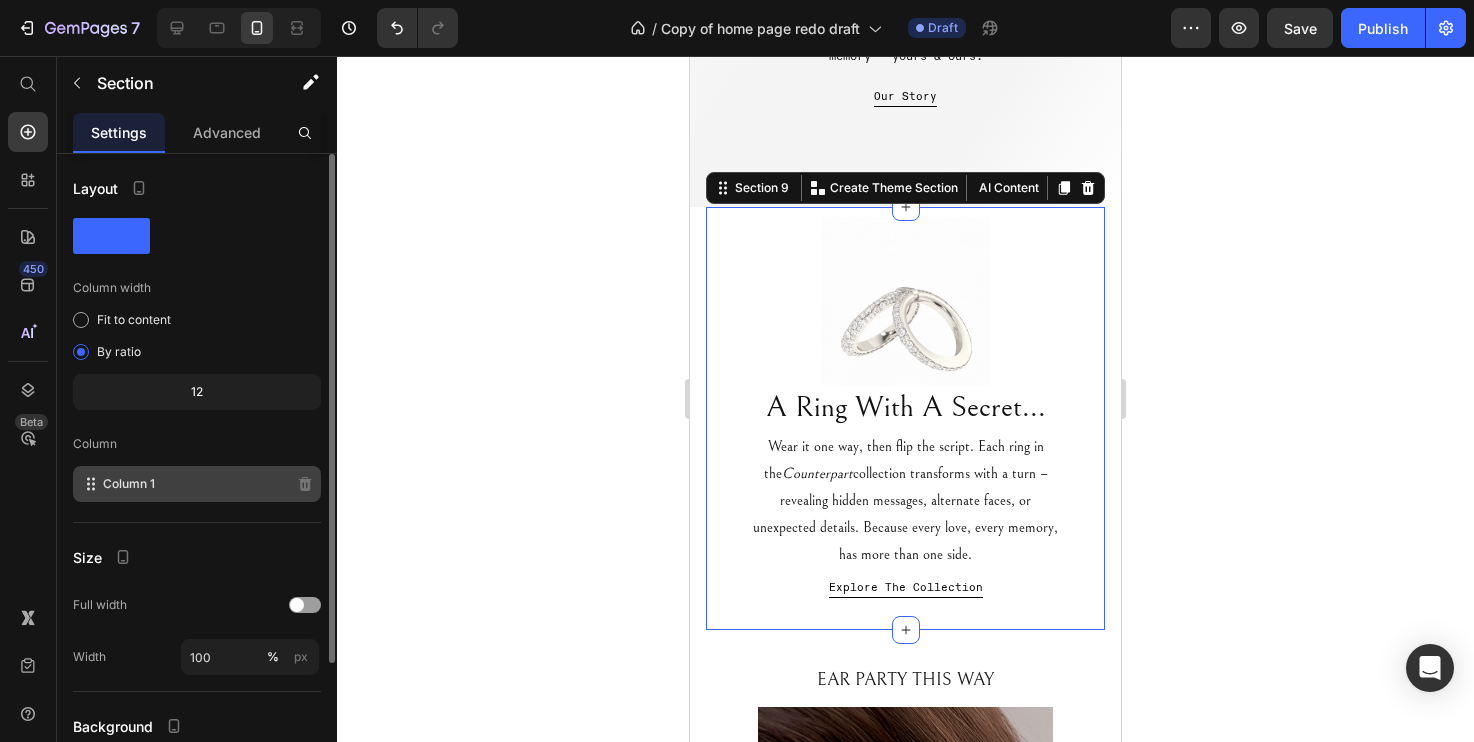 click on "Column 1" 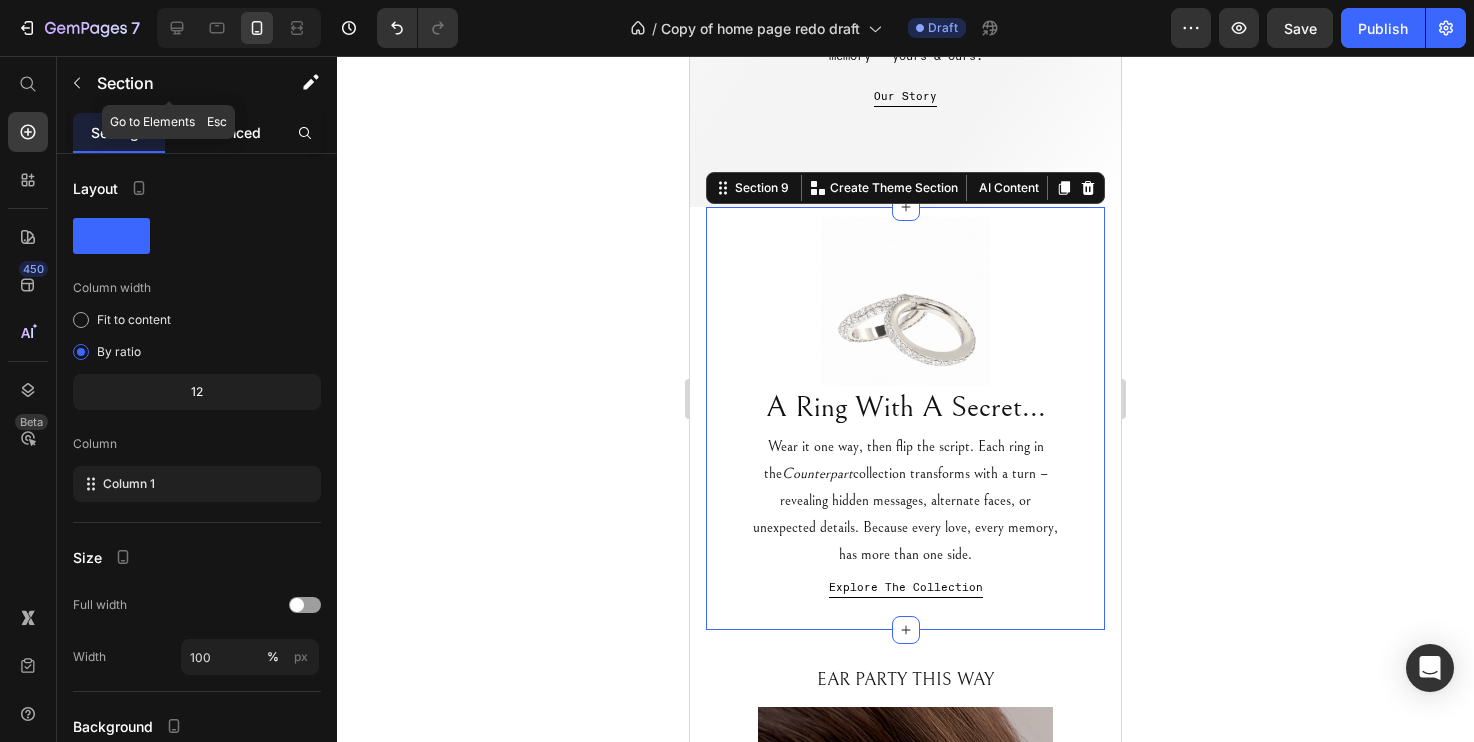 click on "Advanced" at bounding box center [227, 132] 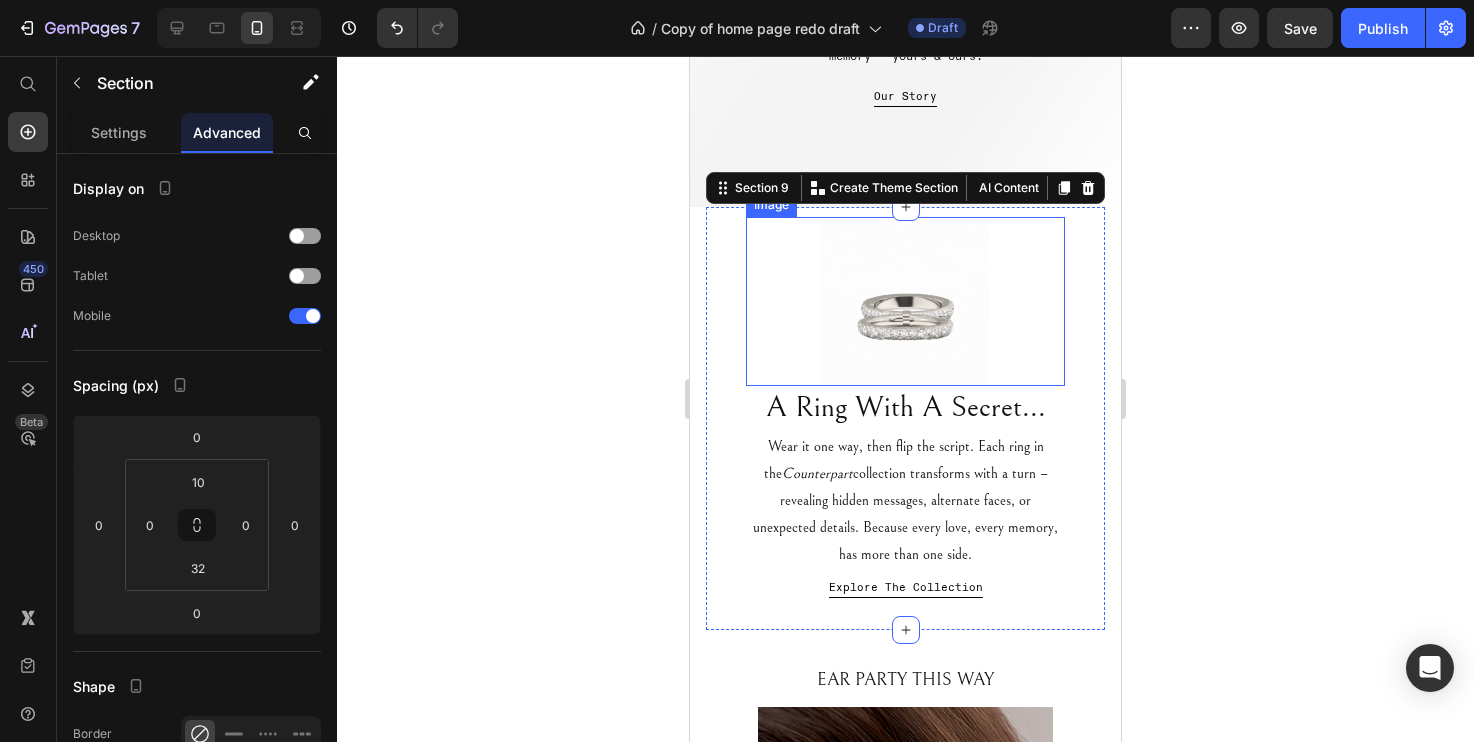 click at bounding box center (905, 301) 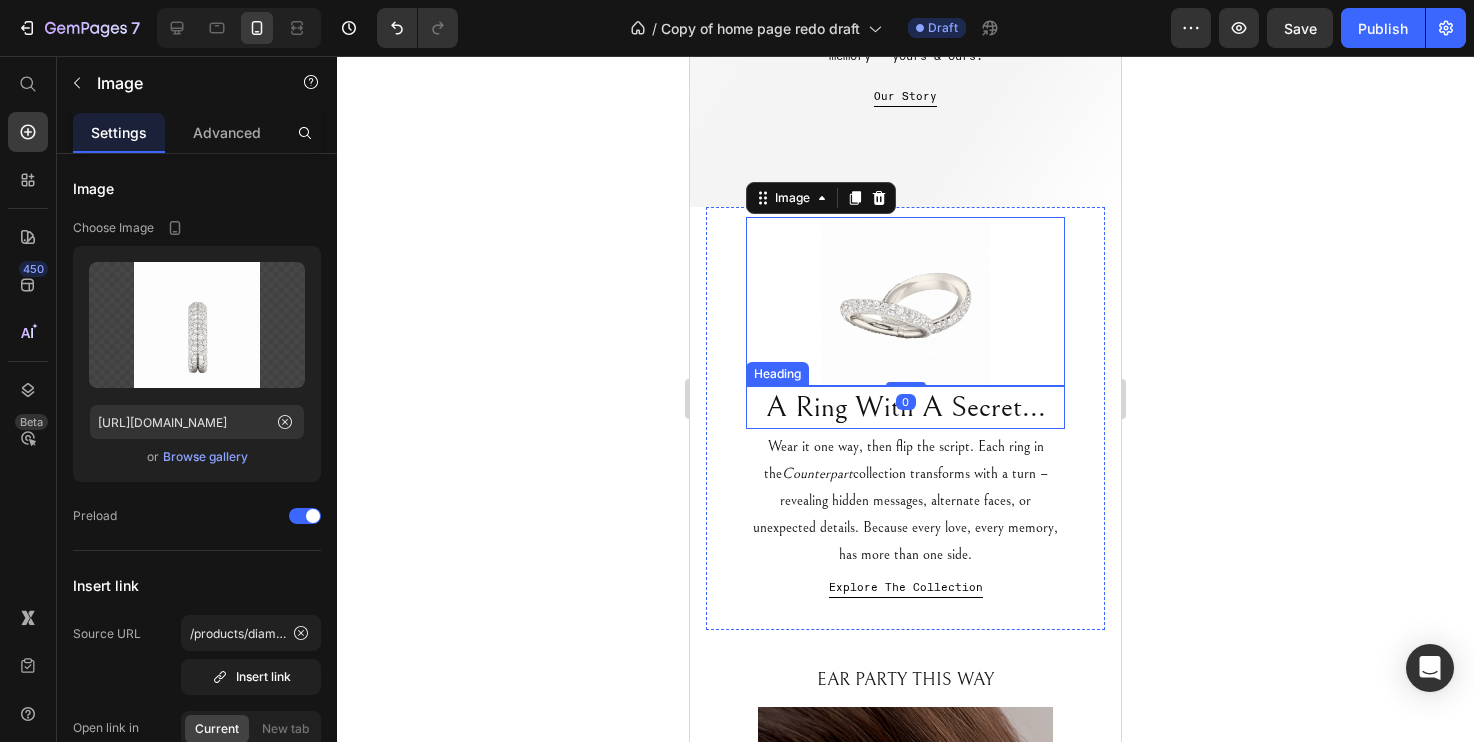 click on "A Ring With A Secret..." at bounding box center [905, 407] 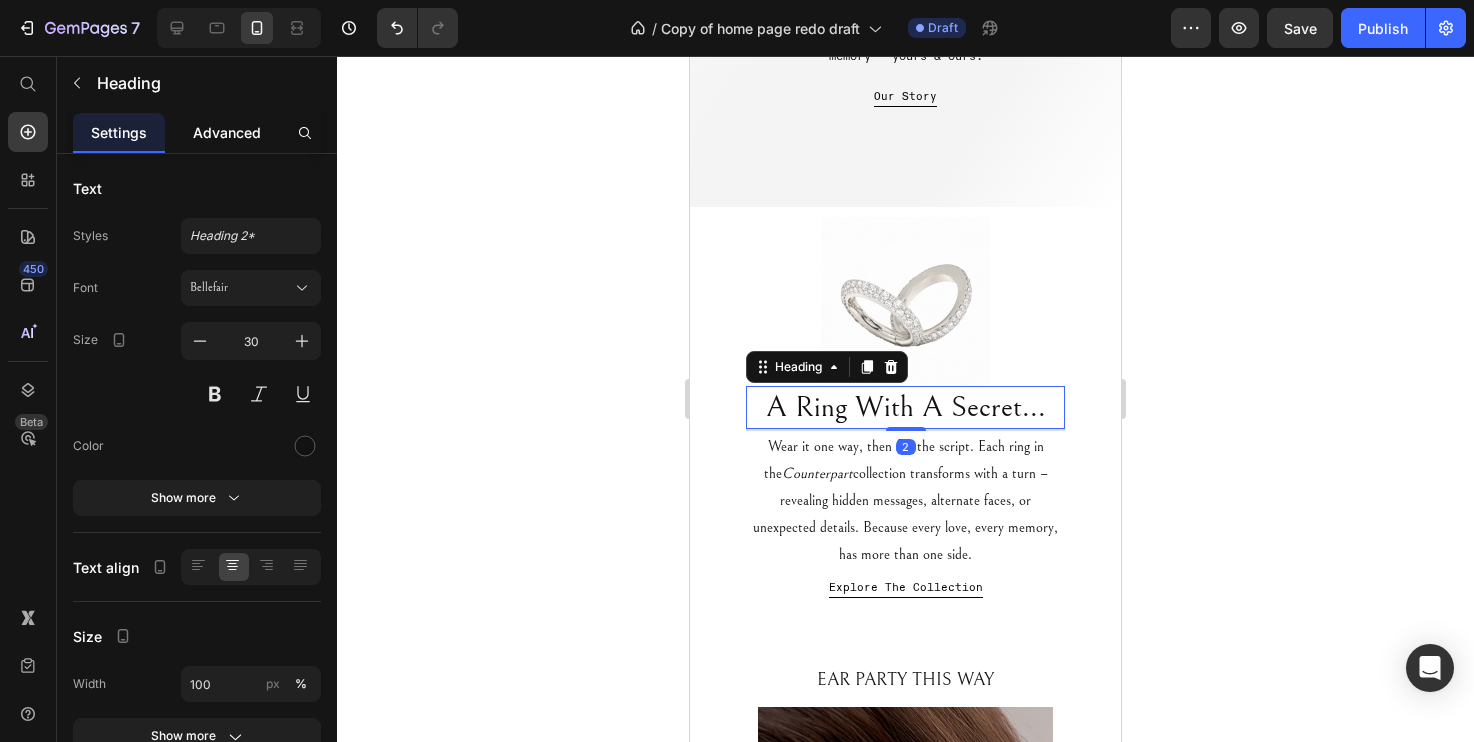 click on "Advanced" at bounding box center (227, 132) 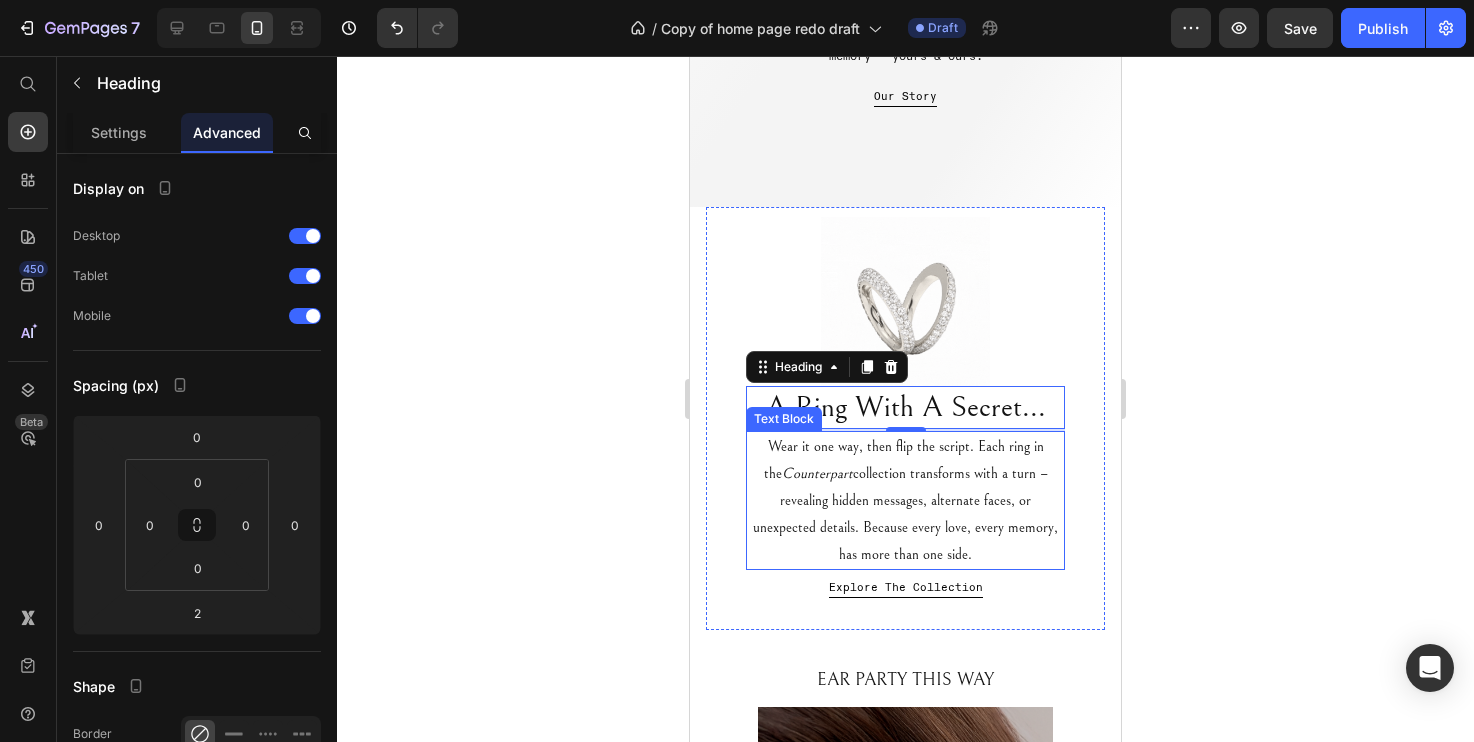click on "Wear it one way, then flip the script. Each ring in the  Counterpart  collection transforms with a turn – revealing hidden messages, alternate faces, or unexpected details. Because every love, every memory, has more than one side." at bounding box center (905, 500) 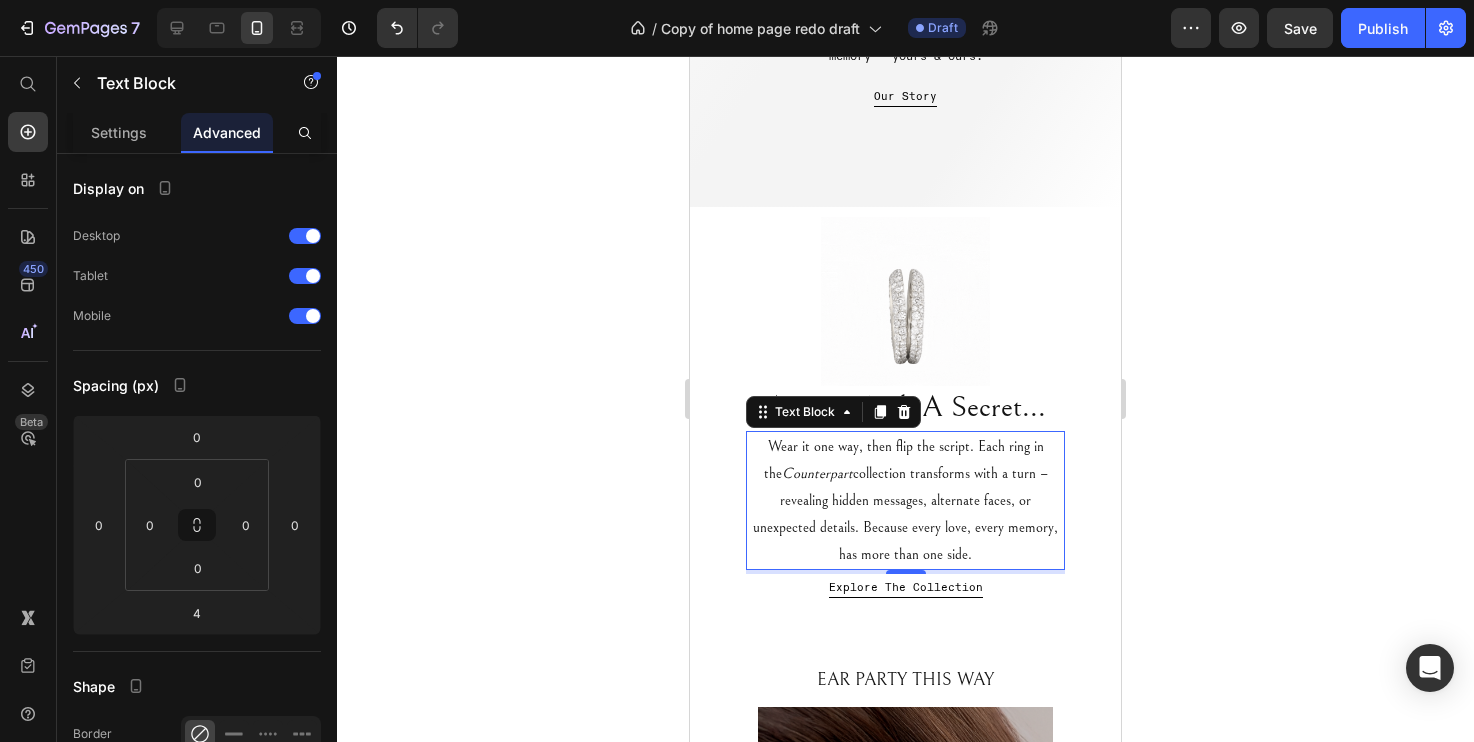 click at bounding box center [239, 28] 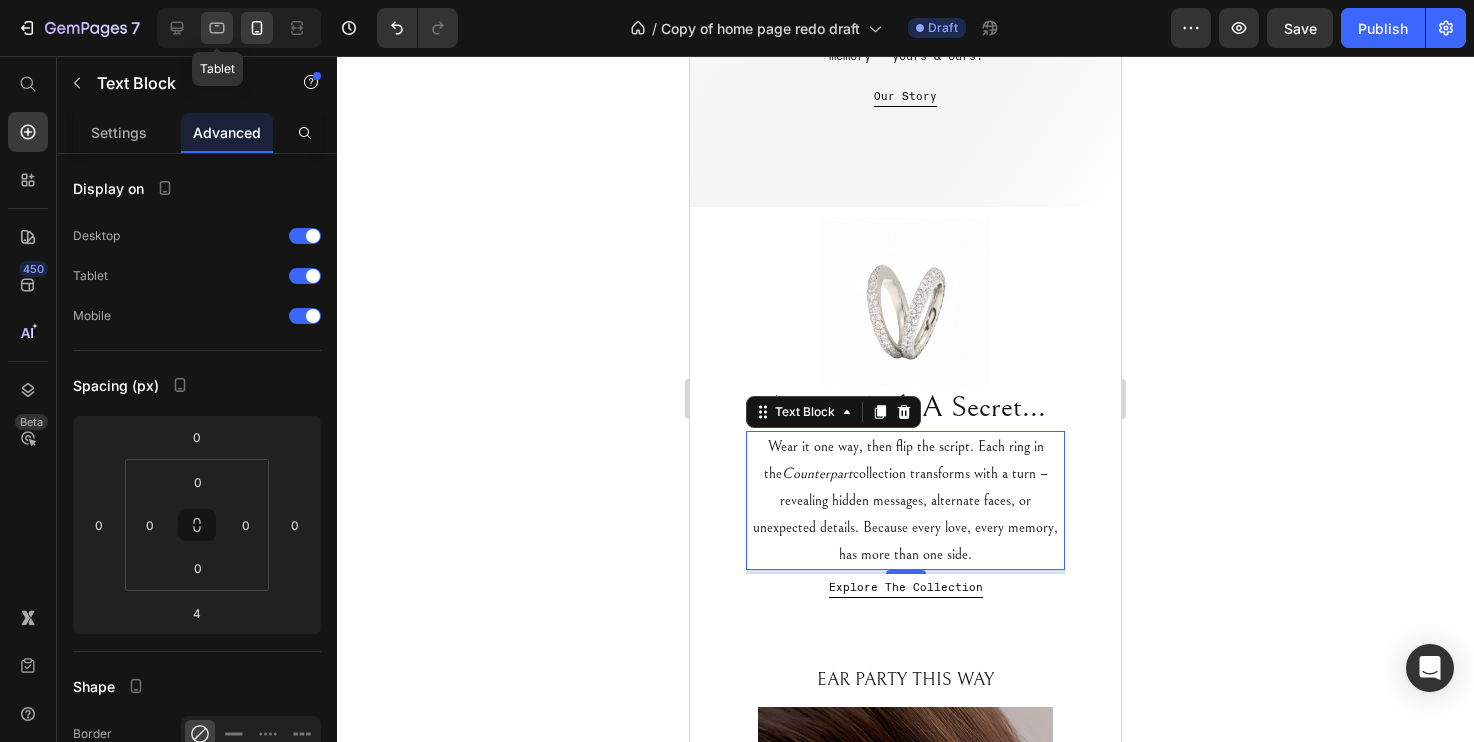 click 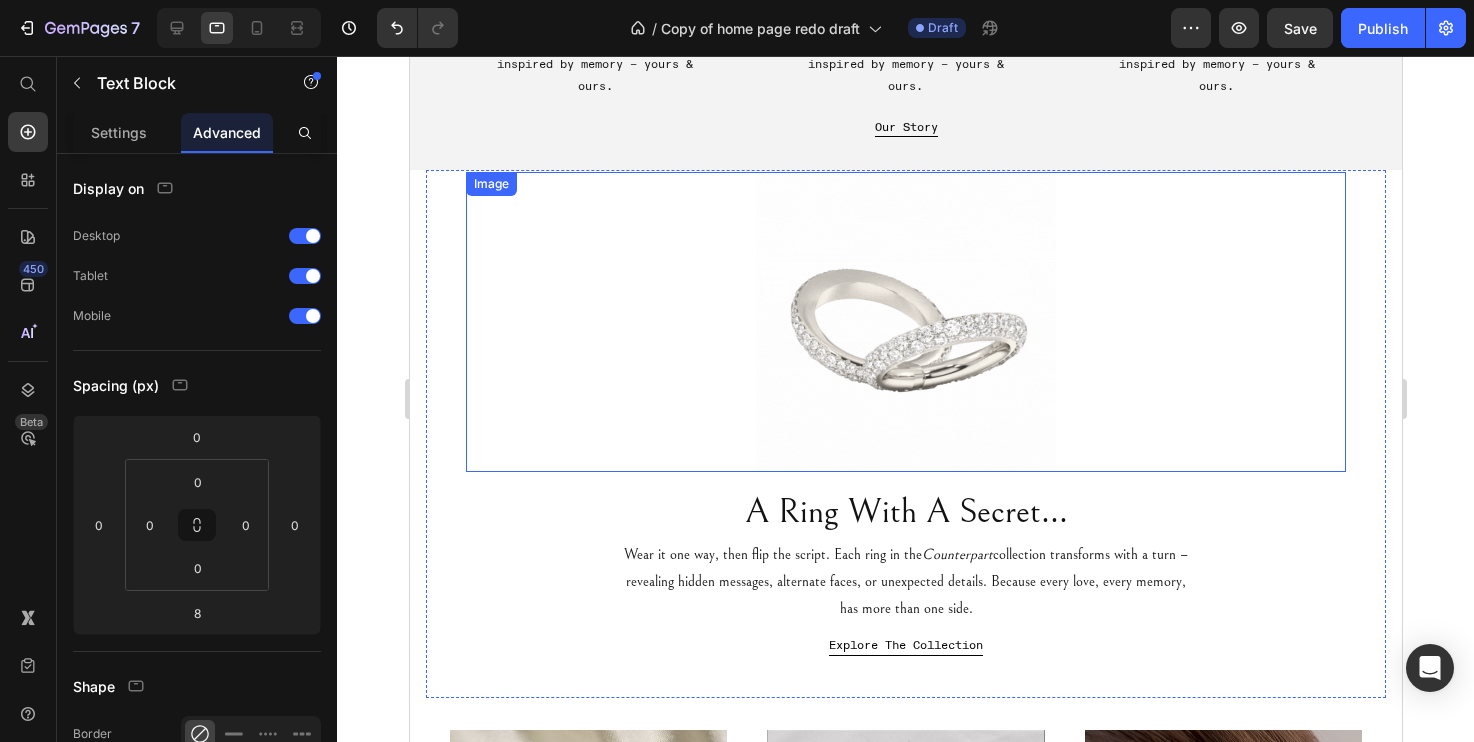 scroll, scrollTop: 2608, scrollLeft: 0, axis: vertical 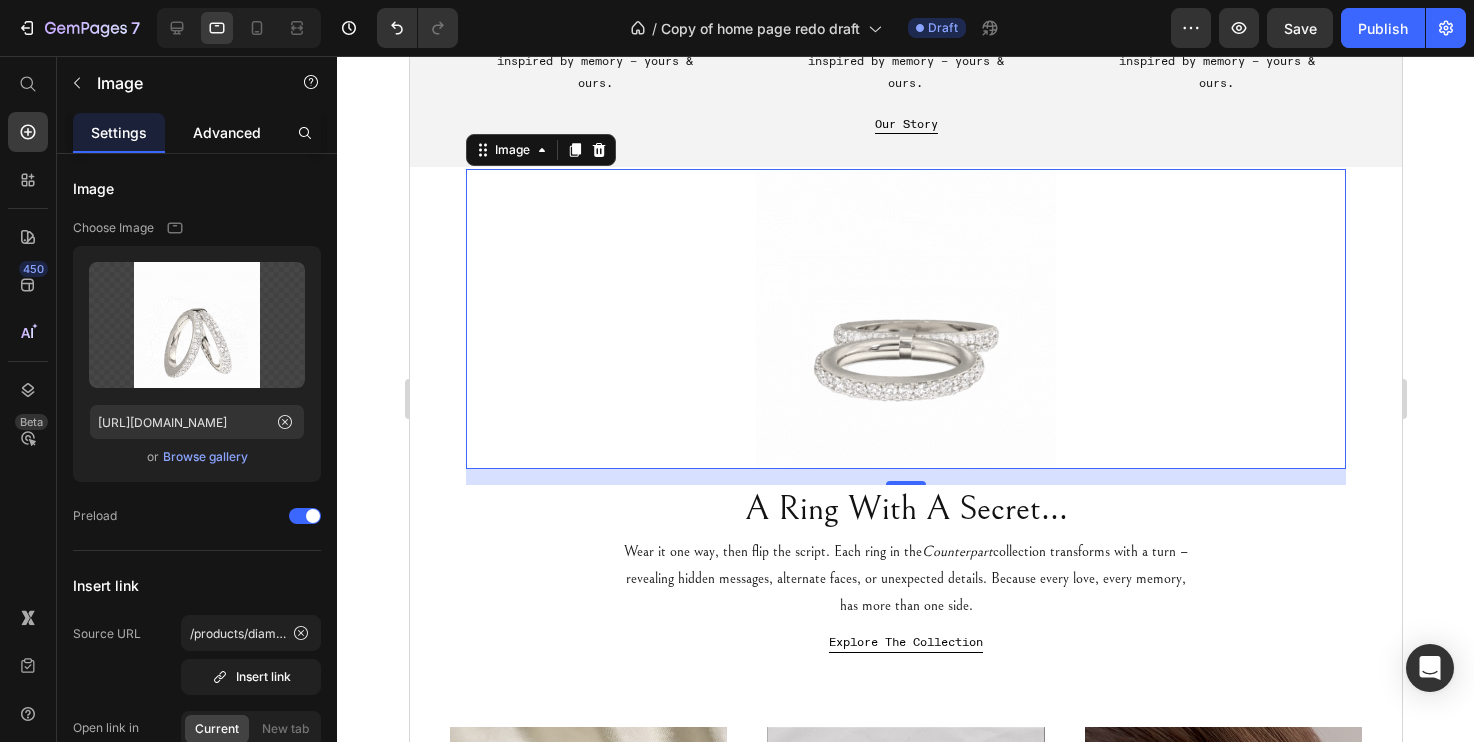 click on "Advanced" 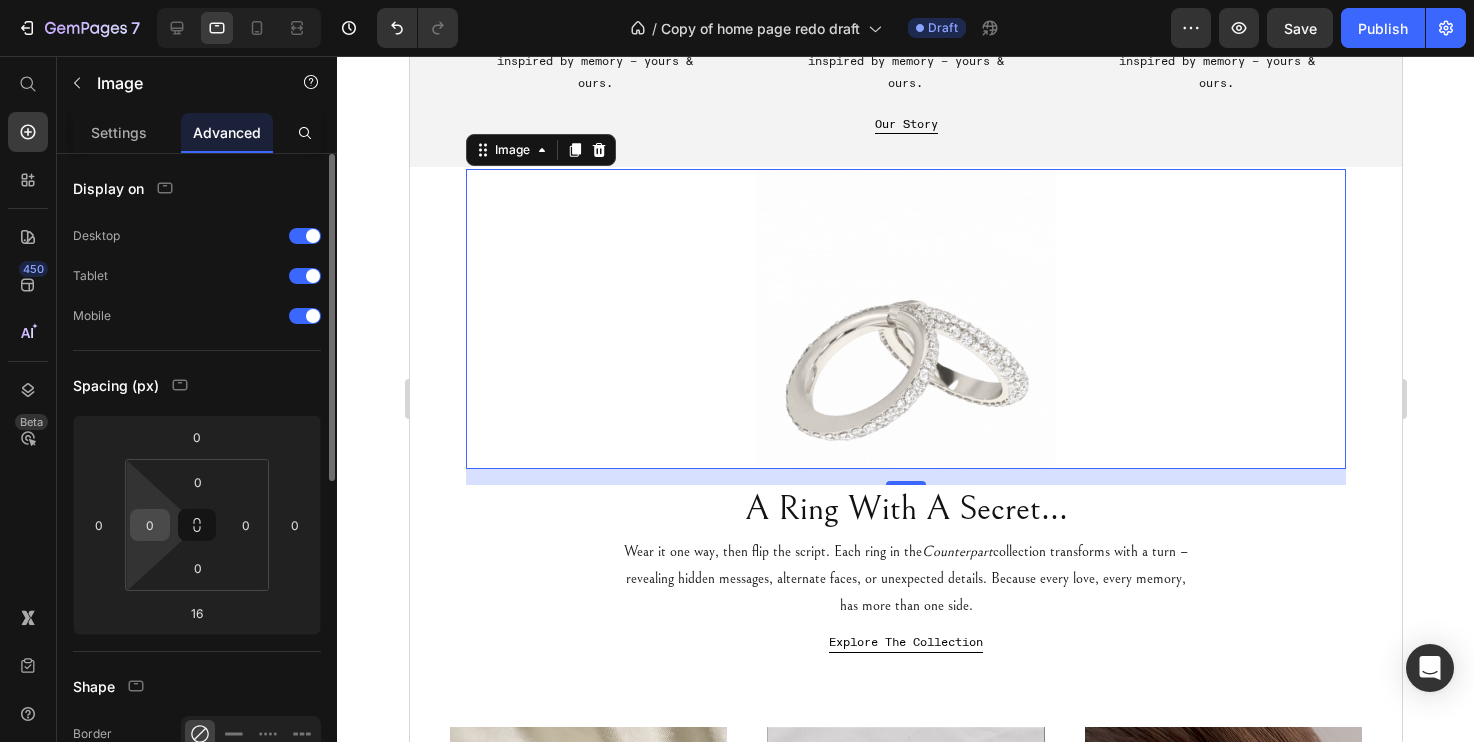 click on "0" at bounding box center [150, 525] 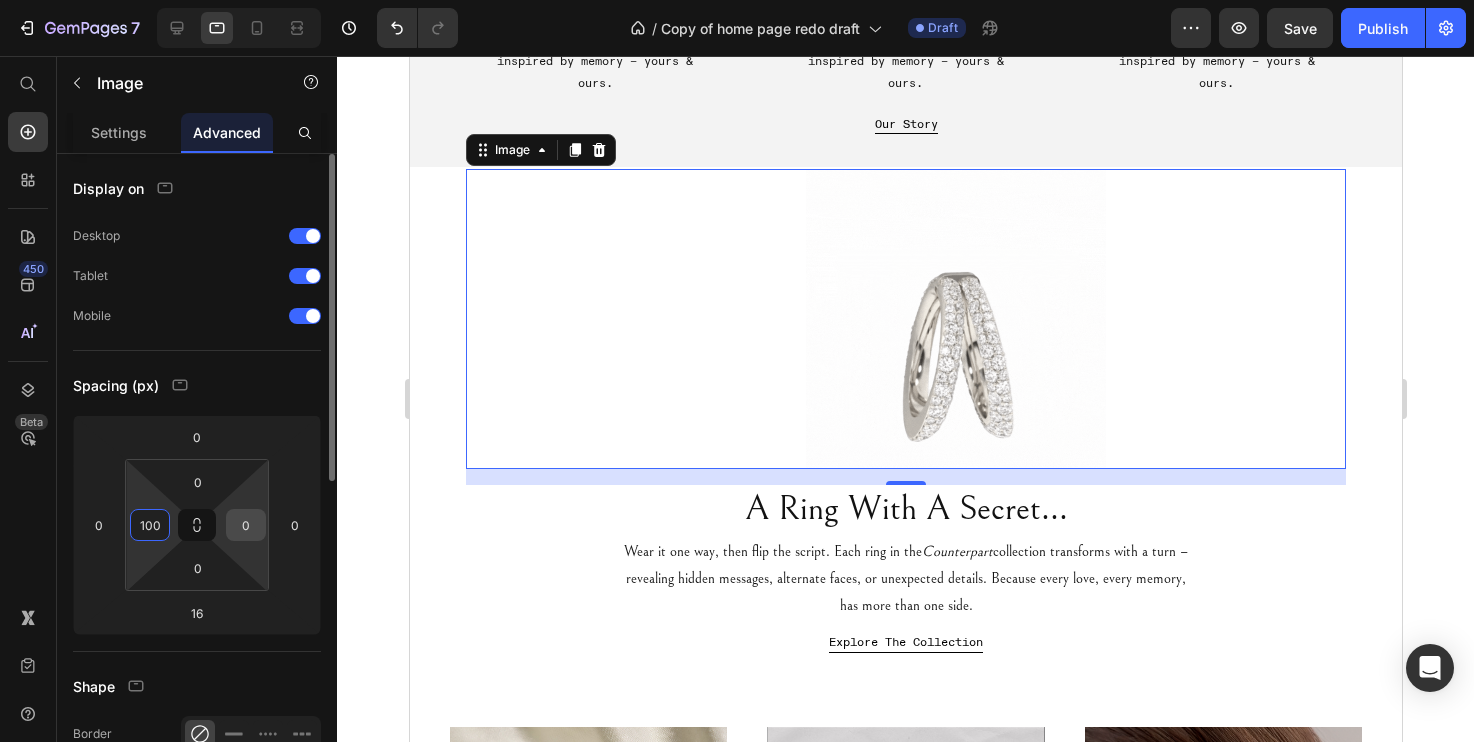 type on "100" 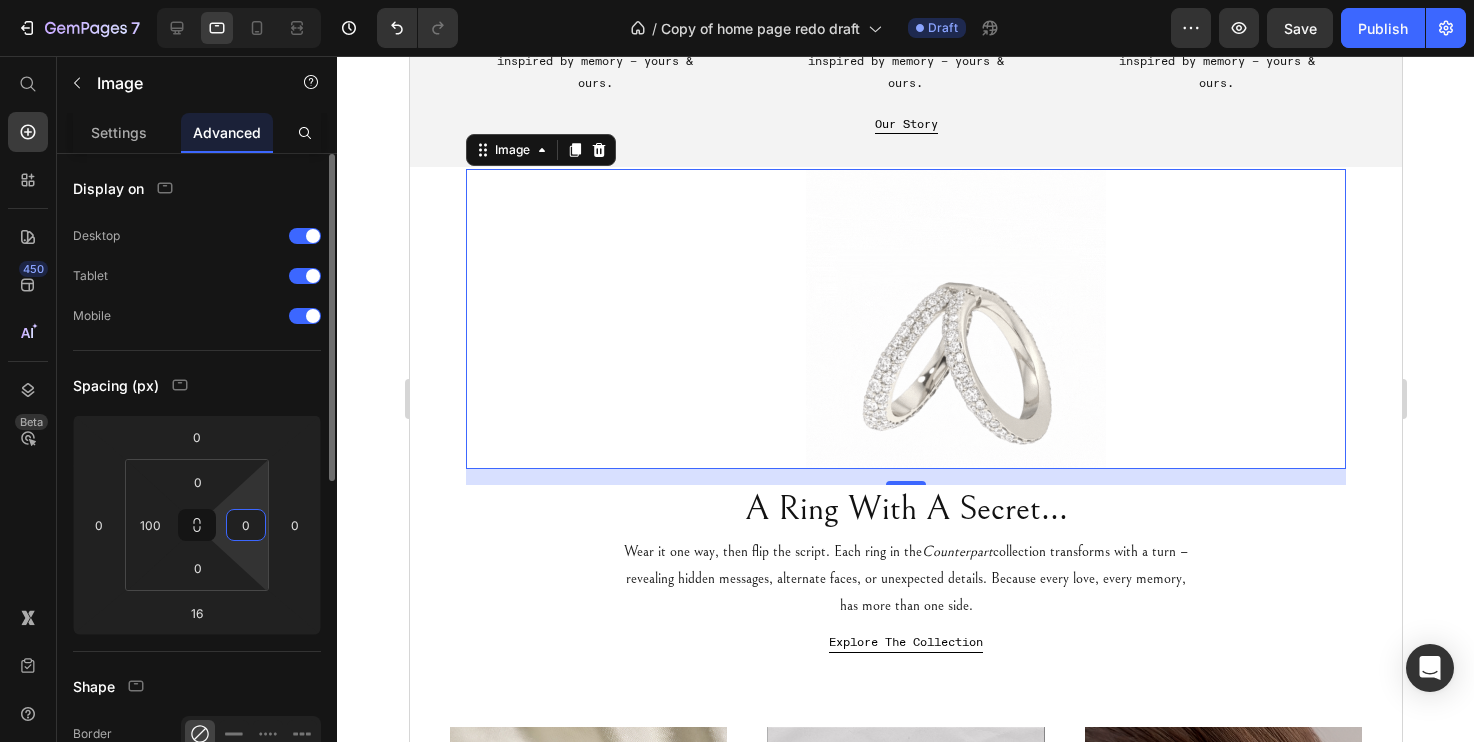 click on "0" at bounding box center [246, 525] 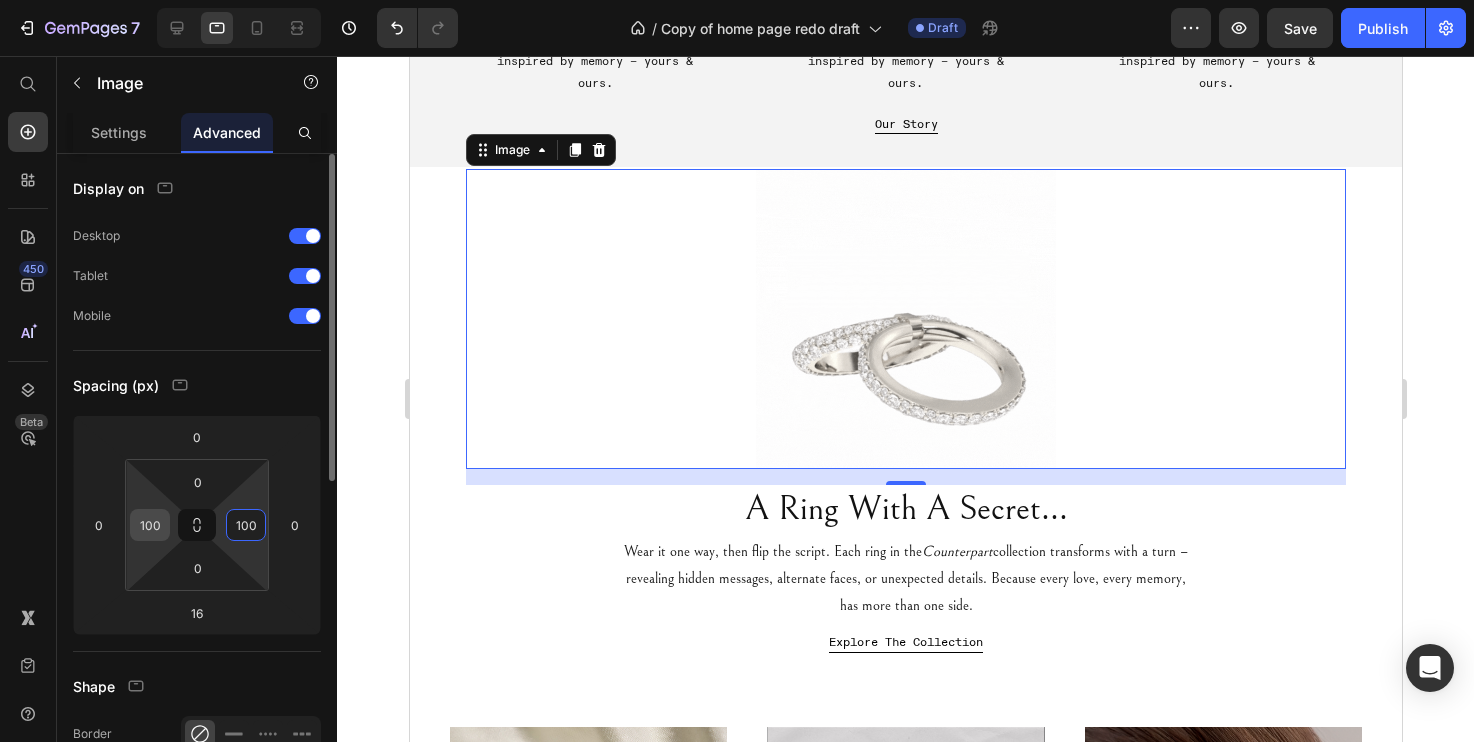 type on "100" 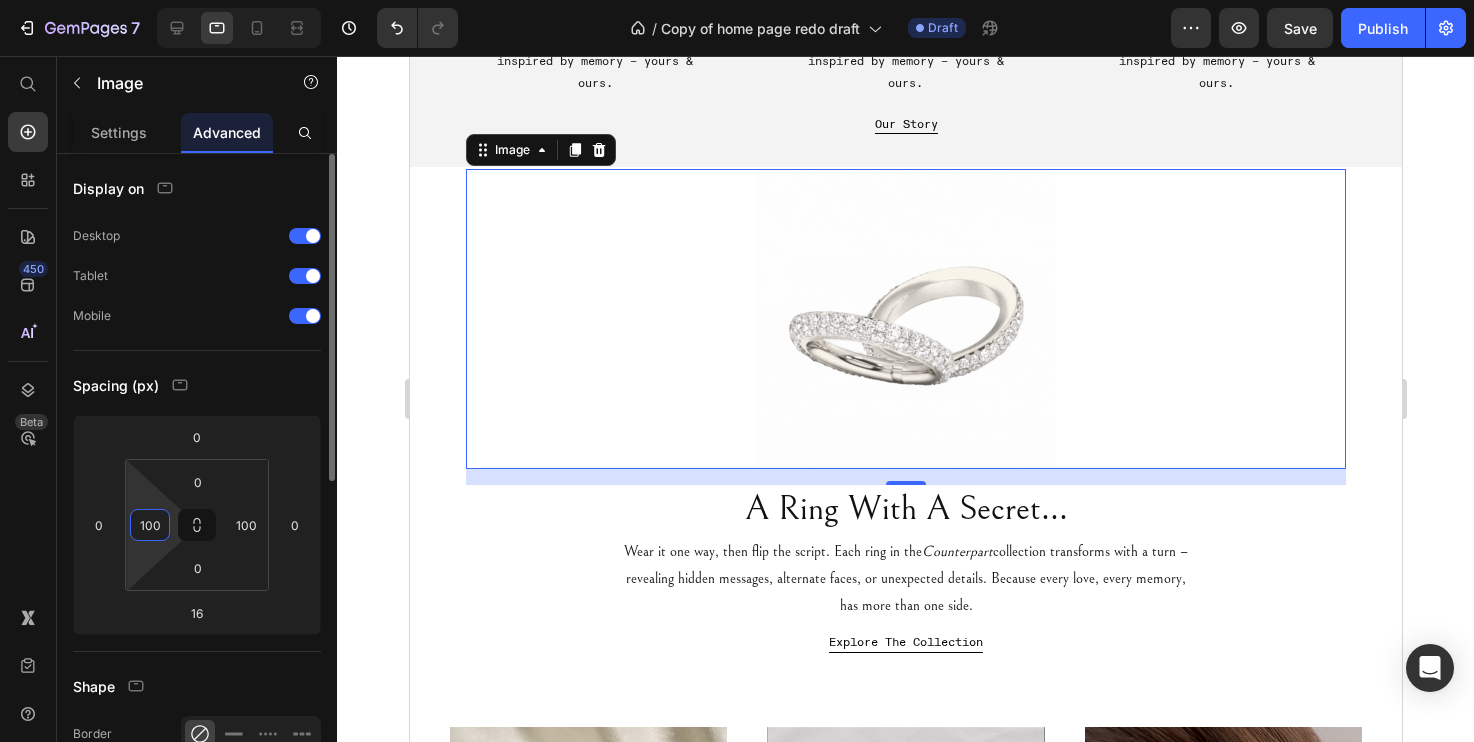 click on "100" at bounding box center (150, 525) 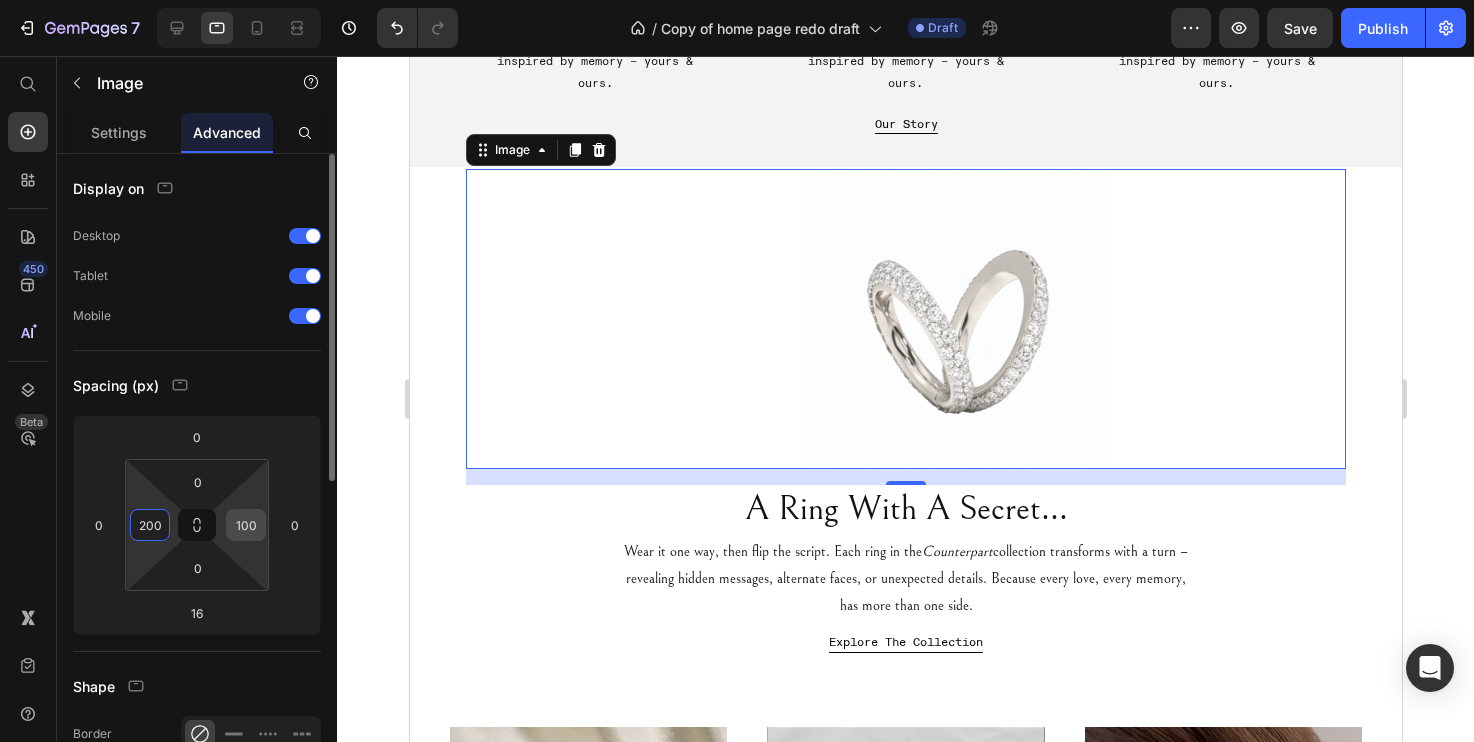 type on "200" 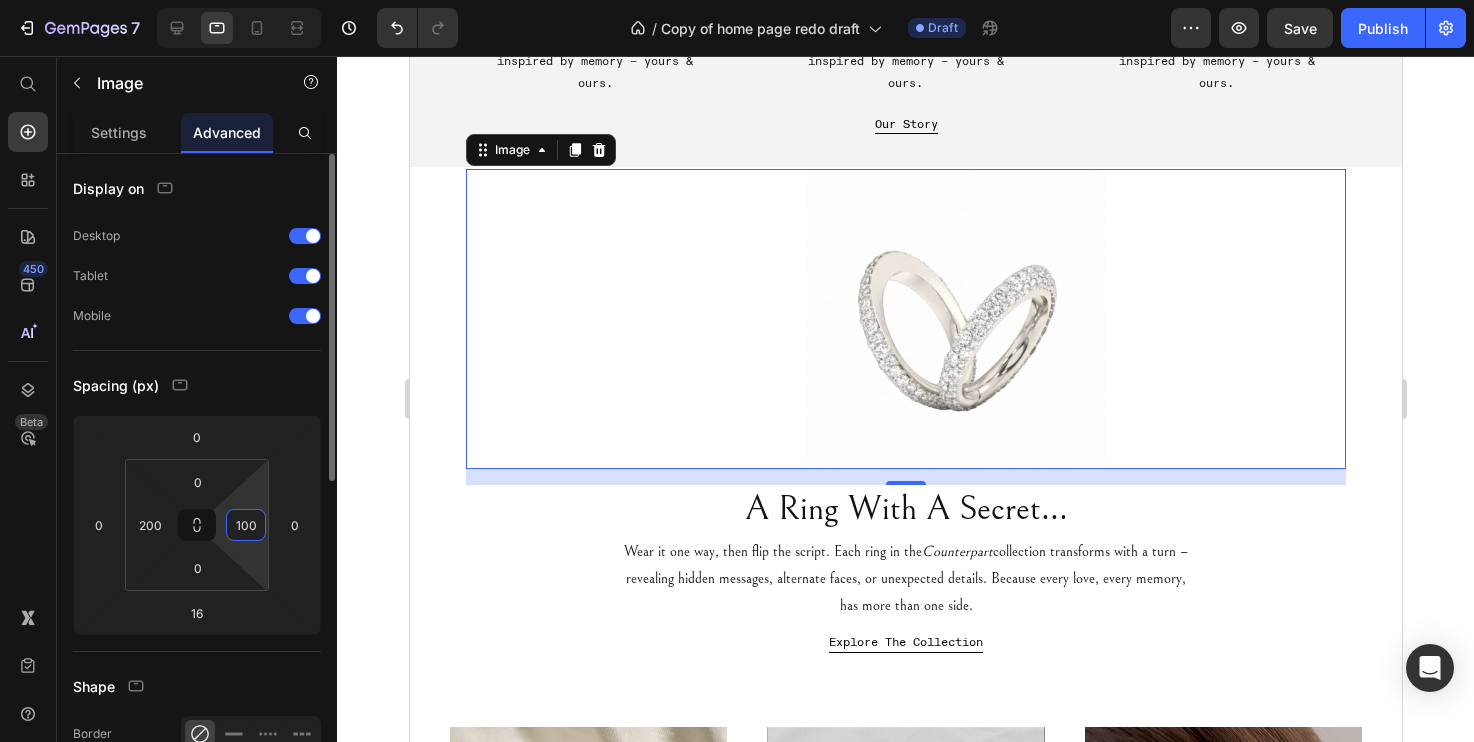 click on "100" at bounding box center (246, 525) 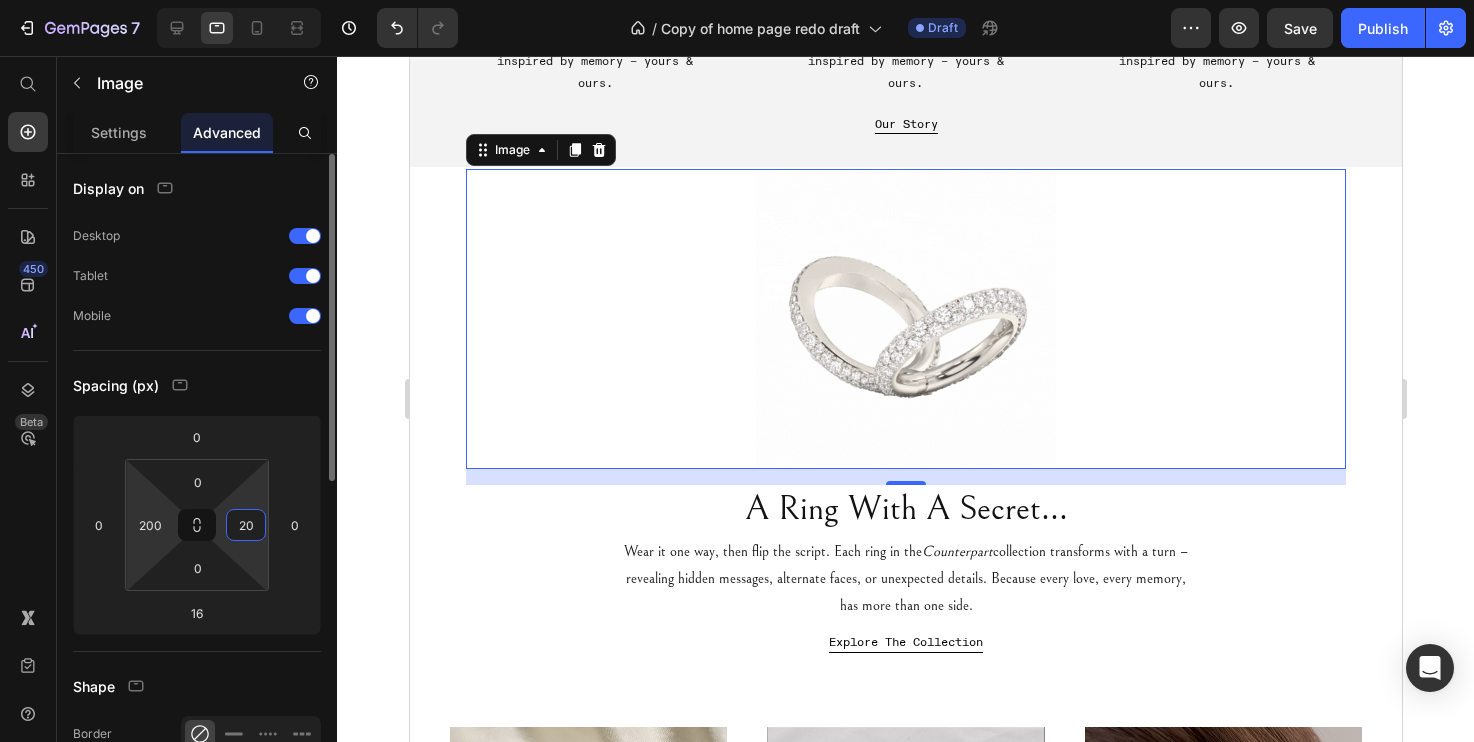 type on "2" 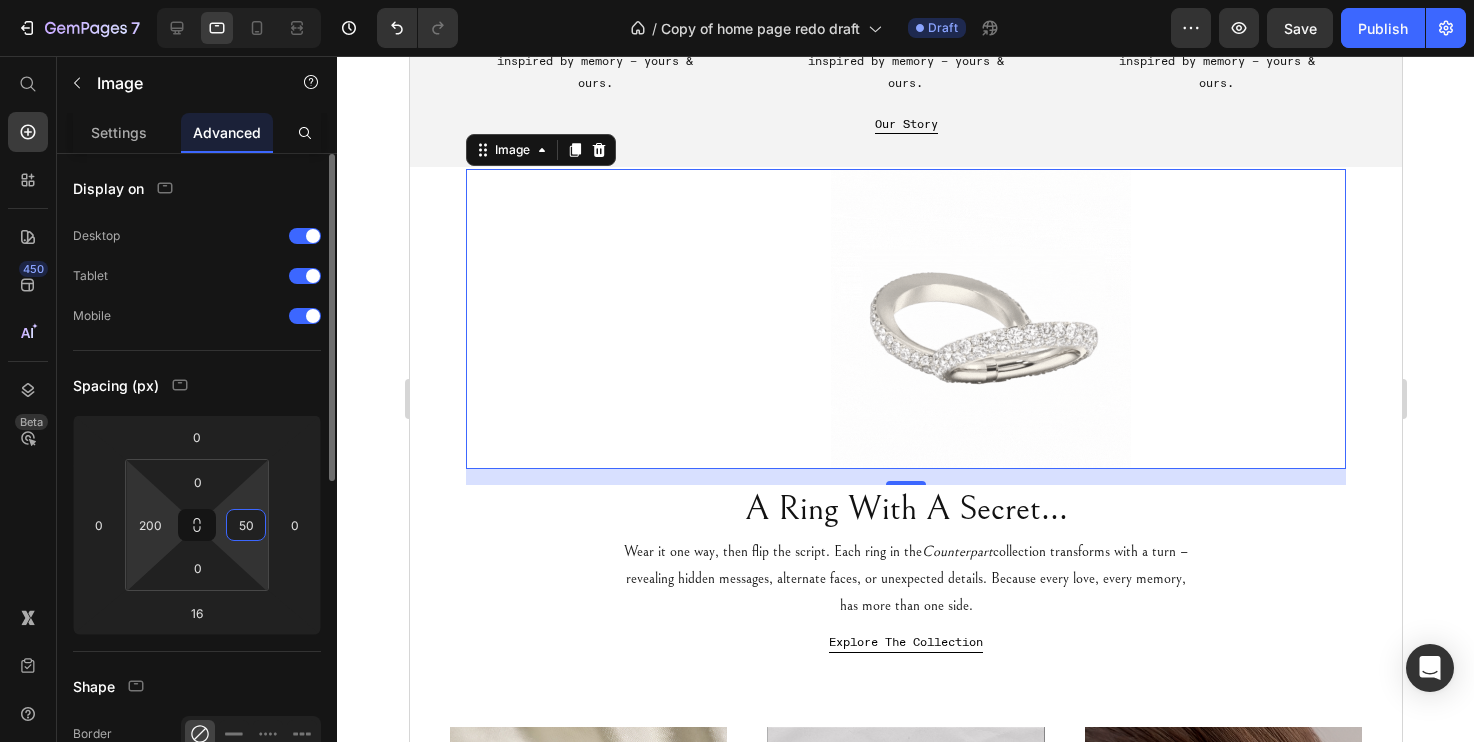 type on "5" 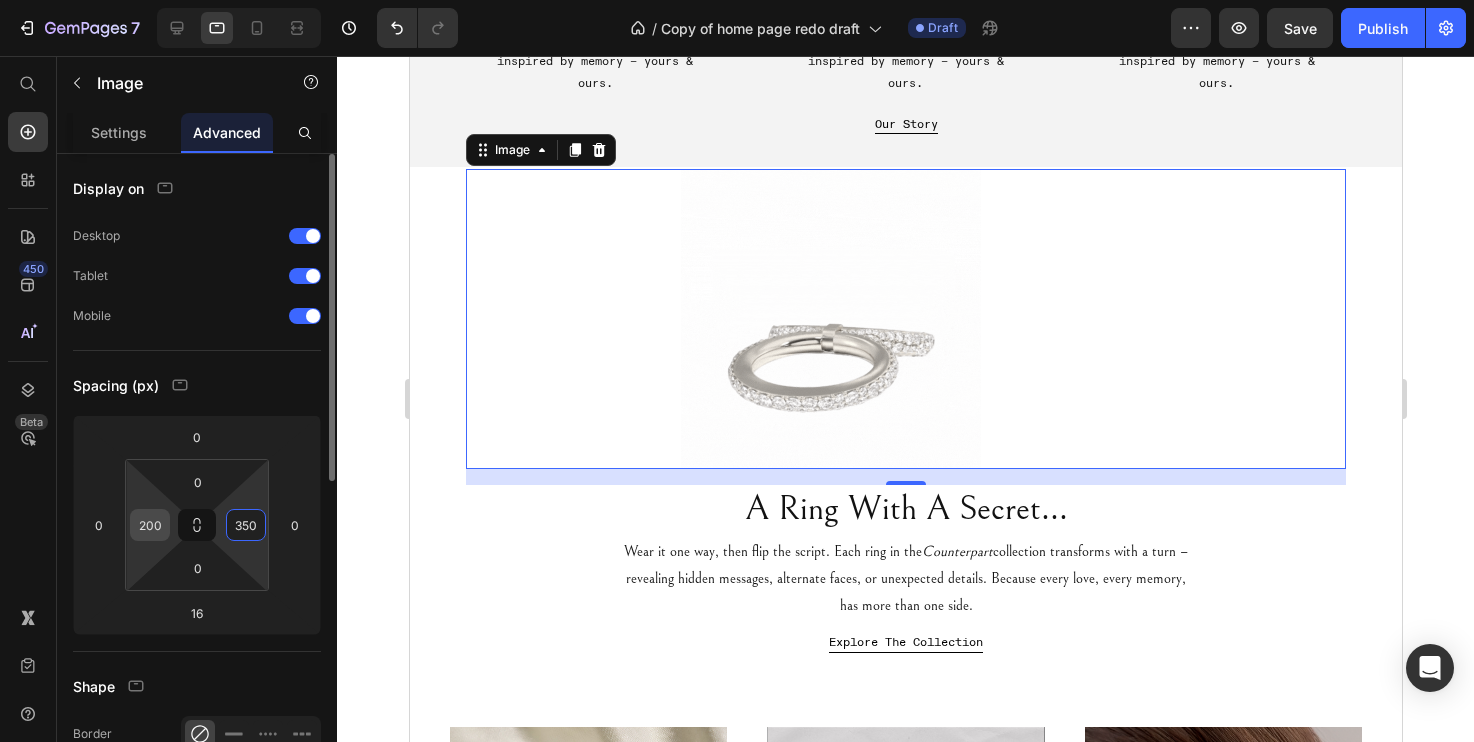 type on "350" 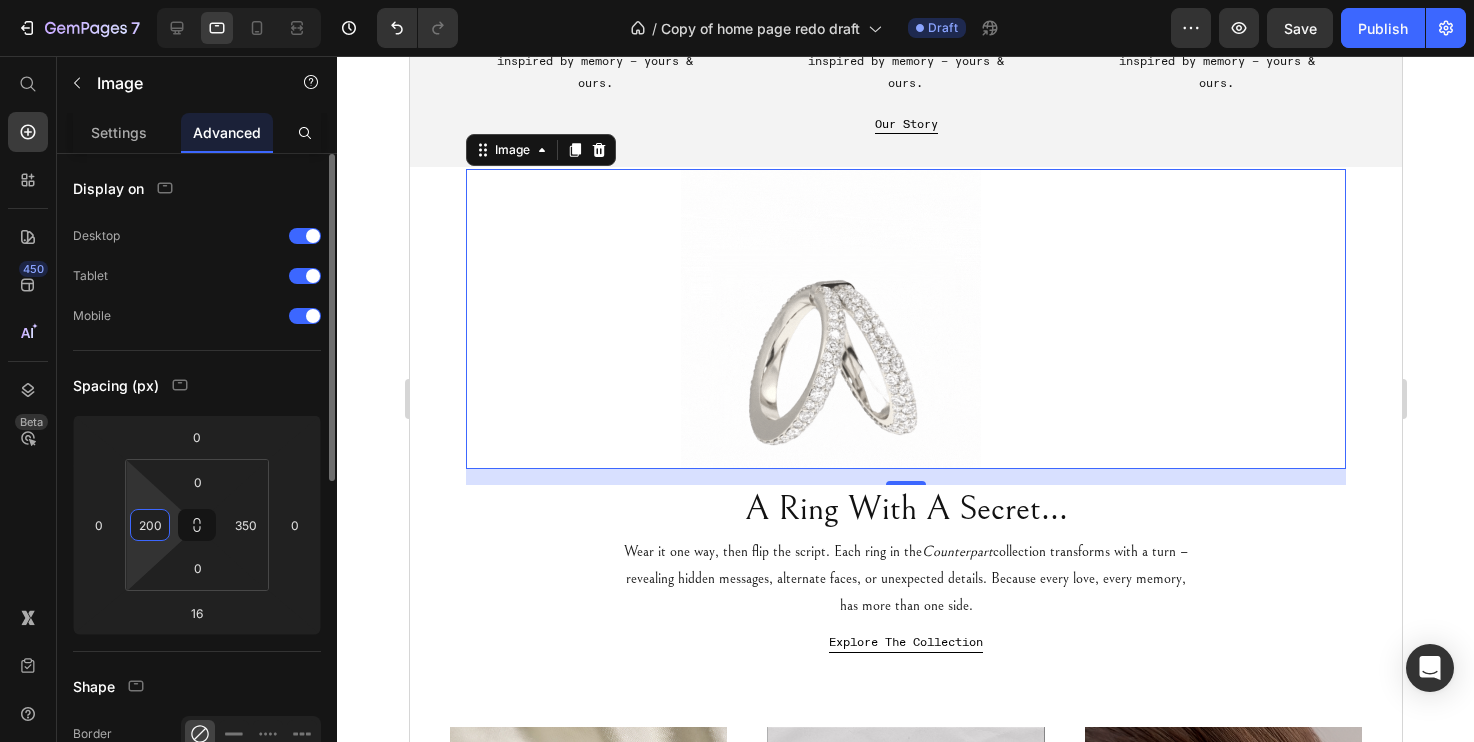 click on "200" at bounding box center (150, 525) 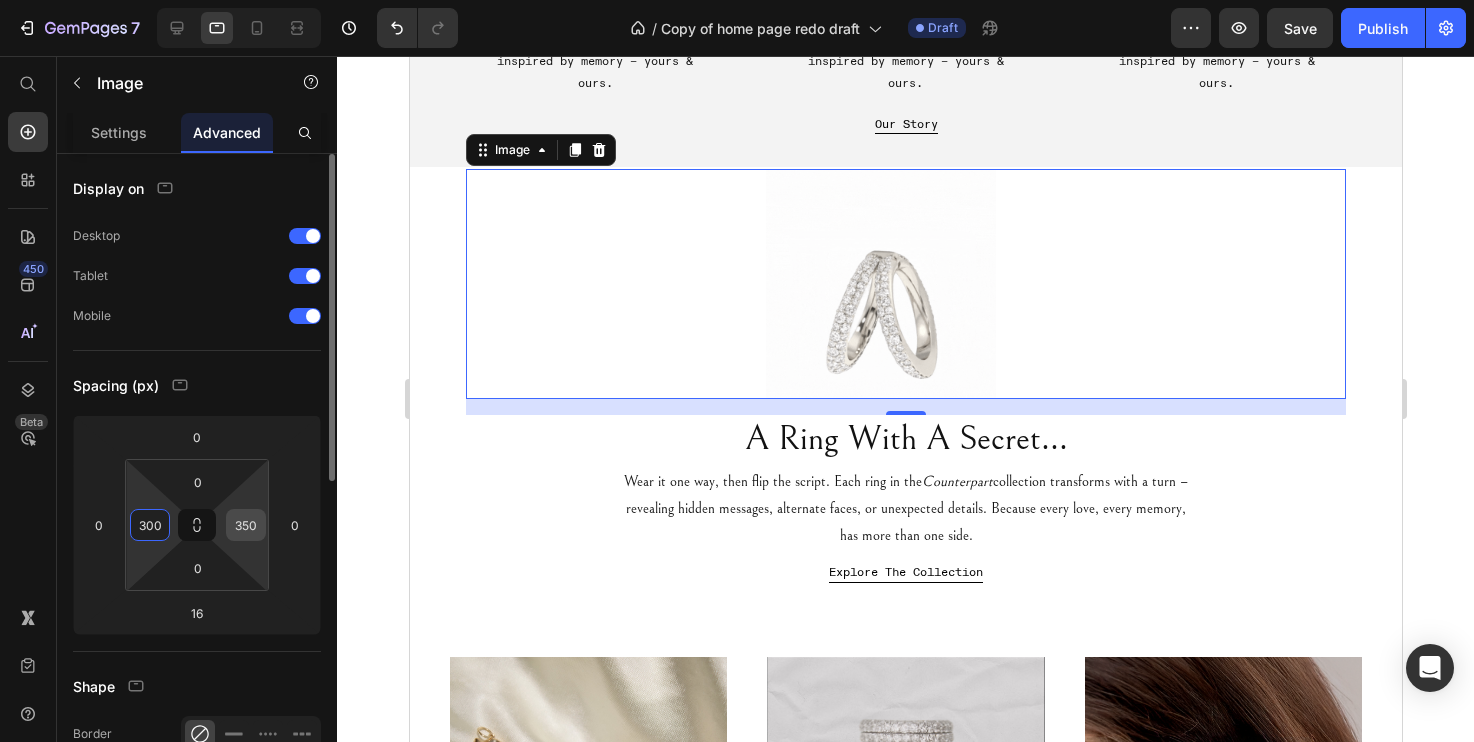 type on "300" 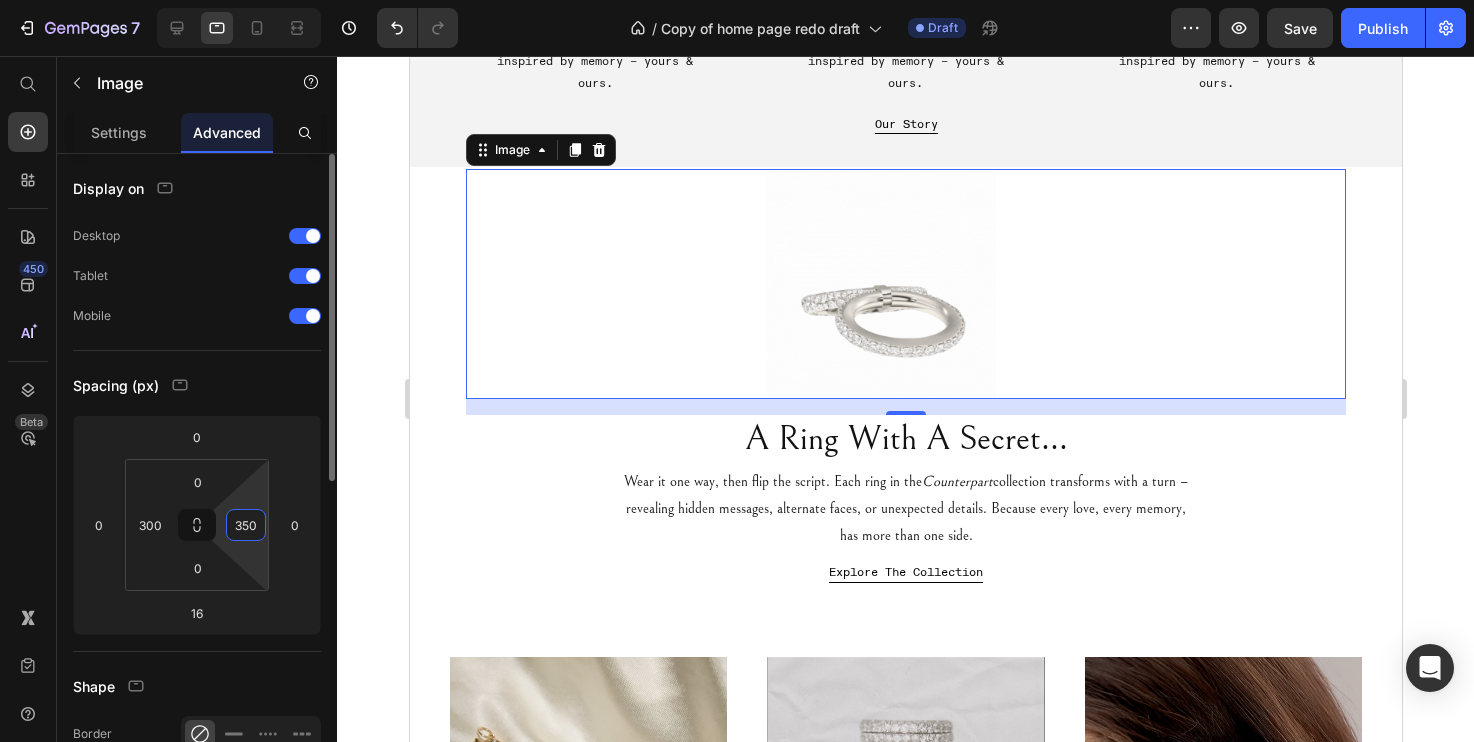 click on "350" at bounding box center [246, 525] 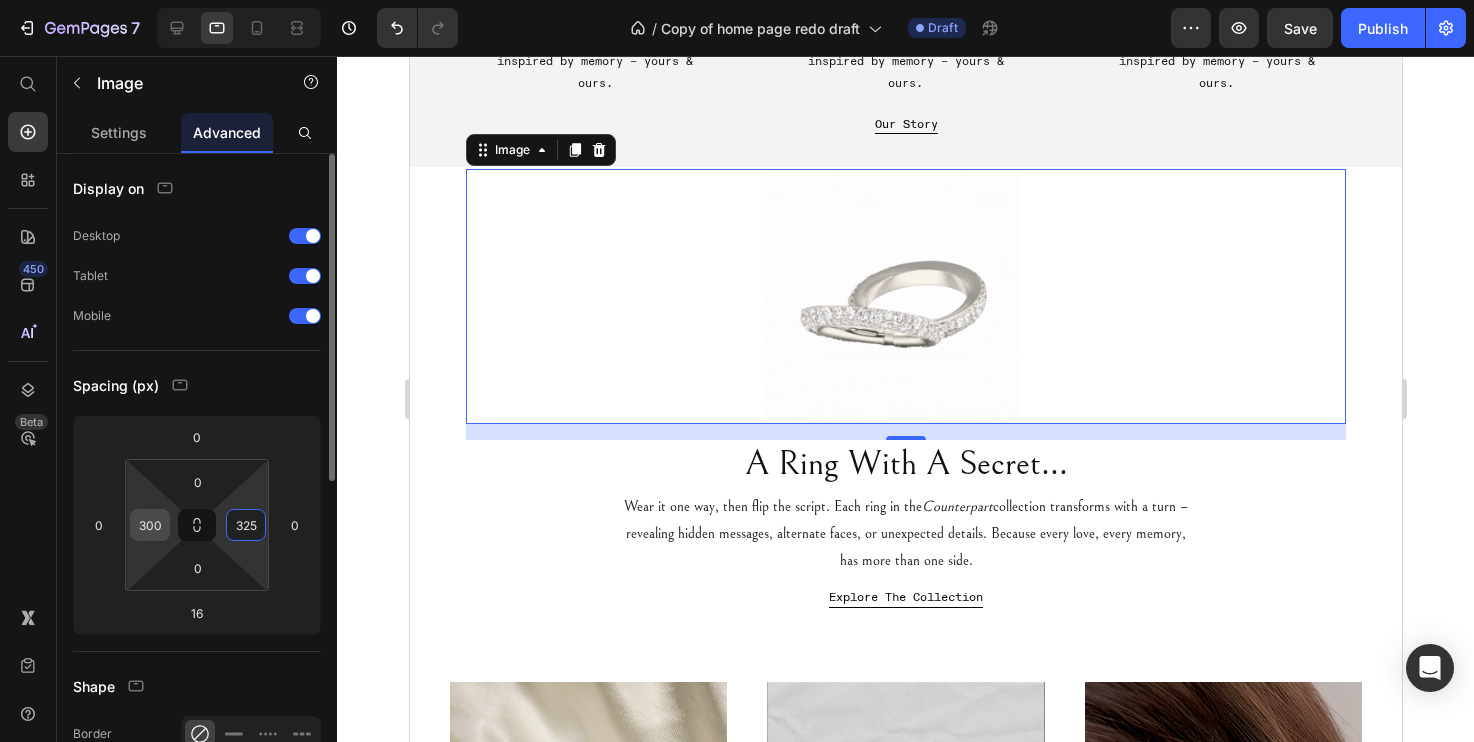 type on "325" 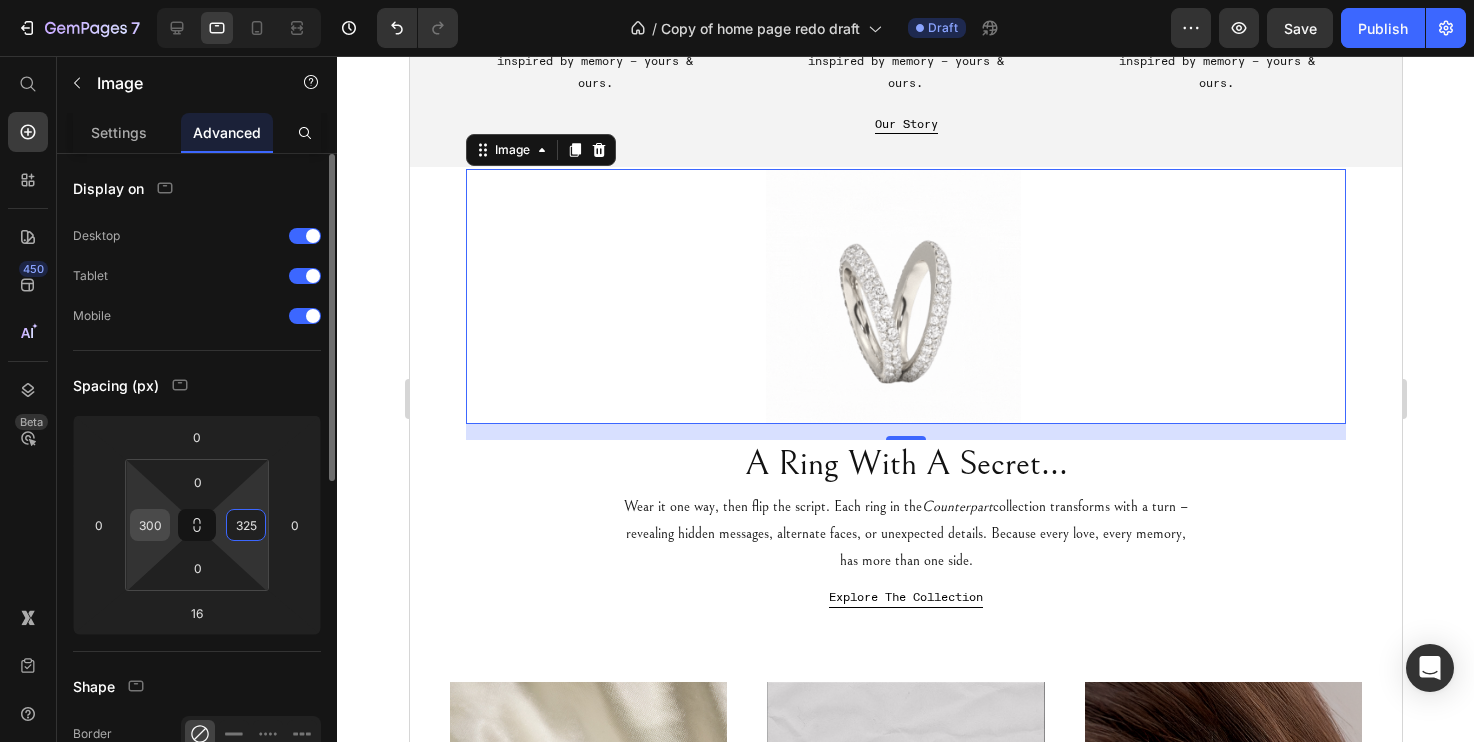 click on "300" at bounding box center [150, 525] 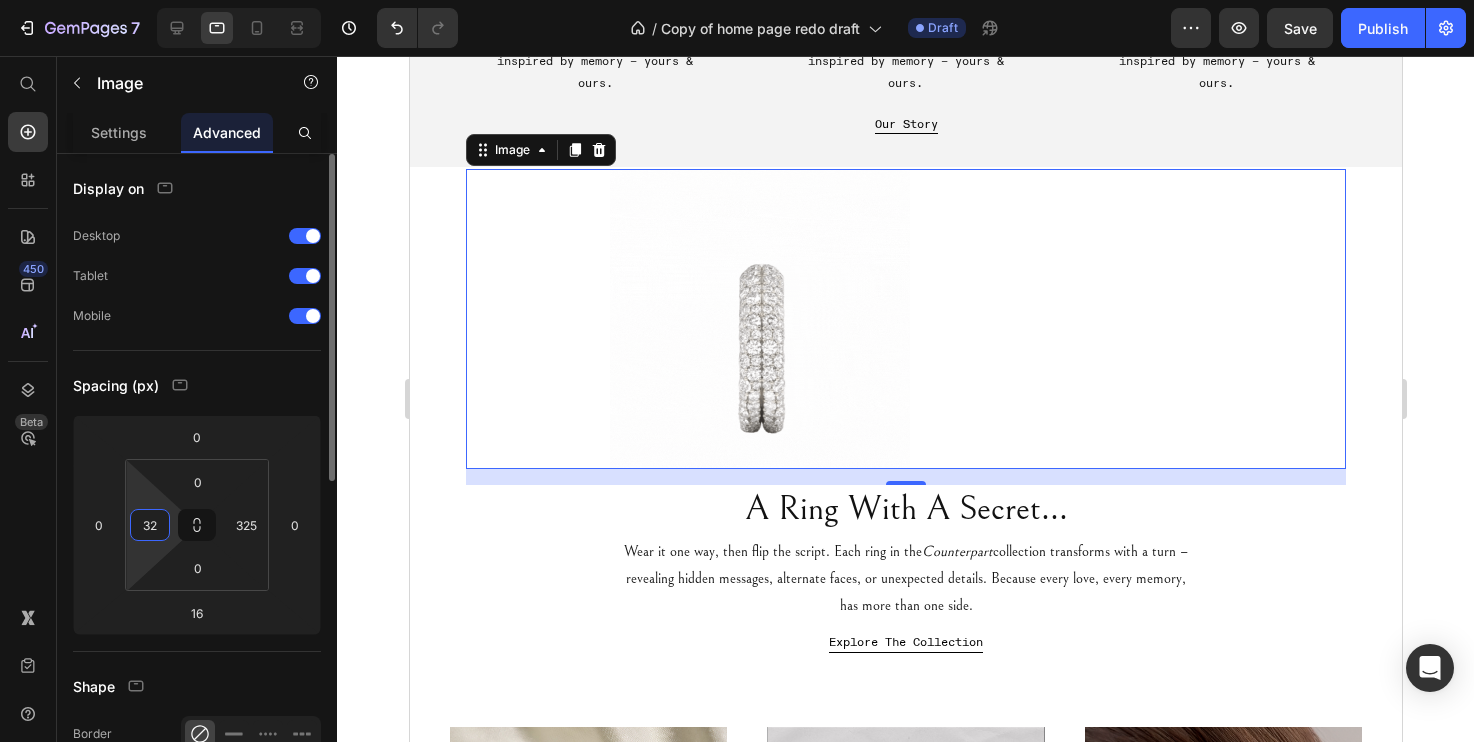 type on "325" 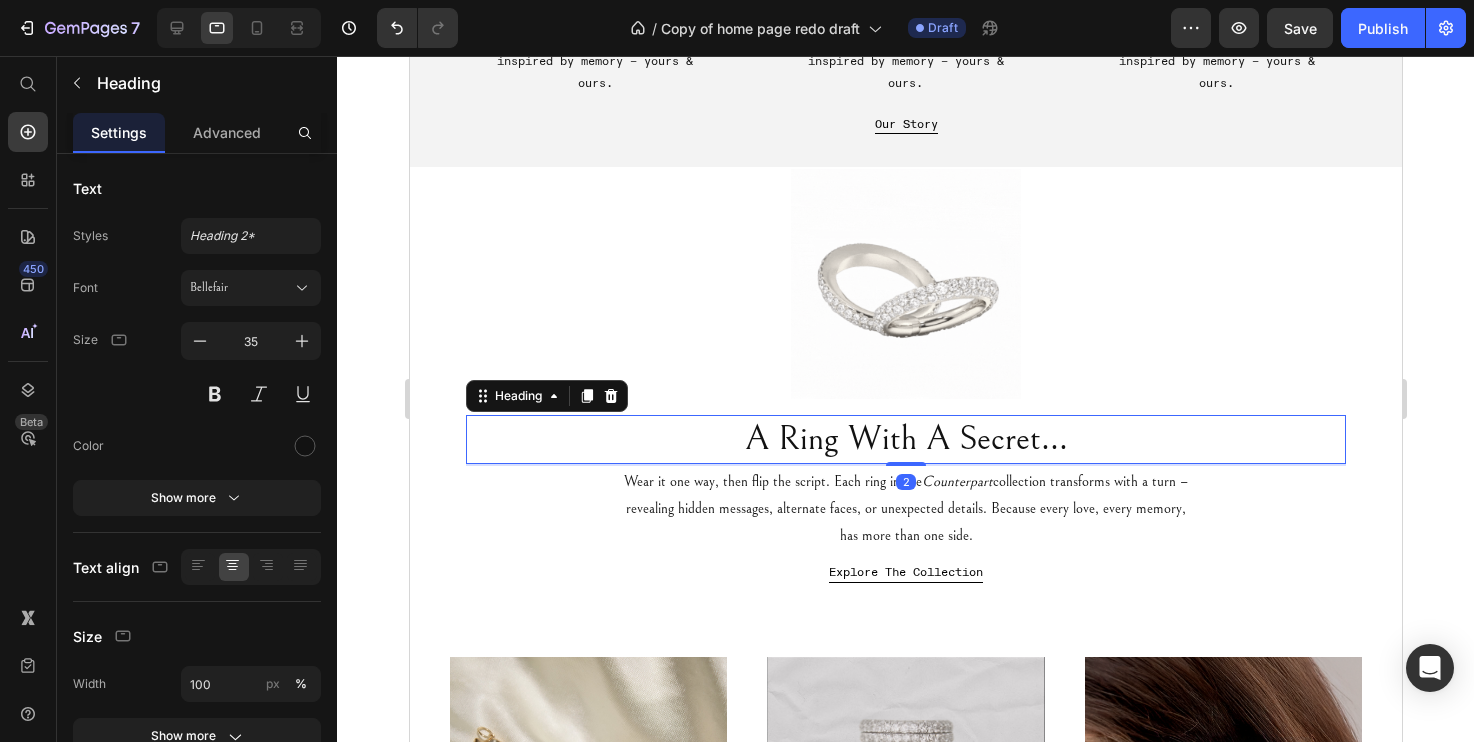 click on "A Ring With A Secret..." at bounding box center [905, 440] 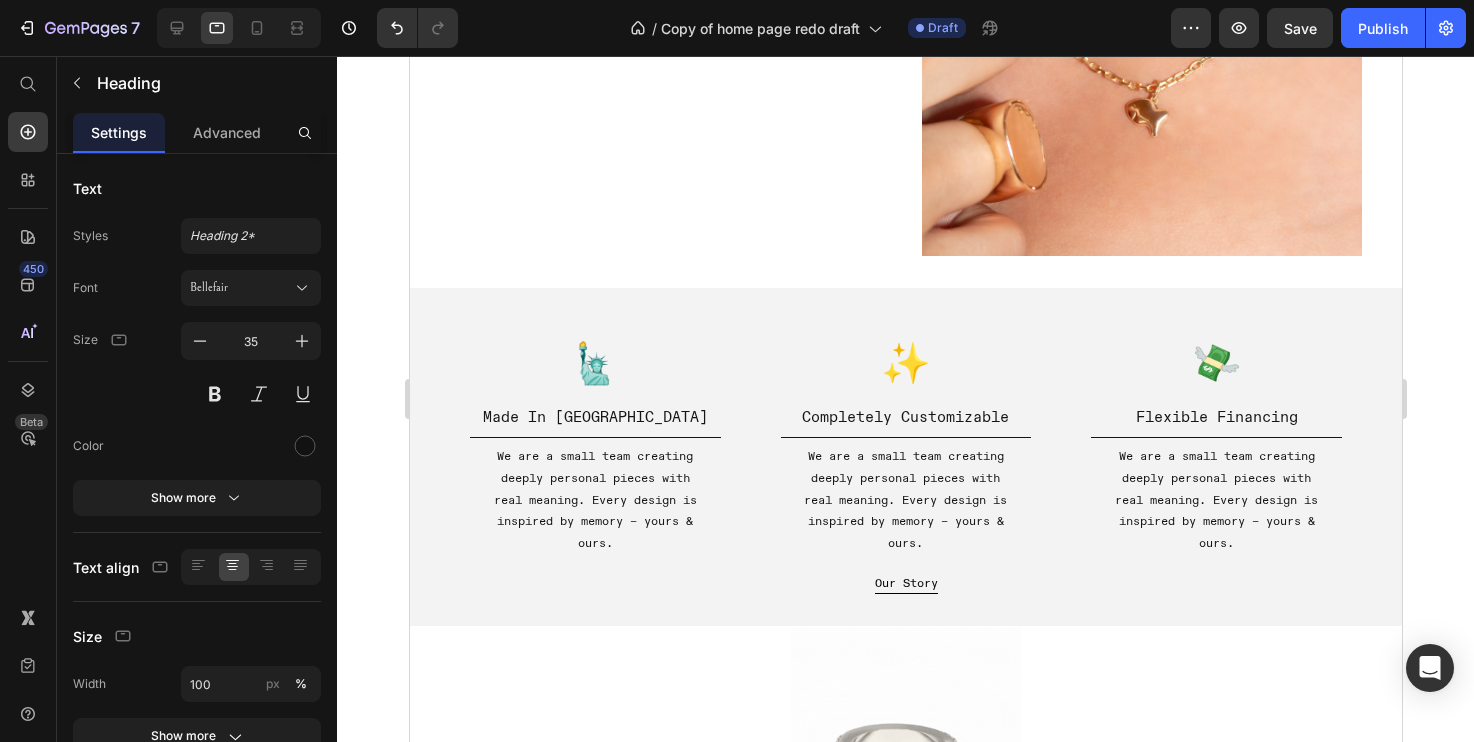 scroll, scrollTop: 2144, scrollLeft: 0, axis: vertical 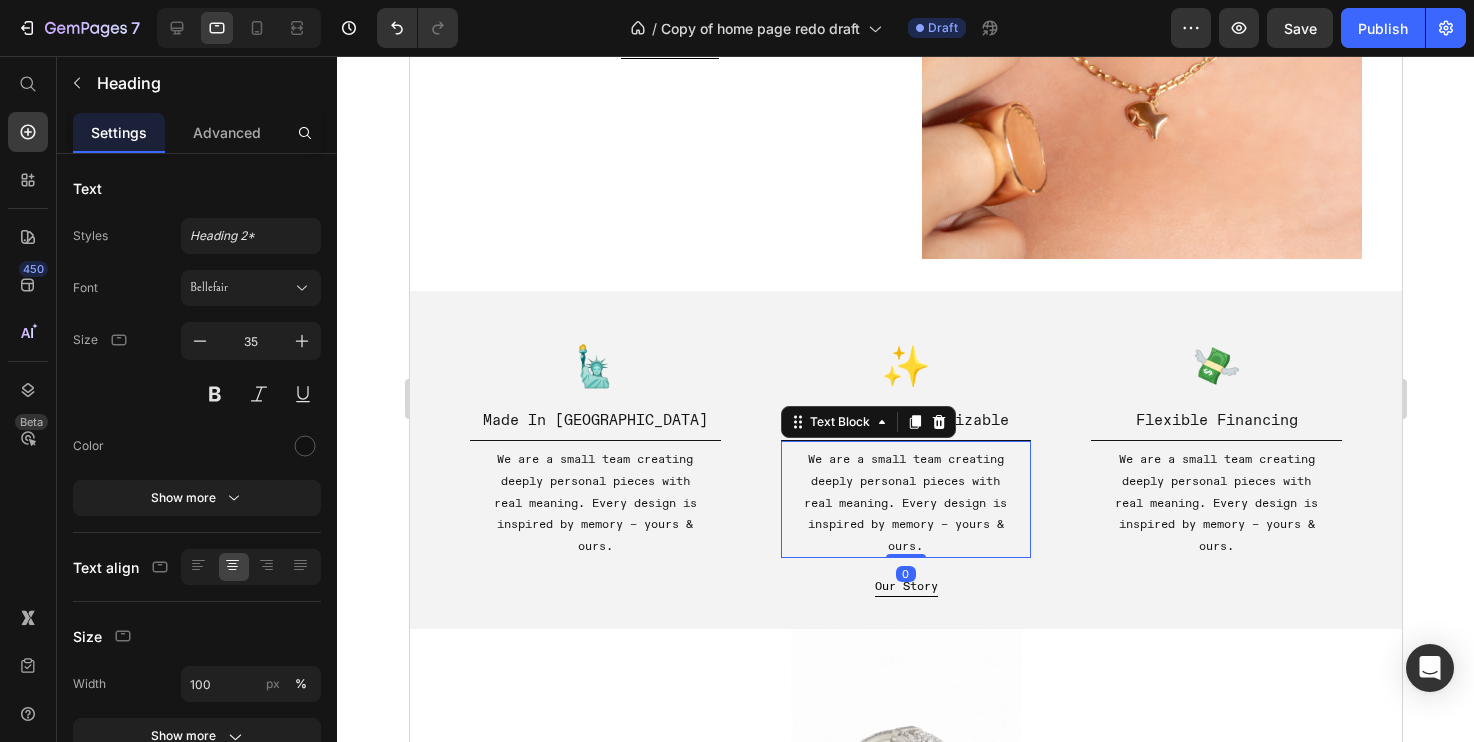 click on "We are a small team creating deeply personal pieces with real meaning. Every design is inspired by memory – yours & ours." at bounding box center (905, 502) 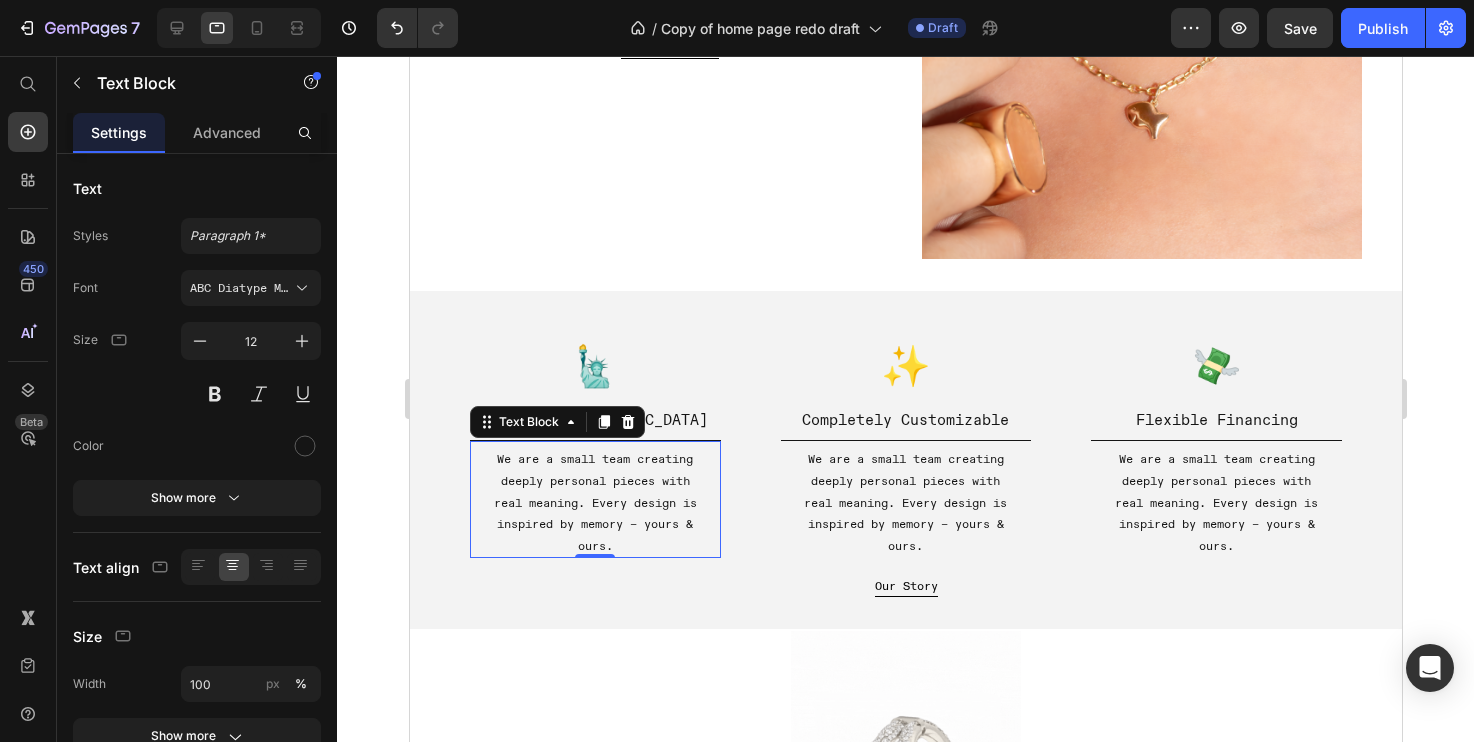 click on "We are a small team creating deeply personal pieces with real meaning. Every design is inspired by memory – yours & ours." at bounding box center (594, 502) 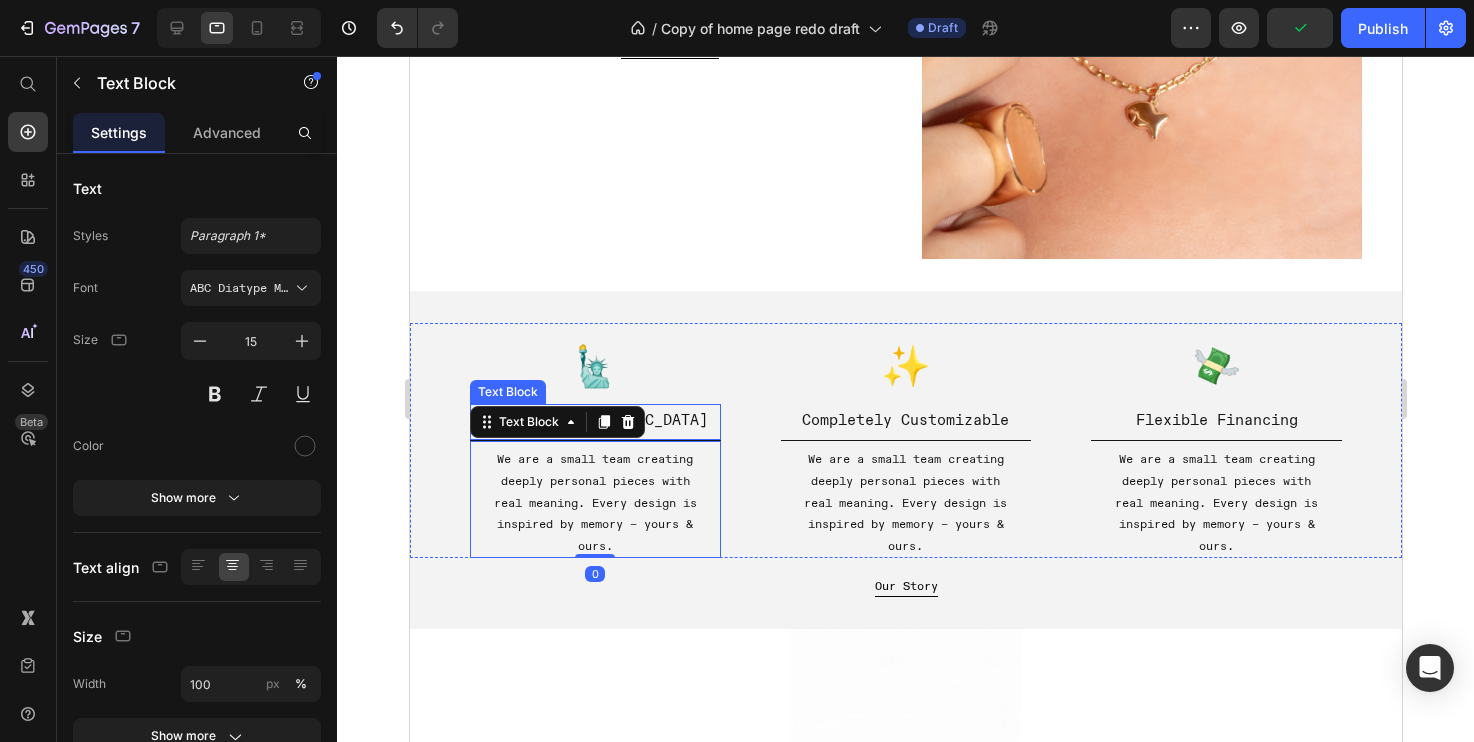 click on "Made In [GEOGRAPHIC_DATA]" at bounding box center [594, 419] 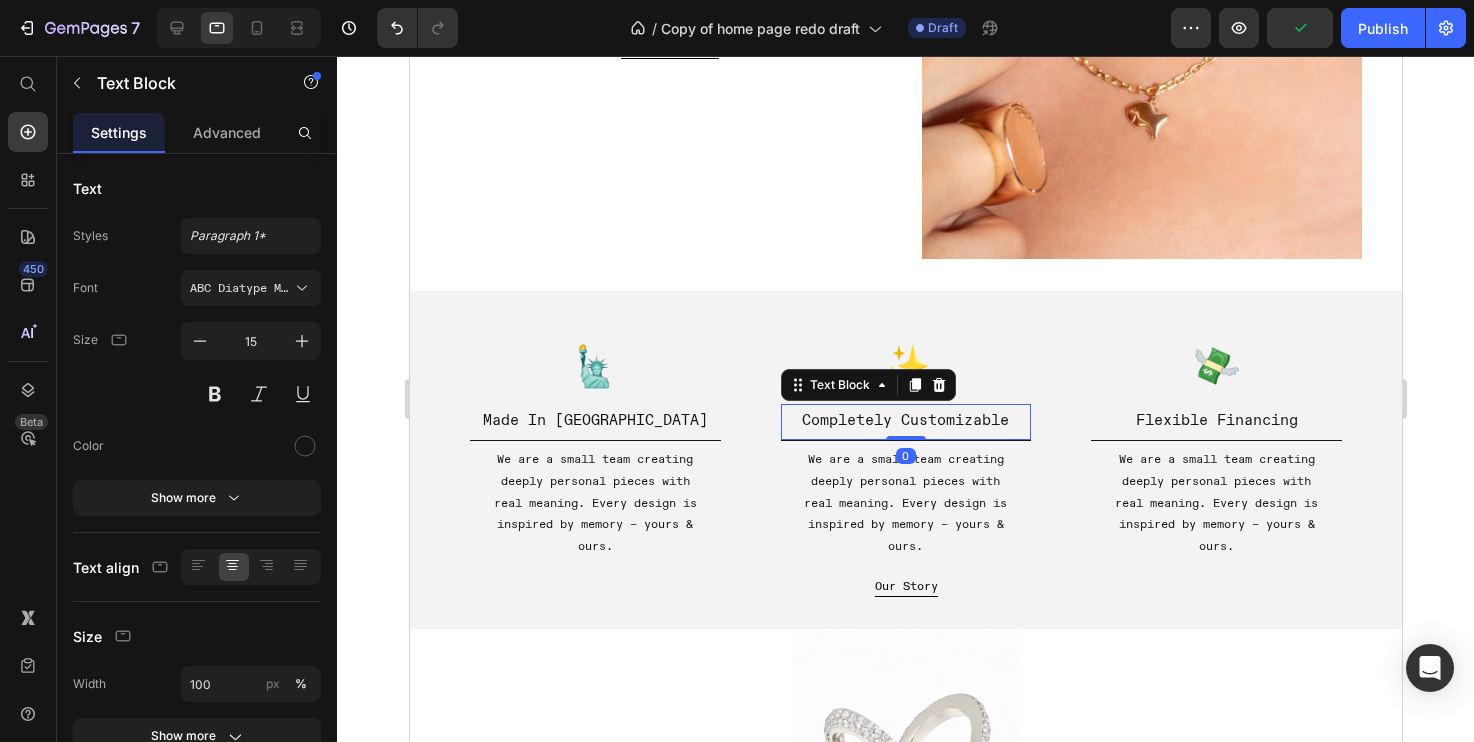 click on "Completely Customizable" at bounding box center (905, 419) 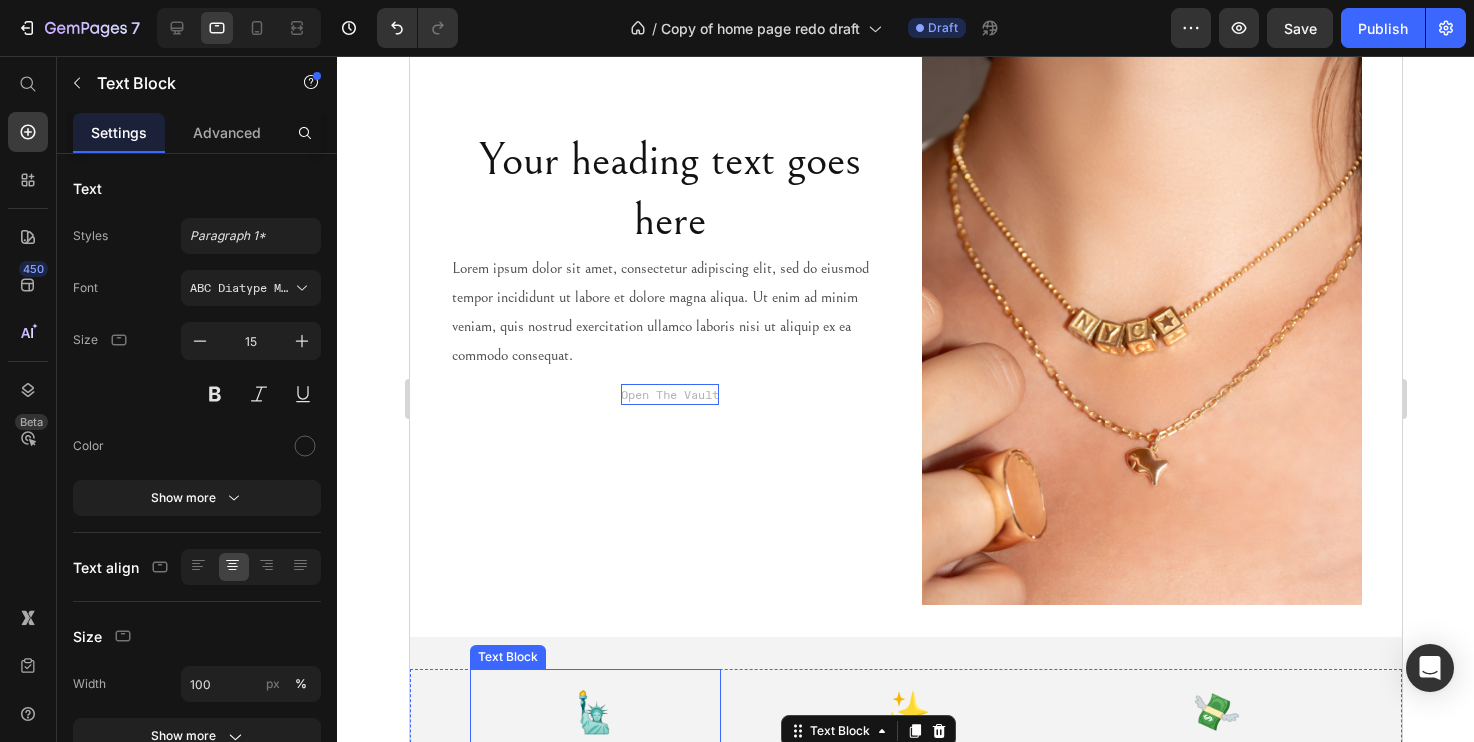 scroll, scrollTop: 1797, scrollLeft: 0, axis: vertical 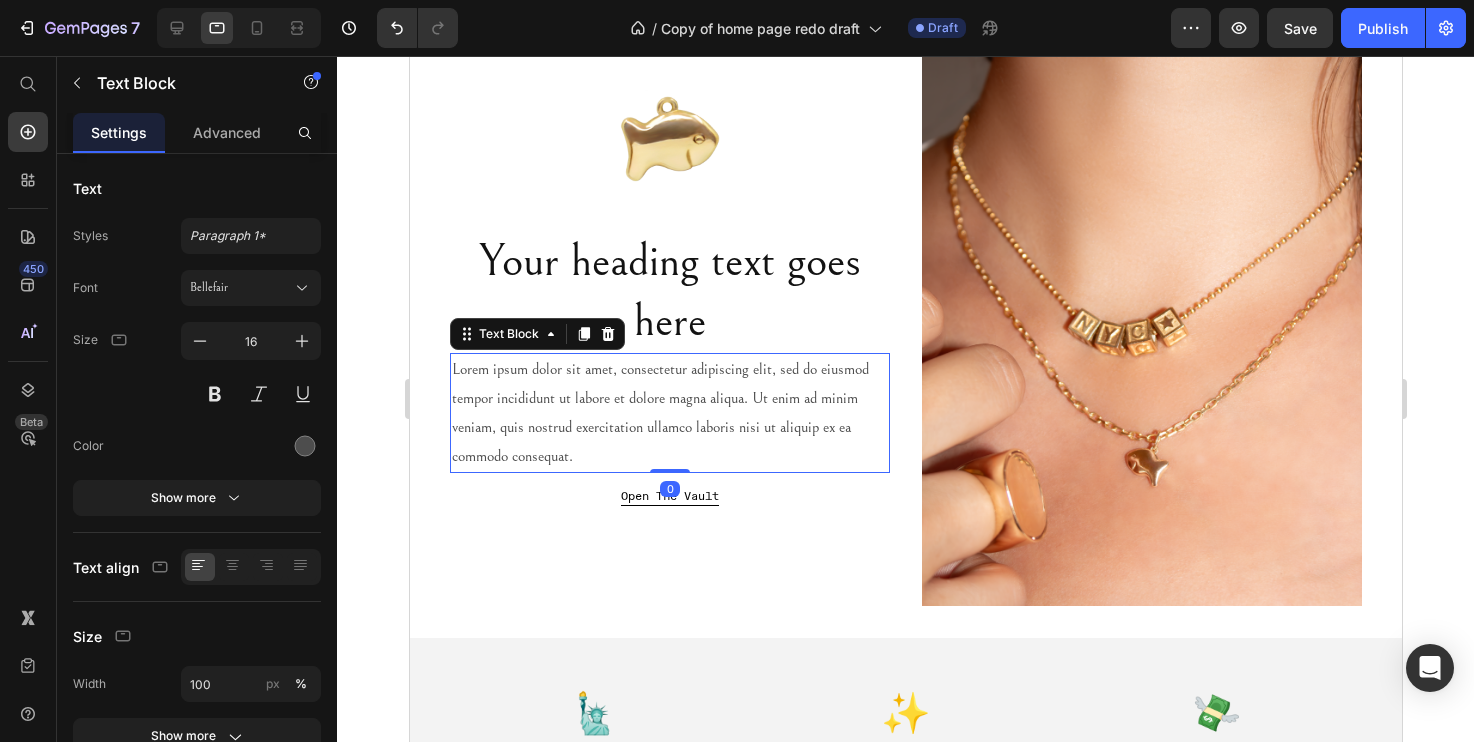 click on "Lorem ipsum dolor sit amet, consectetur adipiscing elit, sed do eiusmod tempor incididunt ut labore et dolore magna aliqua. Ut enim ad minim veniam, quis nostrud exercitation ullamco laboris nisi ut aliquip ex ea commodo consequat." at bounding box center (669, 412) 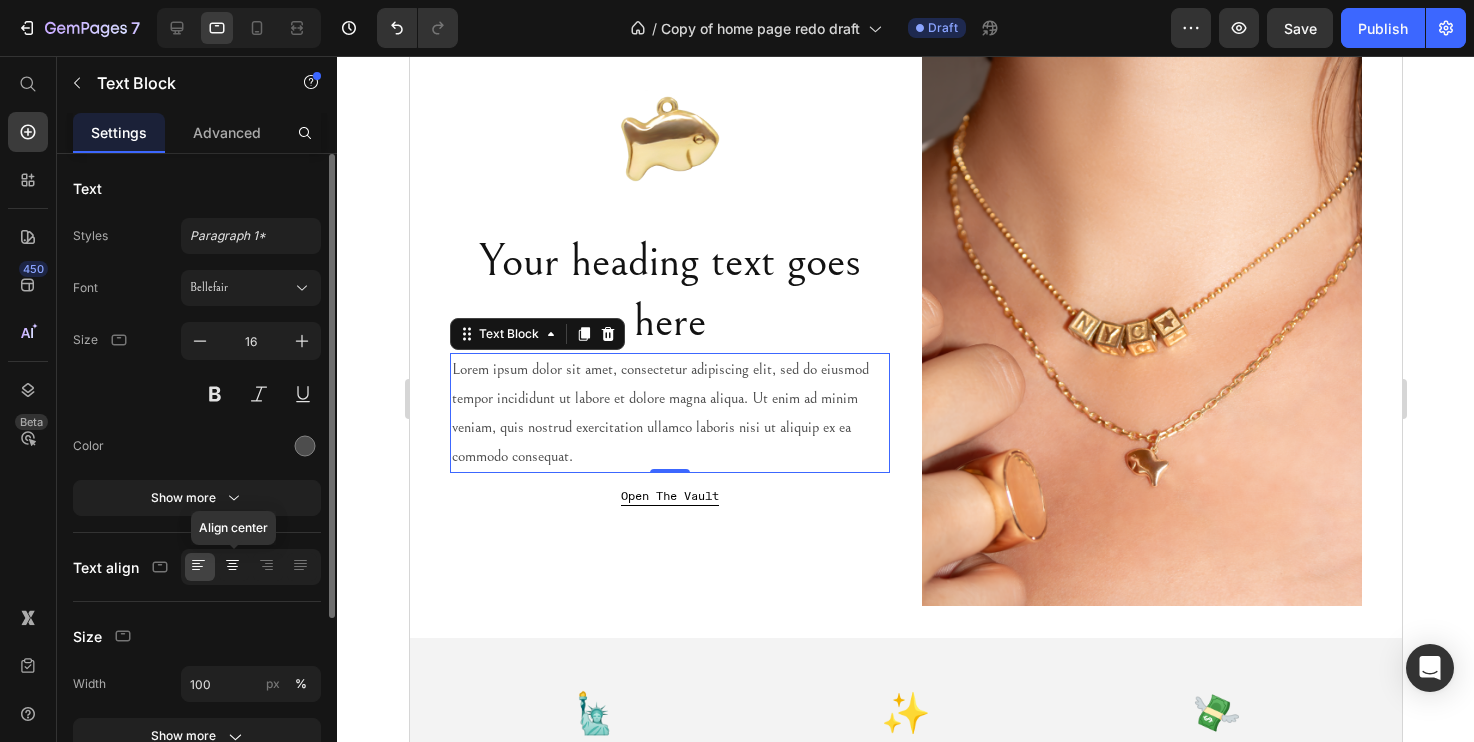 click 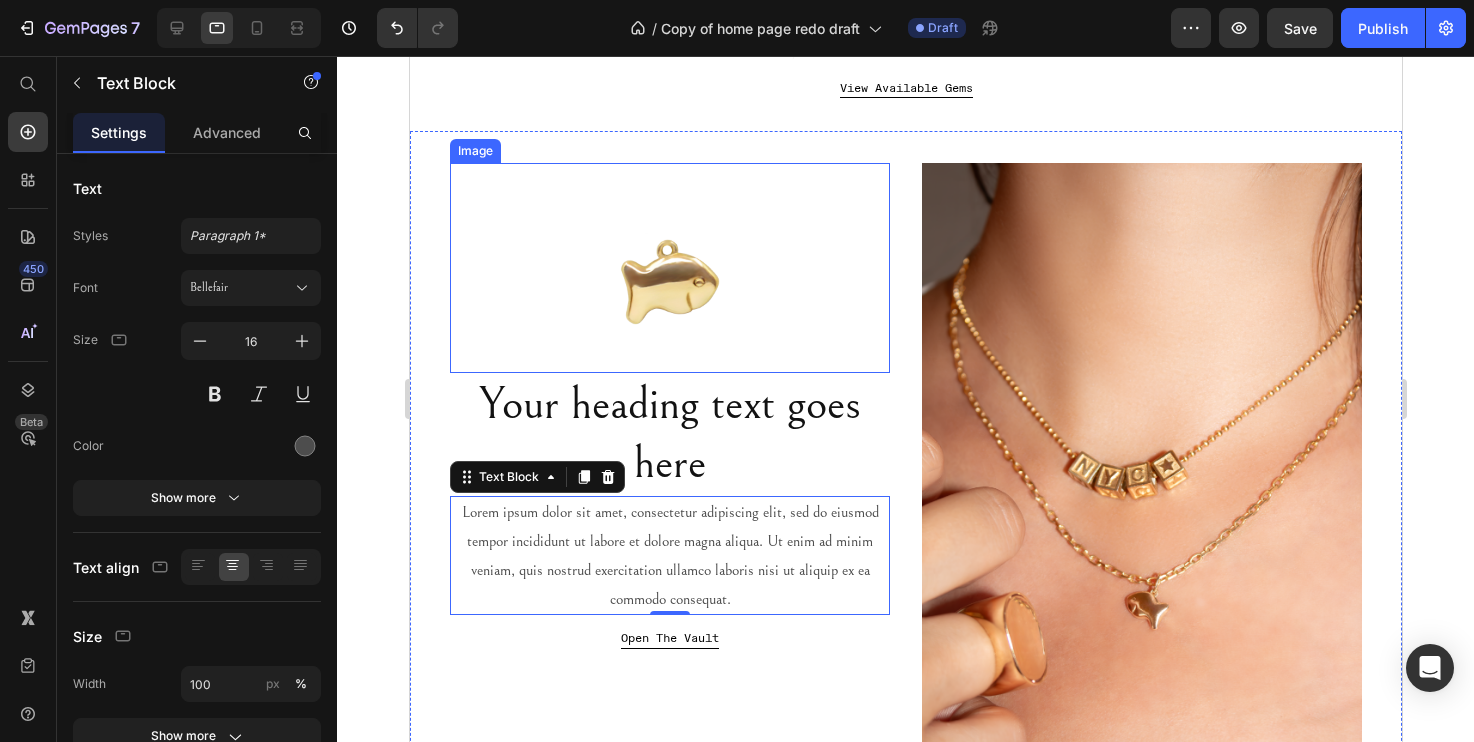 scroll, scrollTop: 1099, scrollLeft: 0, axis: vertical 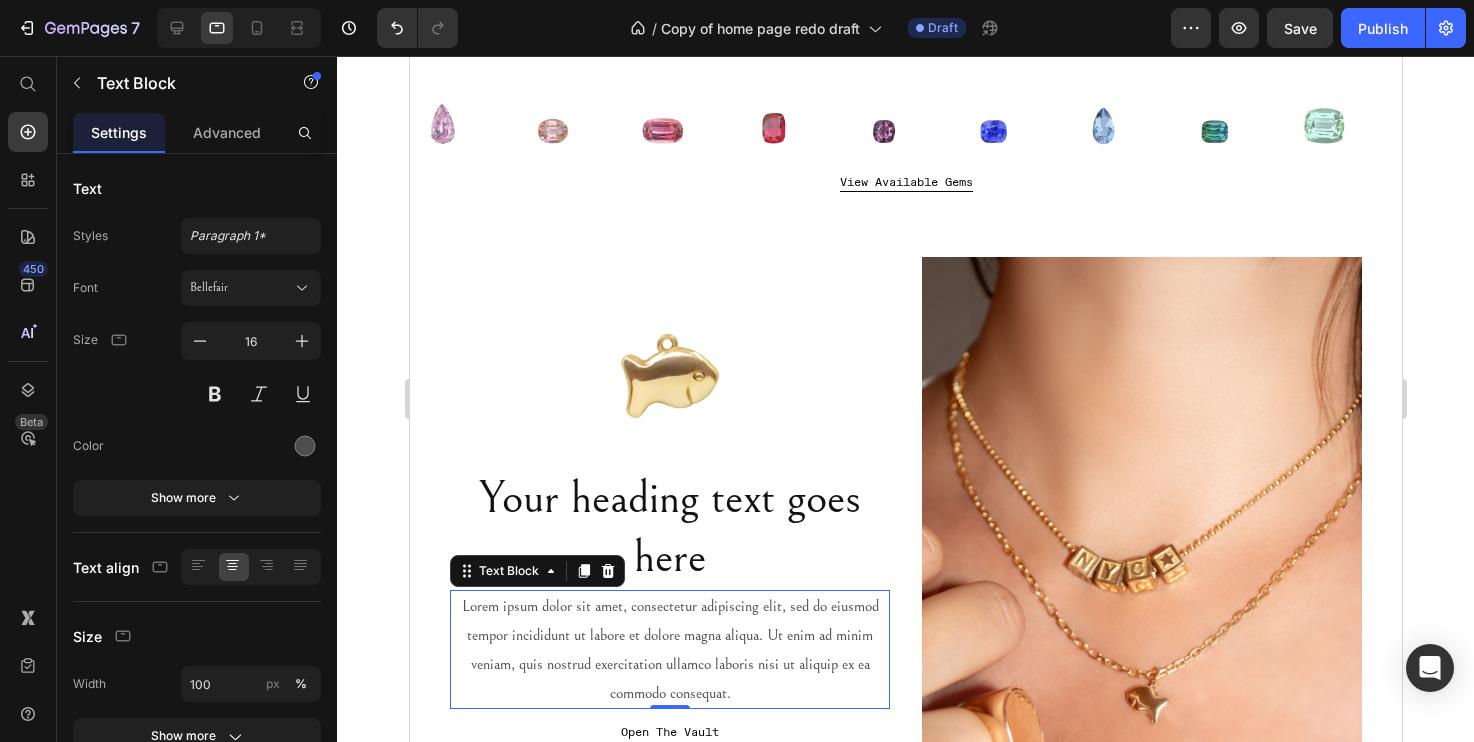 click on "Vault  is a locket, reimagined for the digital age. Solid, seamless and striking, each charm in this collection holds more than its sparkling appearance might suggest – it holds a private memory: a voice note, photo collection, playlist or video. Your story stored under a shimmering surface, ready for you – or someone you love – to tap and relive. This is modern storytelling in fine jewelry form – a keepsake that doesn't just sparkle. It remembers." at bounding box center (1143, -120) 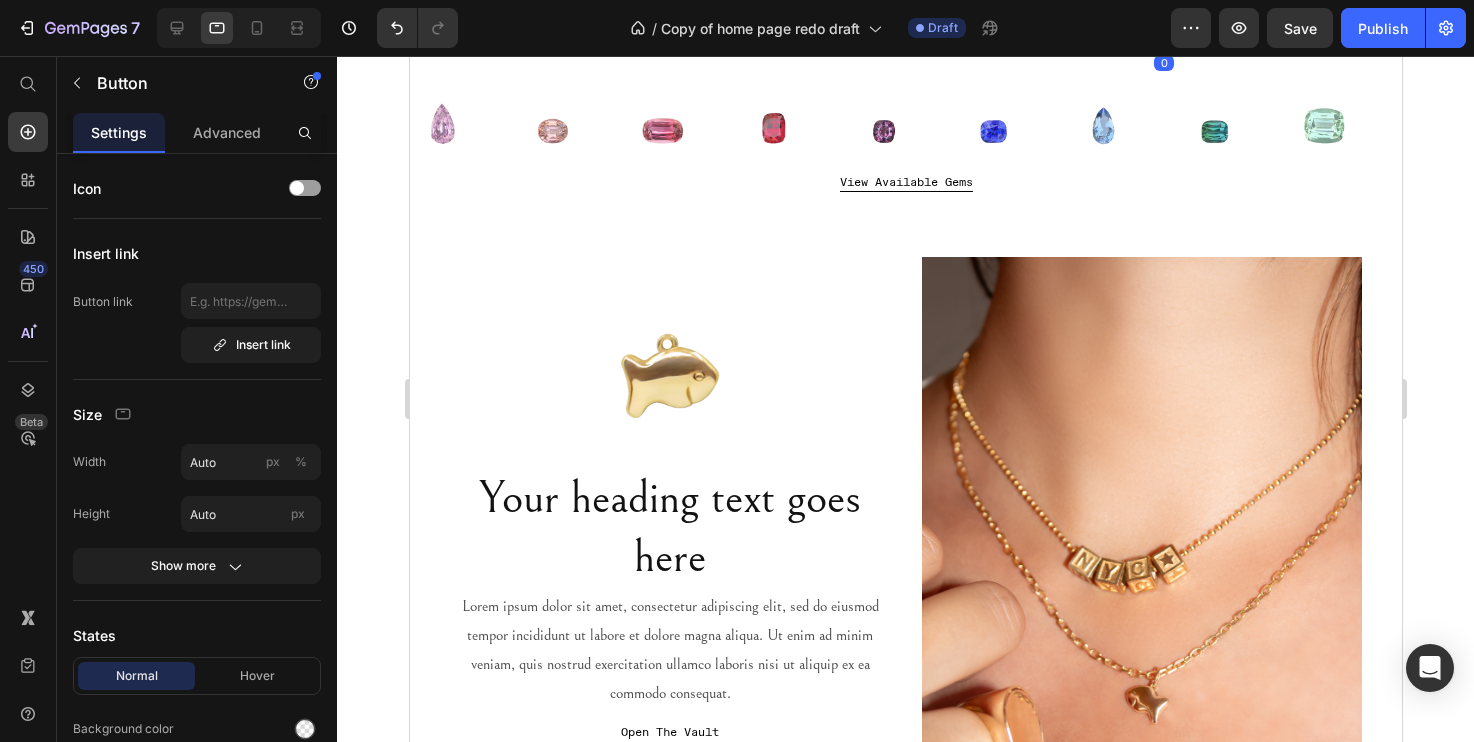 click on "Open The Vault Button   0" at bounding box center [1163, 30] 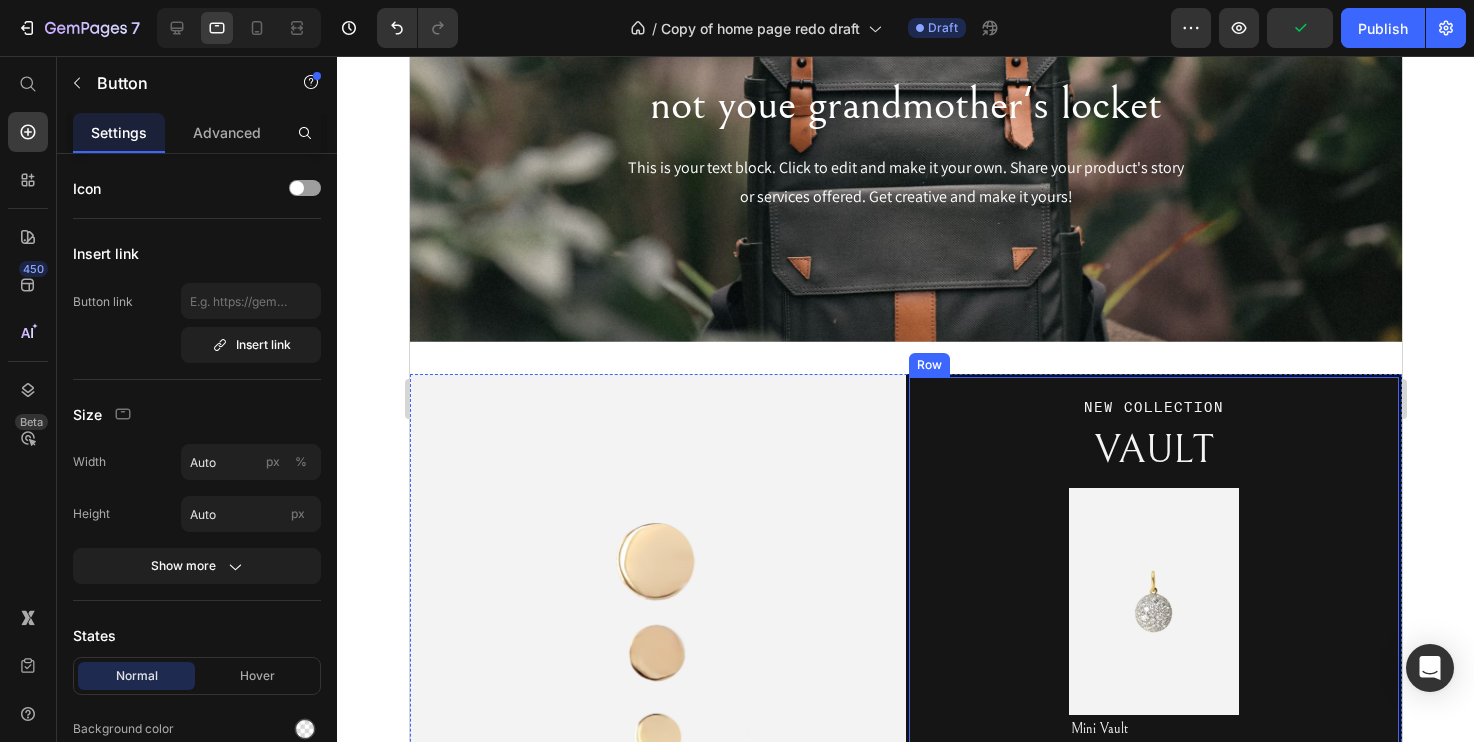 scroll, scrollTop: 296, scrollLeft: 0, axis: vertical 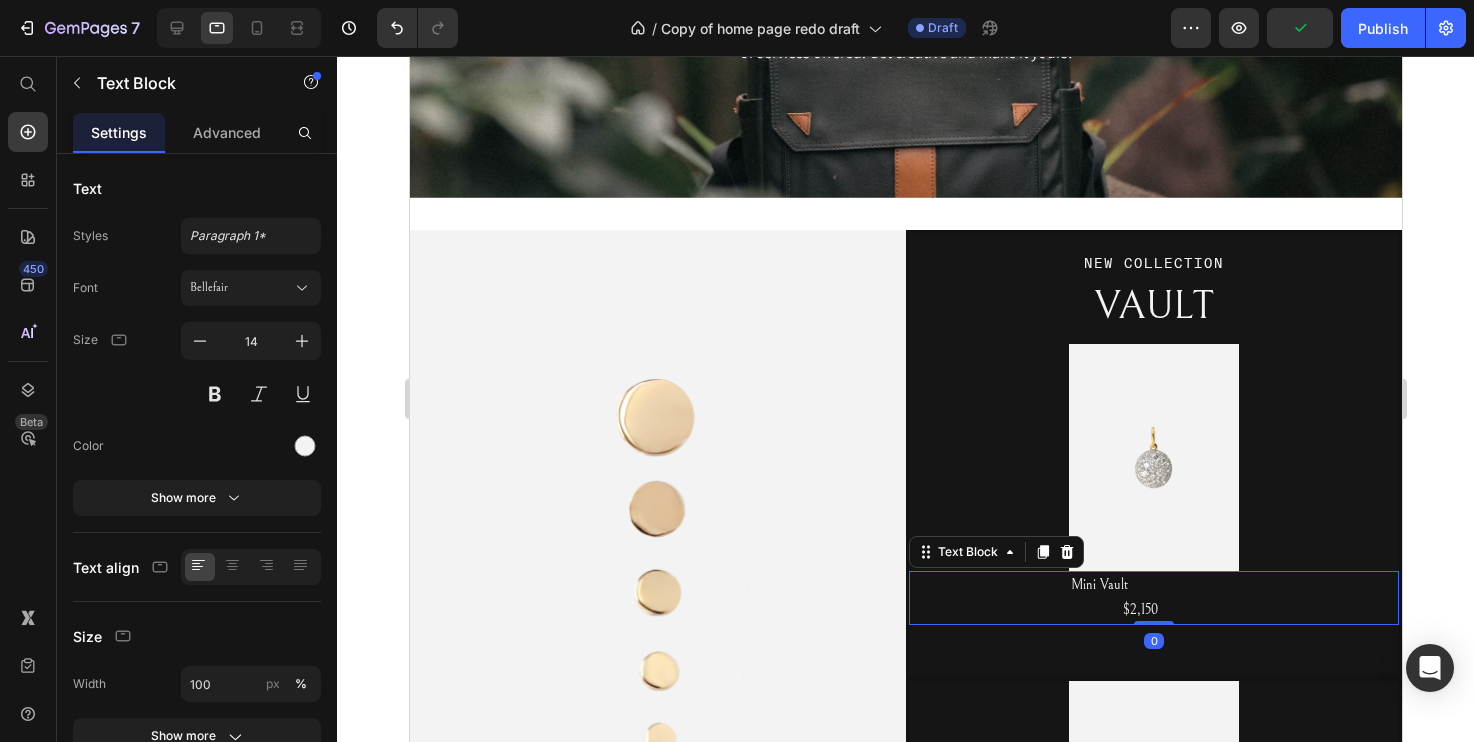 click on "Mini Vault                                        $2,150" at bounding box center [1153, 598] 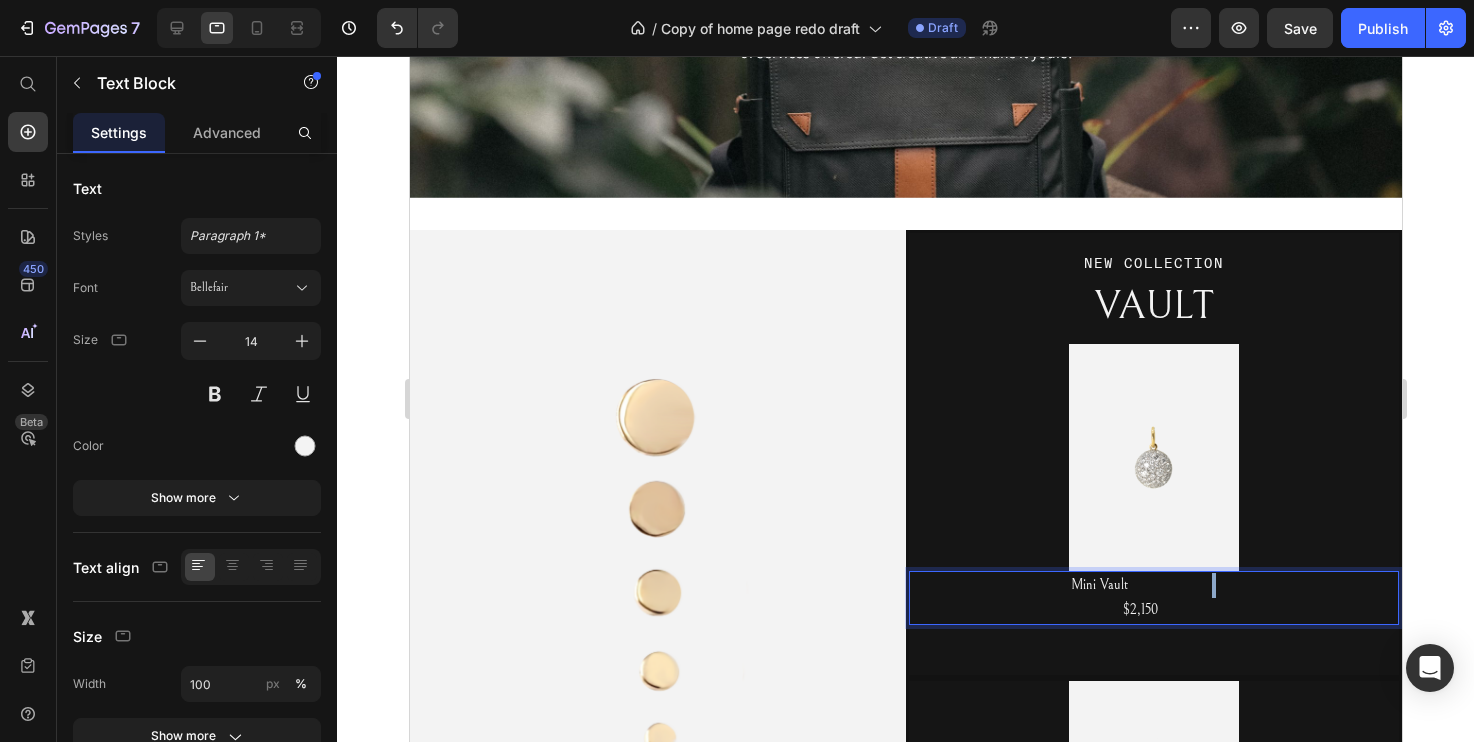click on "Mini Vault                                        $2,150" at bounding box center (1153, 598) 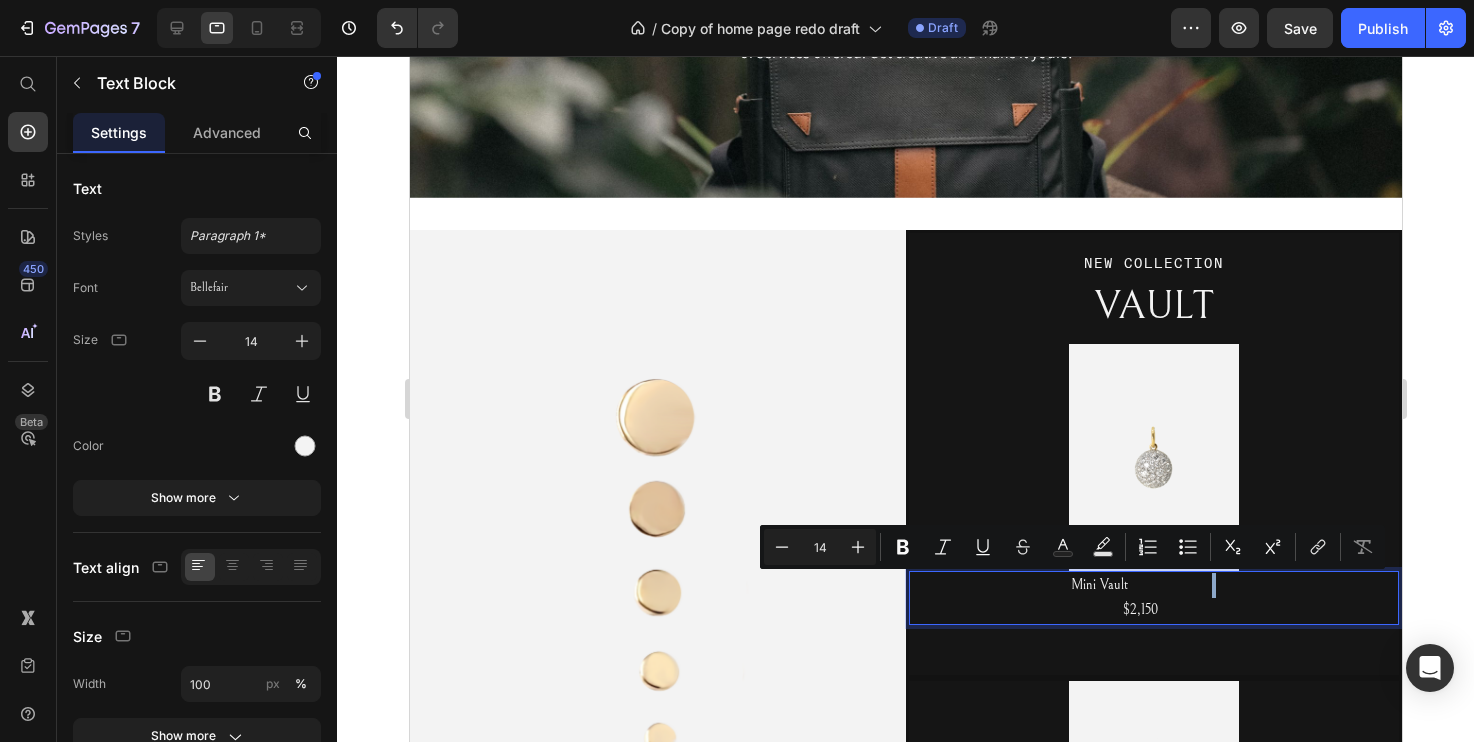 click on "Mini Vault                                        $2,150" at bounding box center (1153, 598) 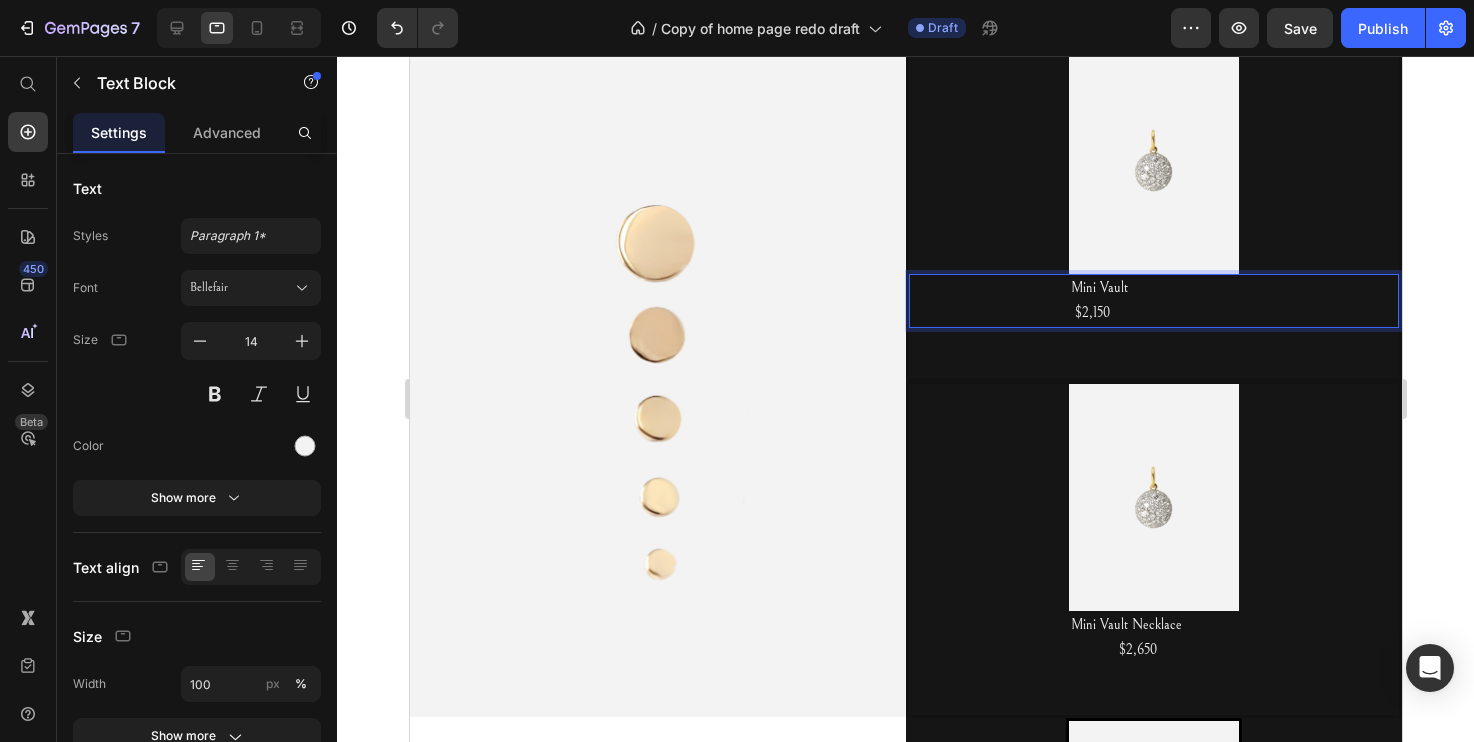 scroll, scrollTop: 656, scrollLeft: 0, axis: vertical 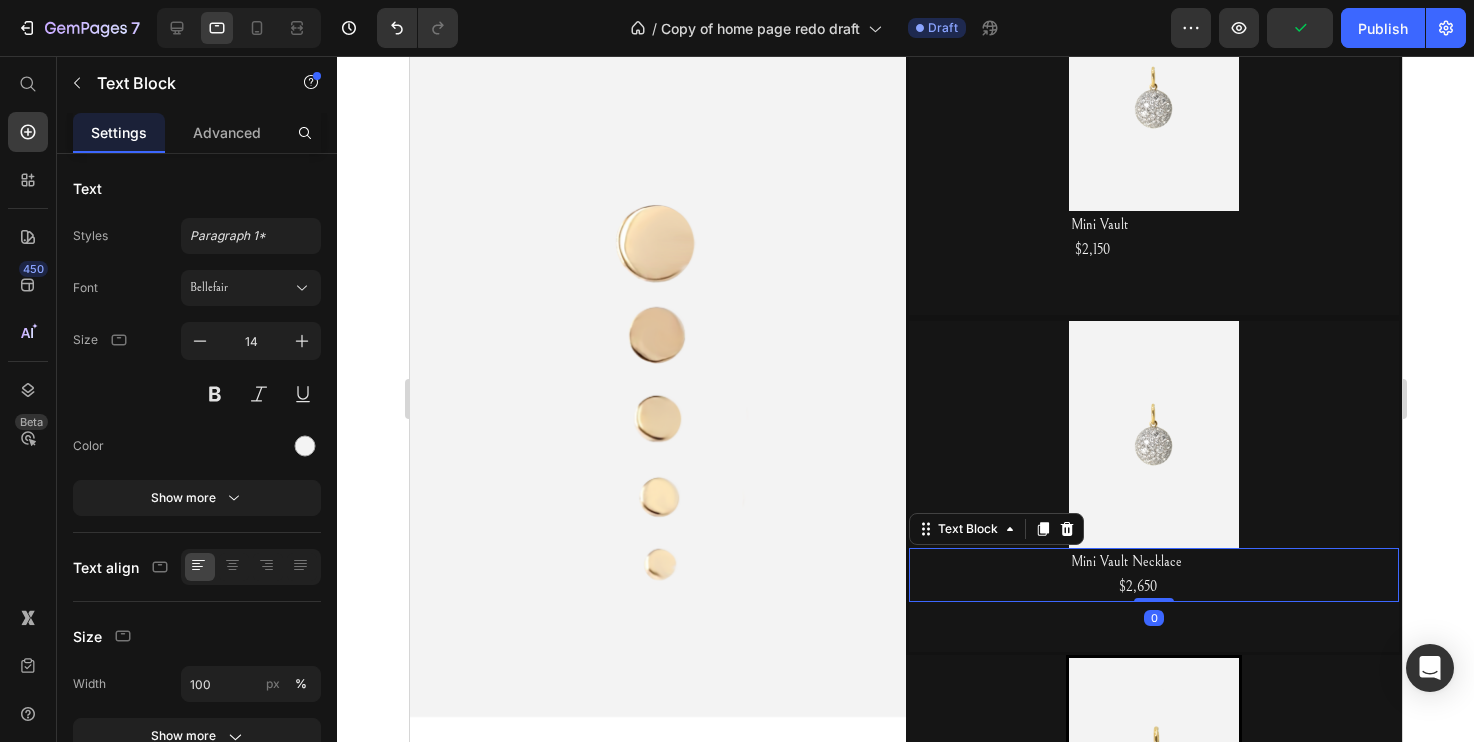click on "Mini Vault Necklace                         $2,650" at bounding box center [1153, 575] 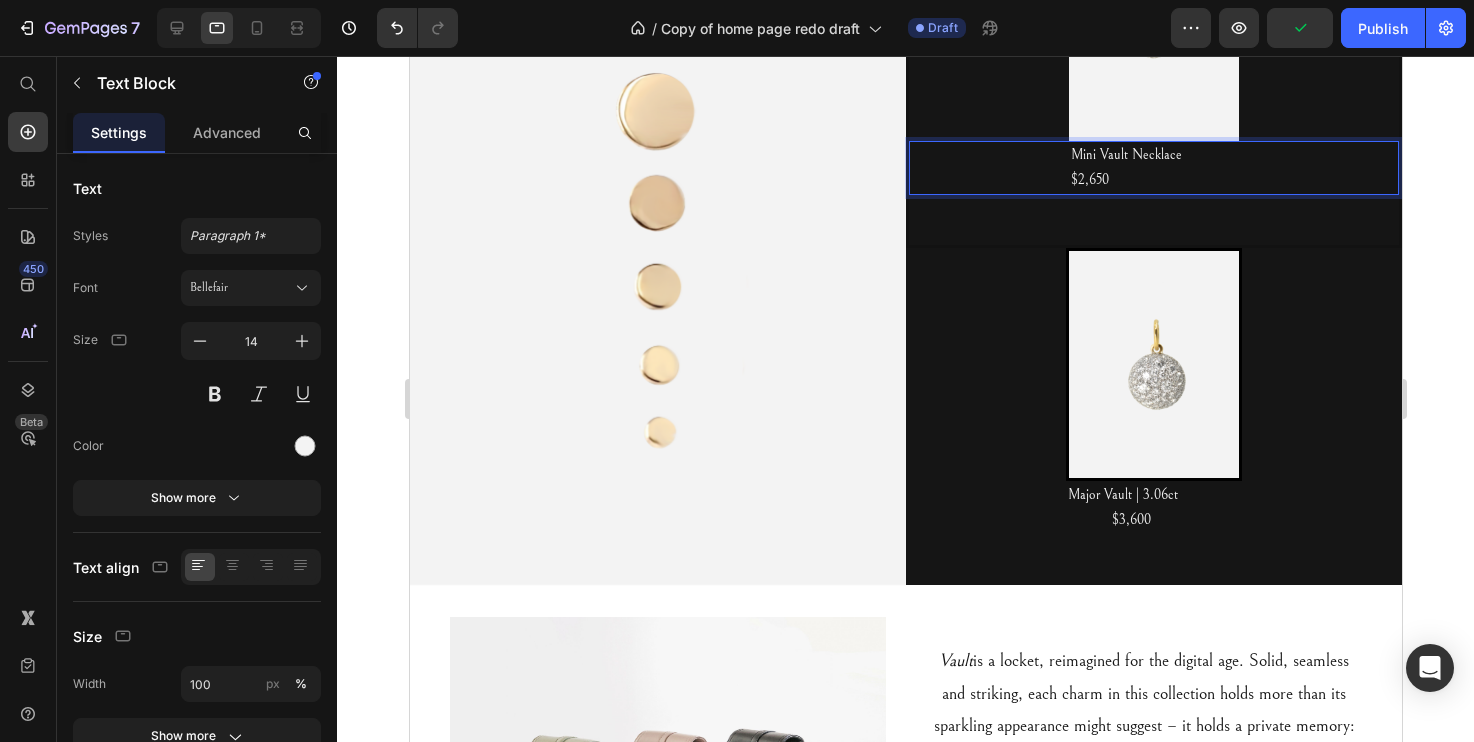 scroll, scrollTop: 1077, scrollLeft: 0, axis: vertical 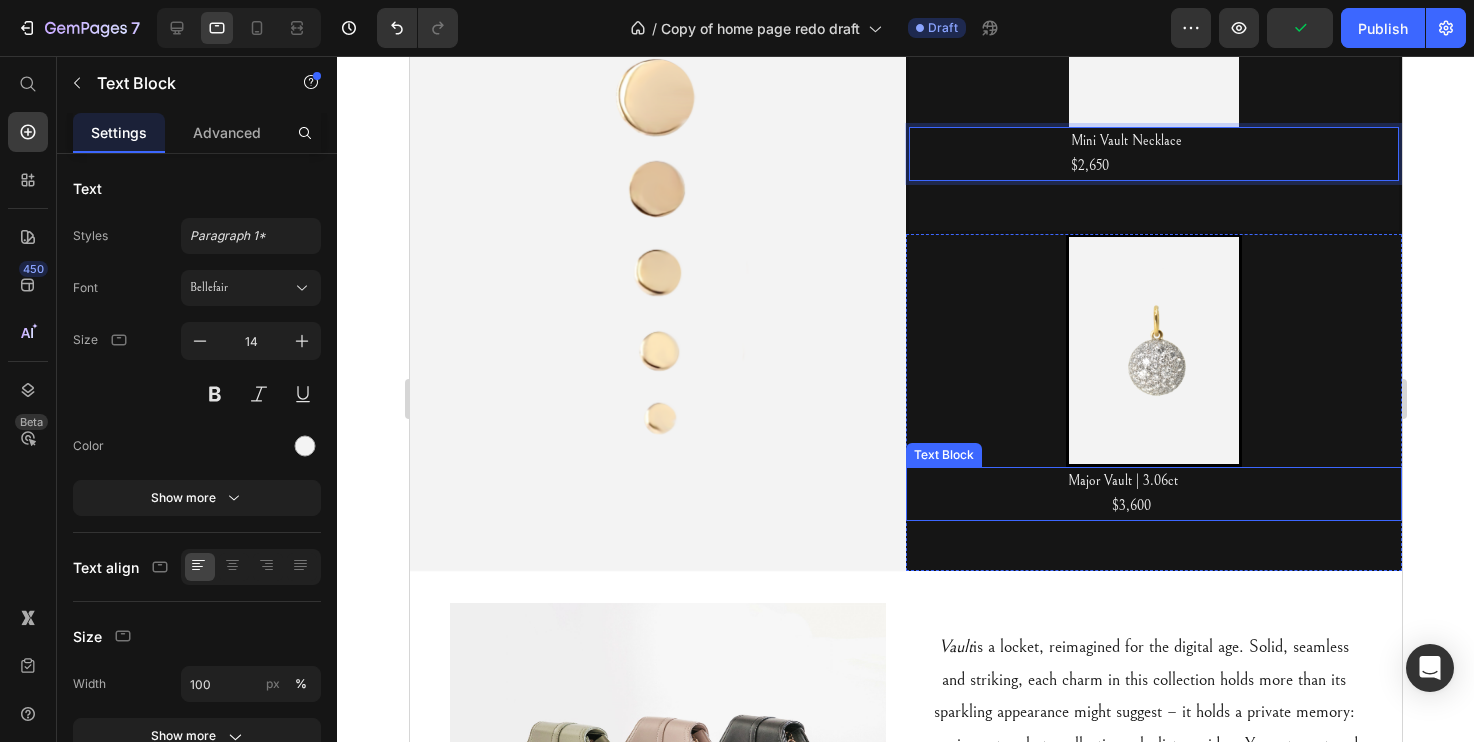 click on "Major Vault | 3.06ct                          $3,600" at bounding box center [1153, 494] 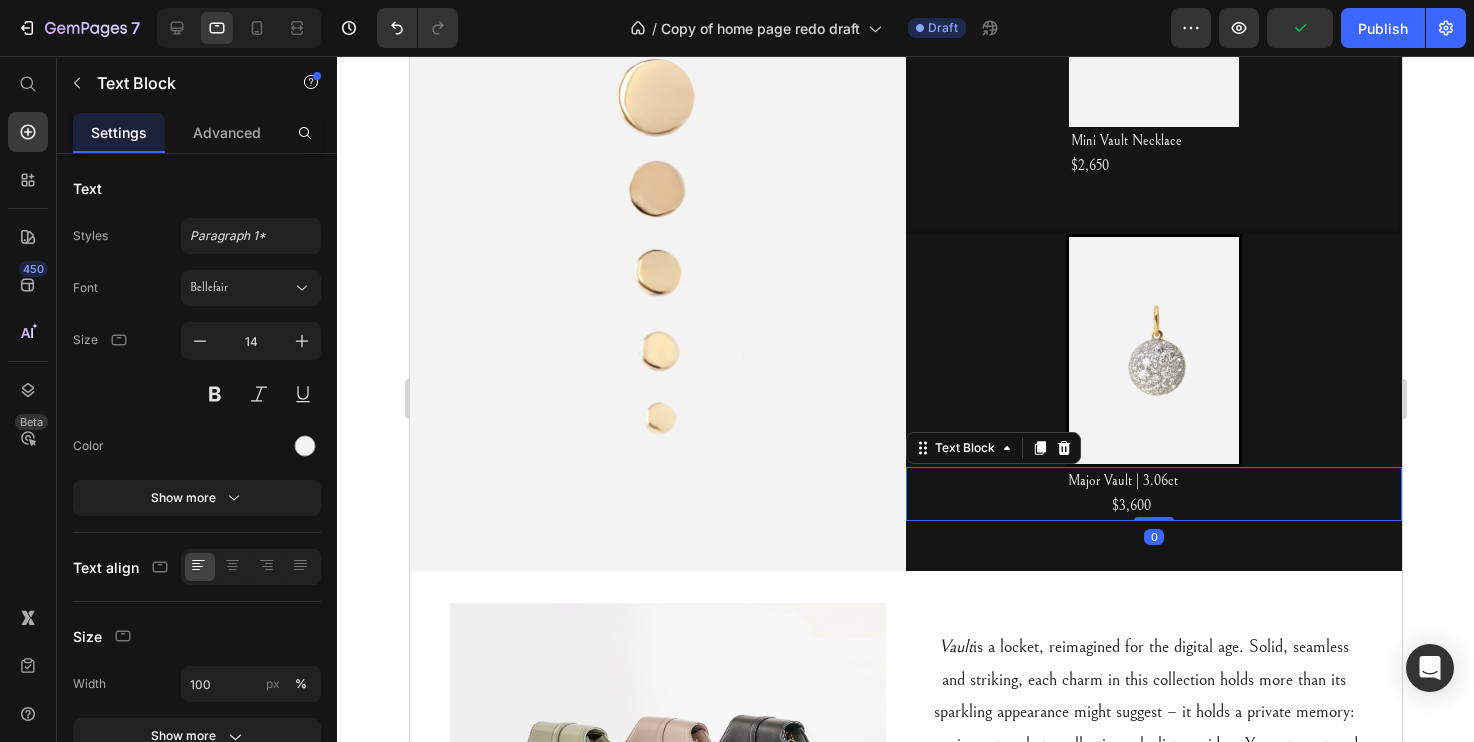 click on "Major Vault | 3.06ct                          $3,600" at bounding box center (1153, 494) 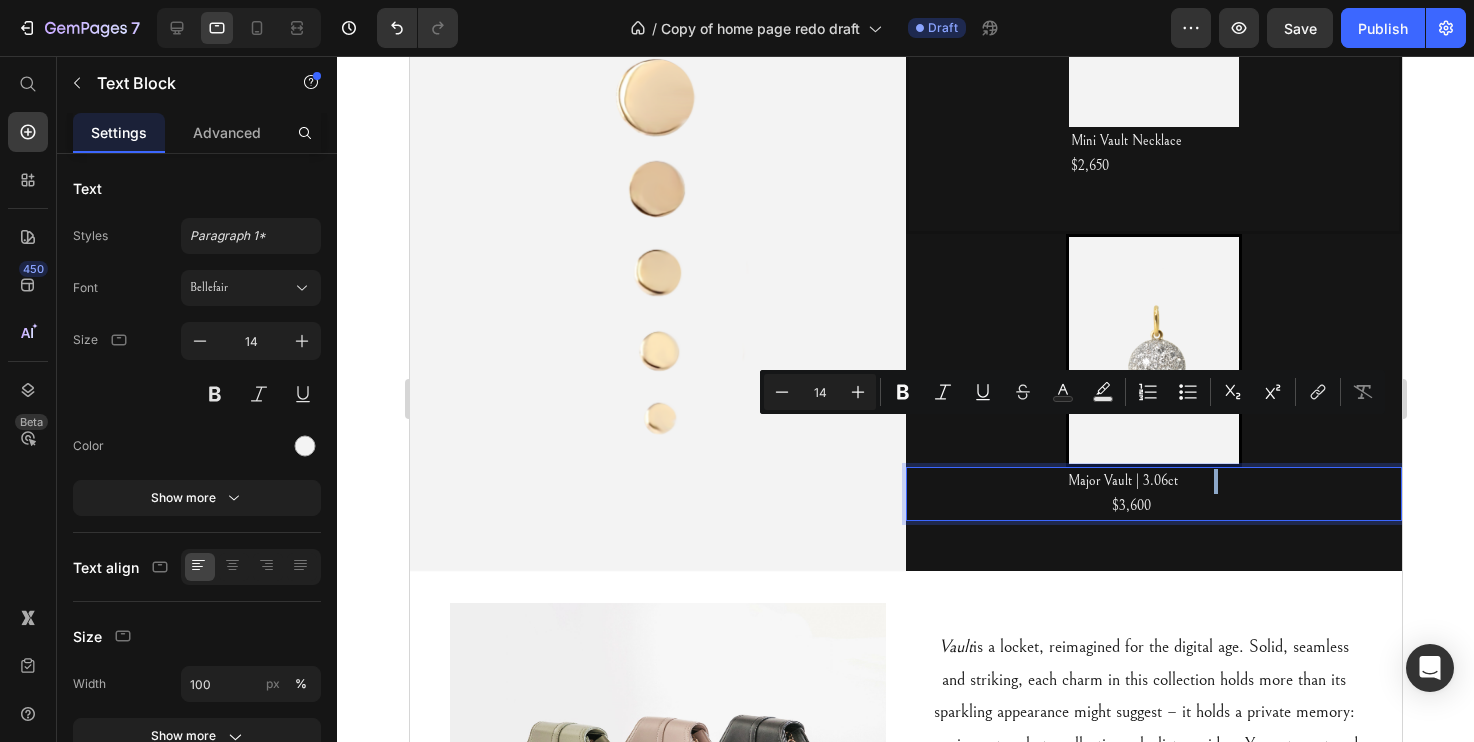 click on "Major Vault | 3.06ct                          $3,600" at bounding box center (1153, 494) 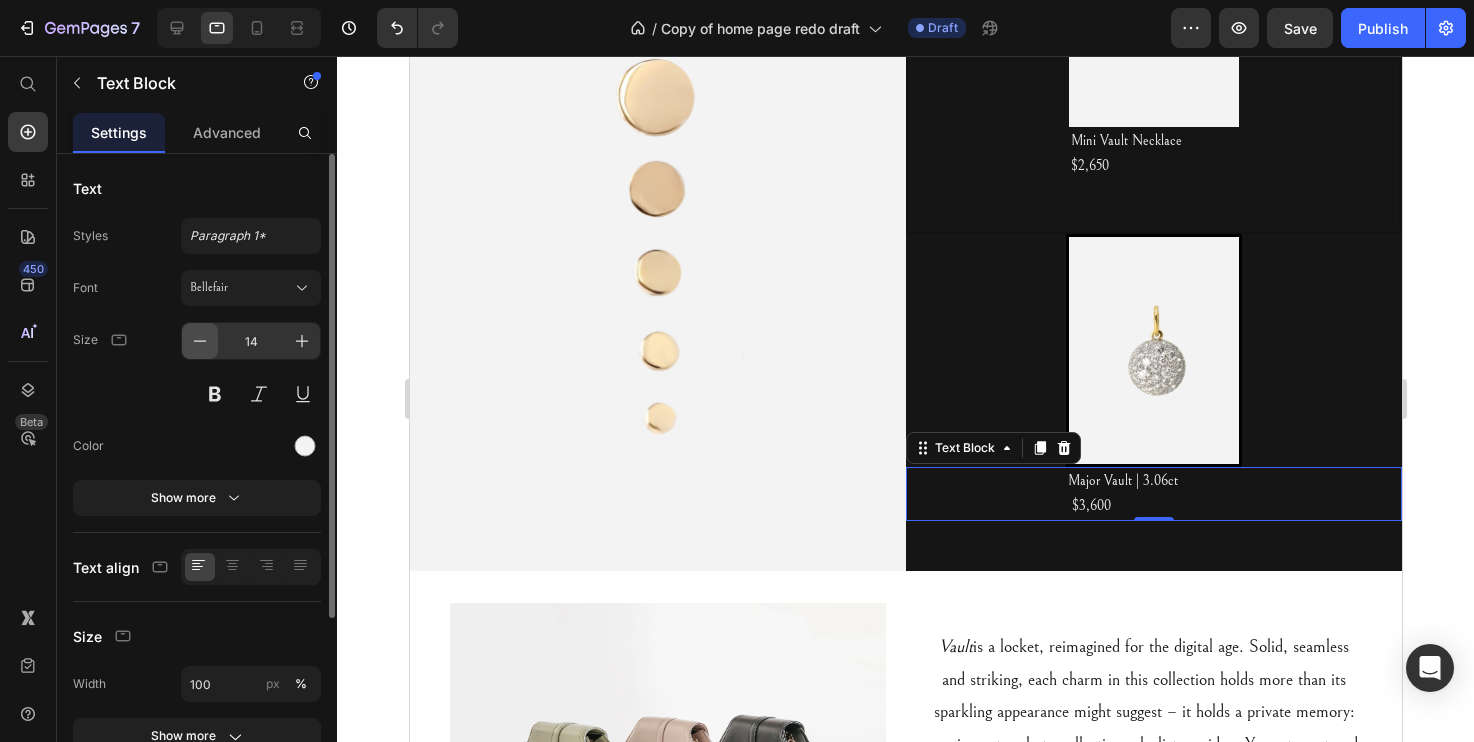 click 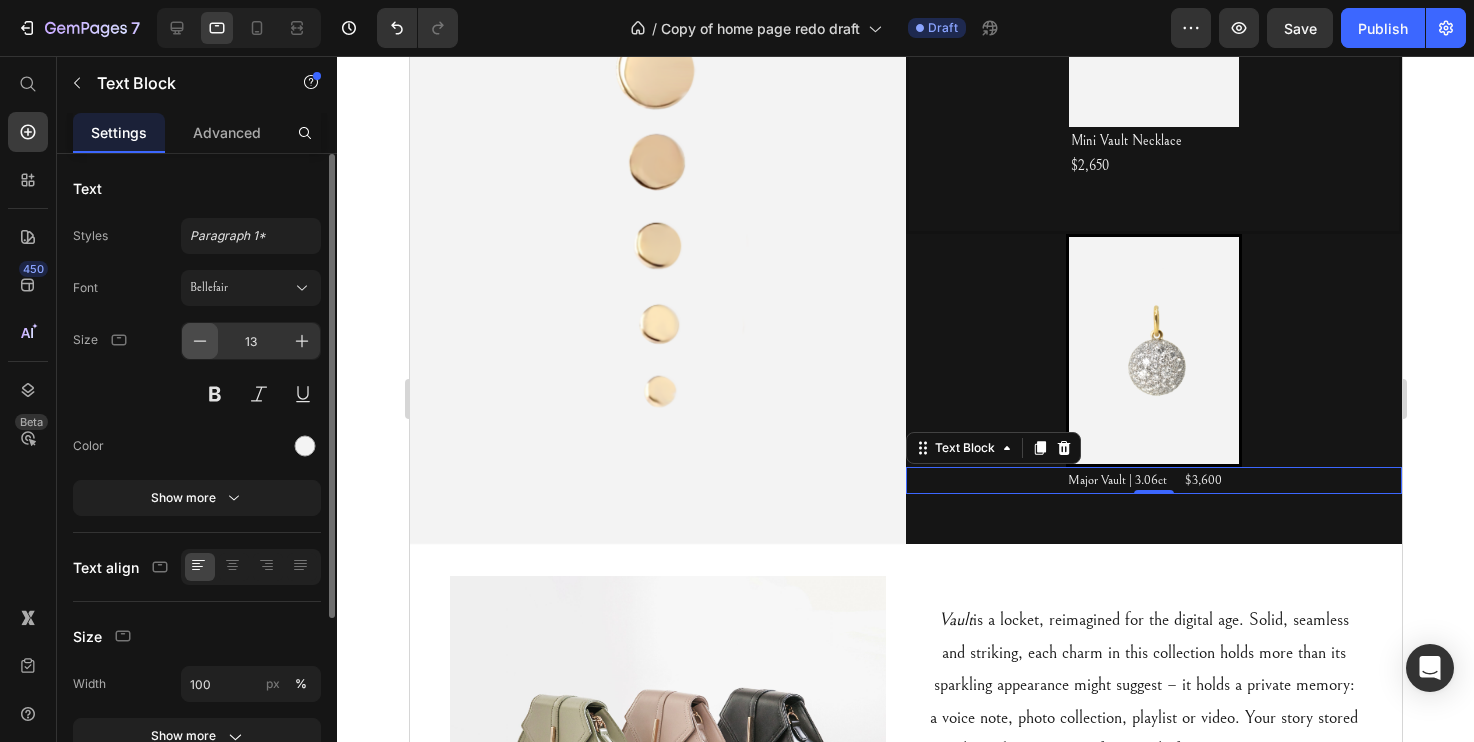 click 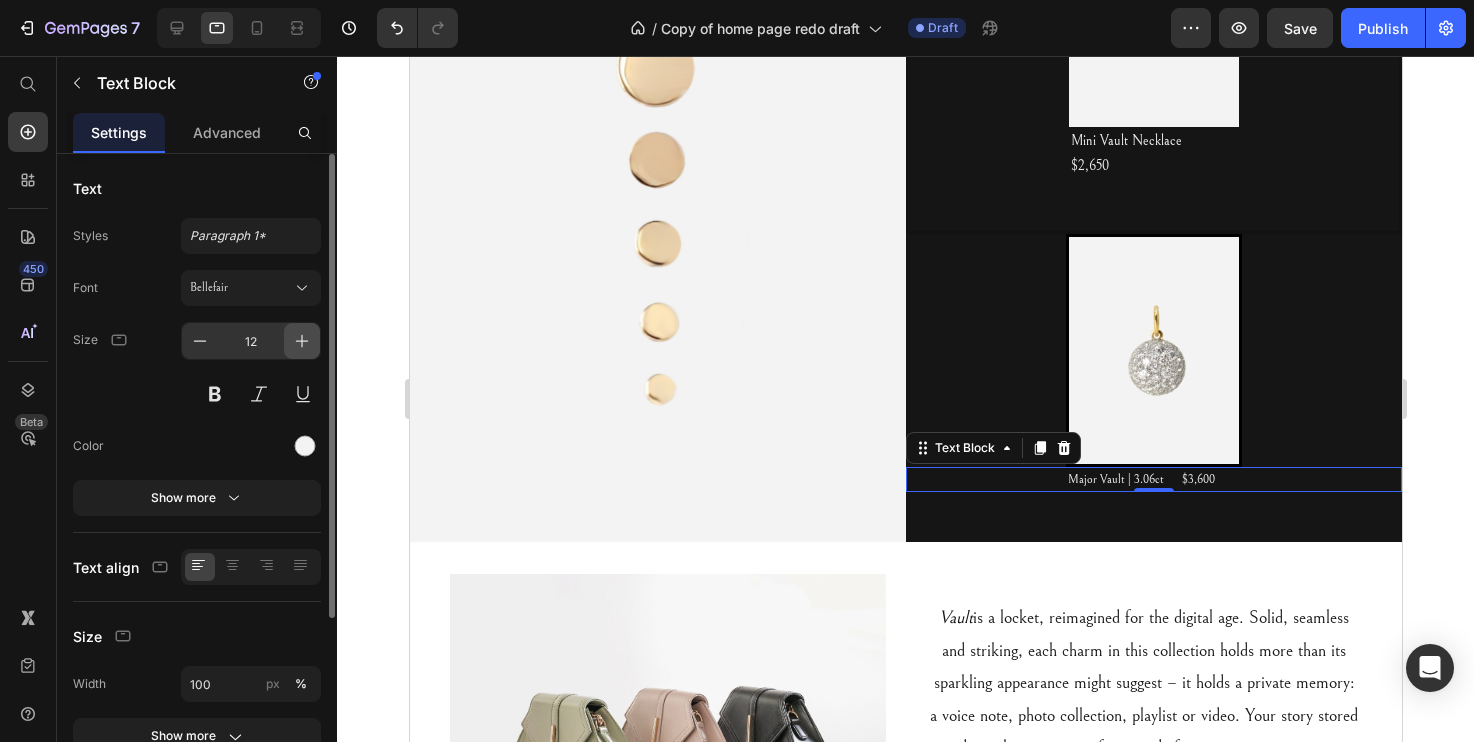 click 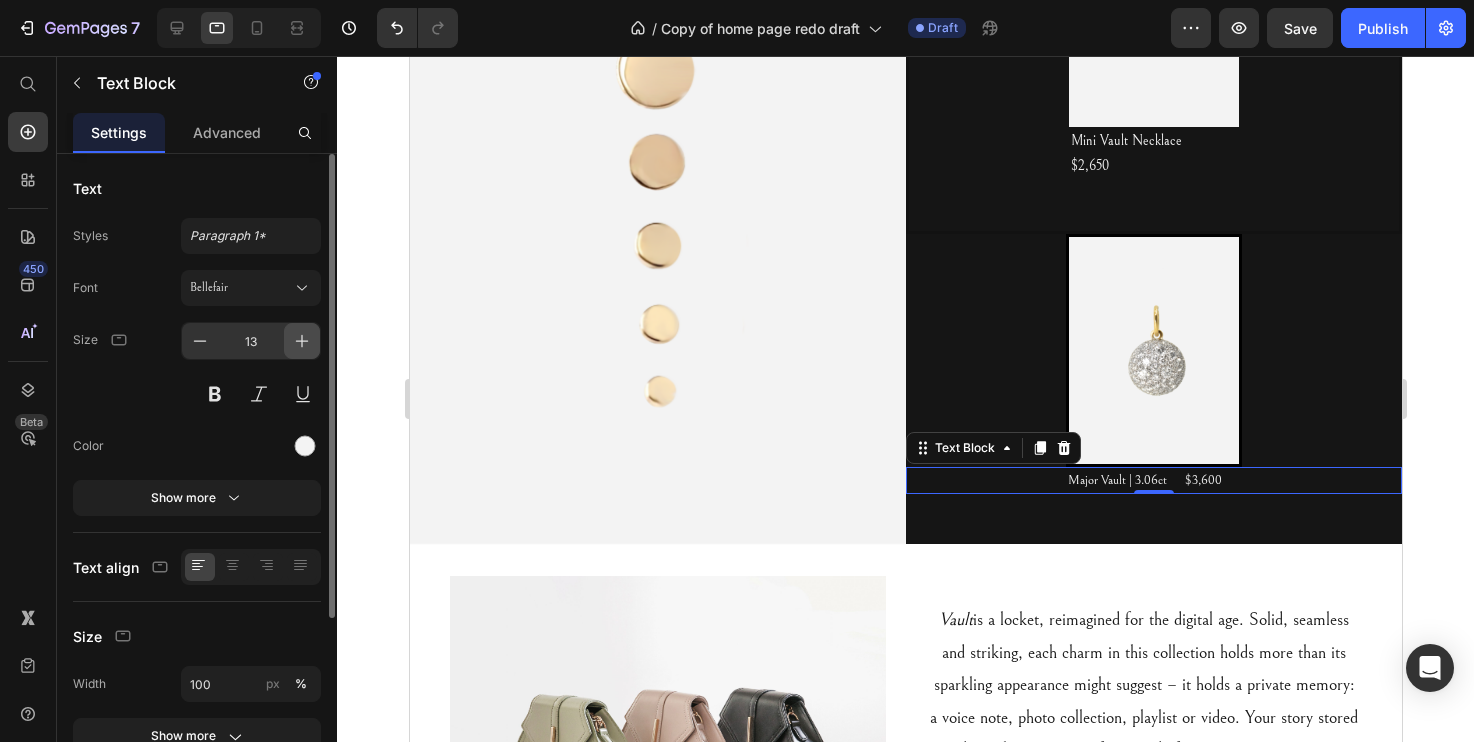 click 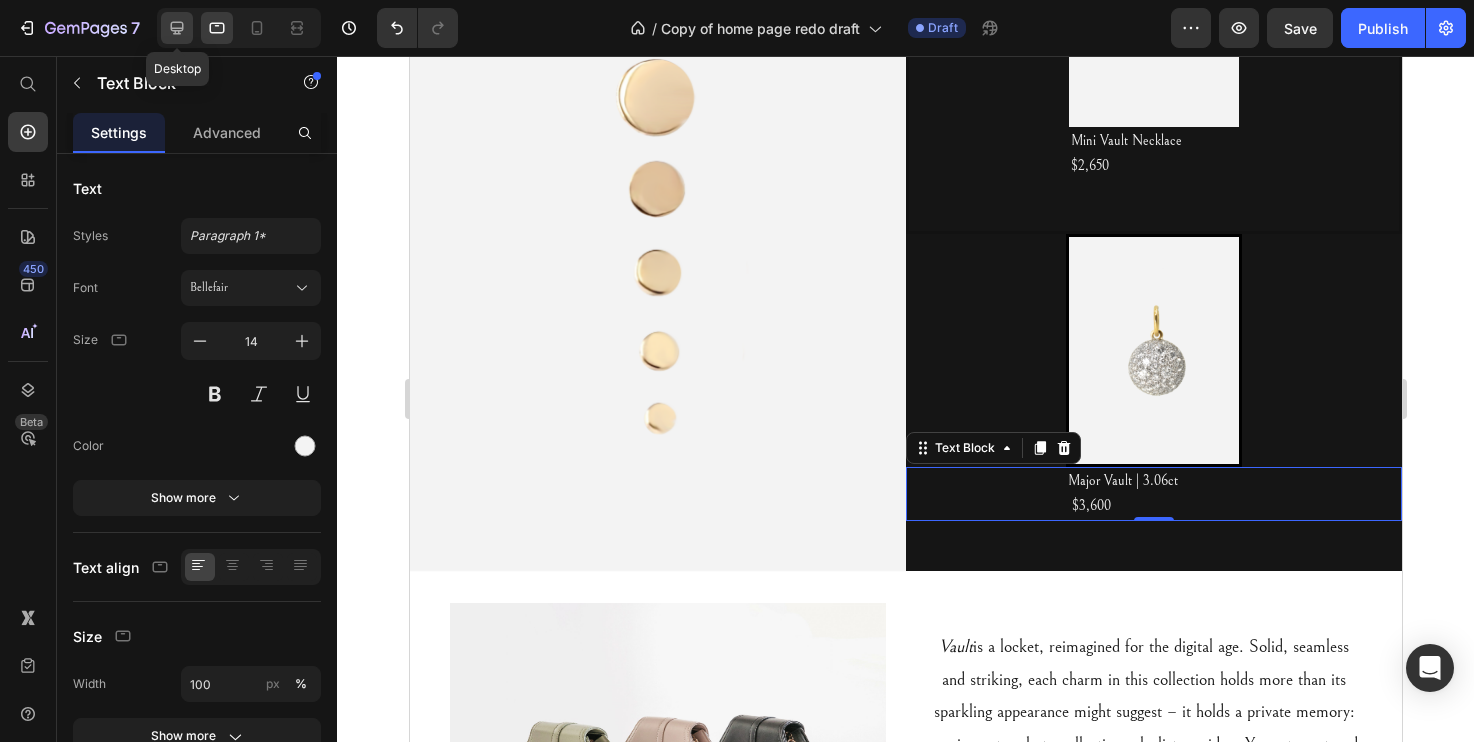 click 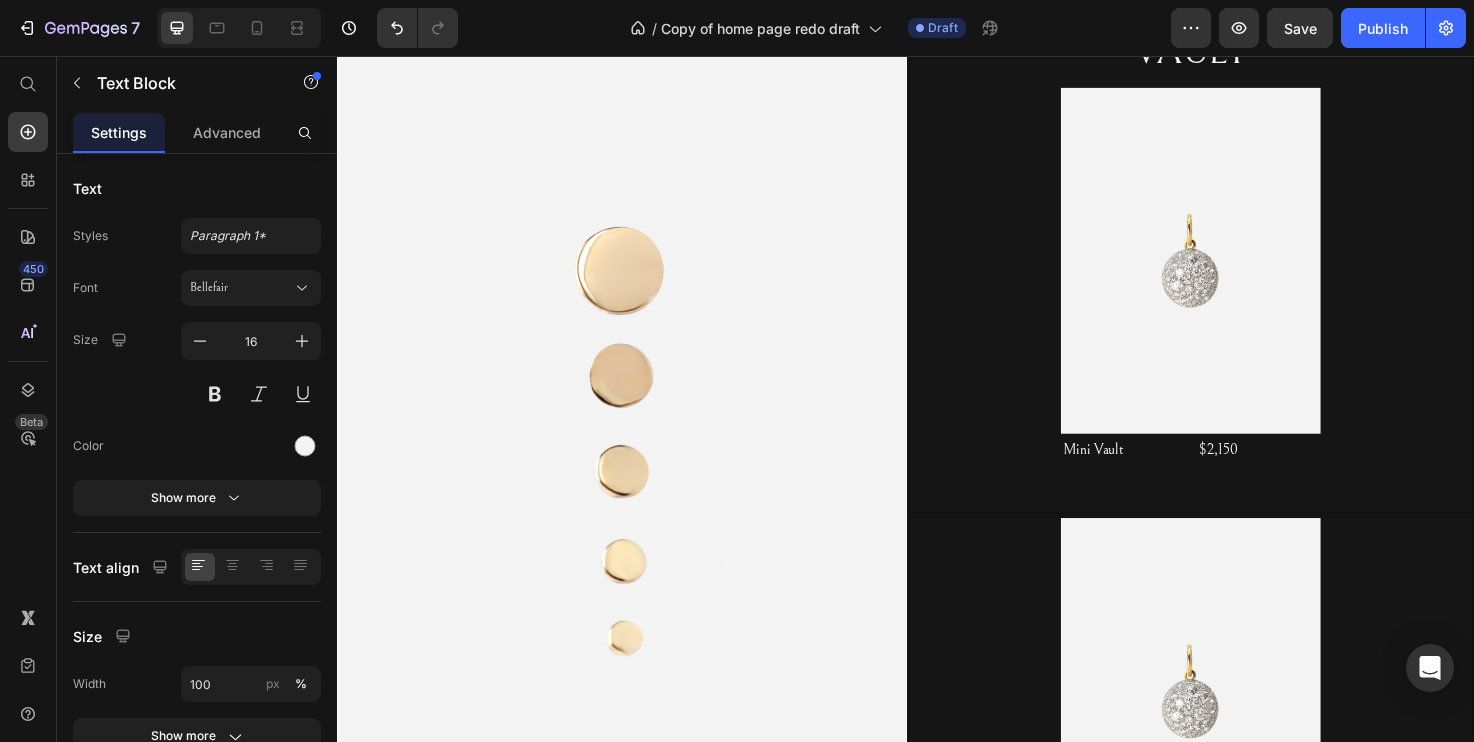 scroll, scrollTop: 632, scrollLeft: 0, axis: vertical 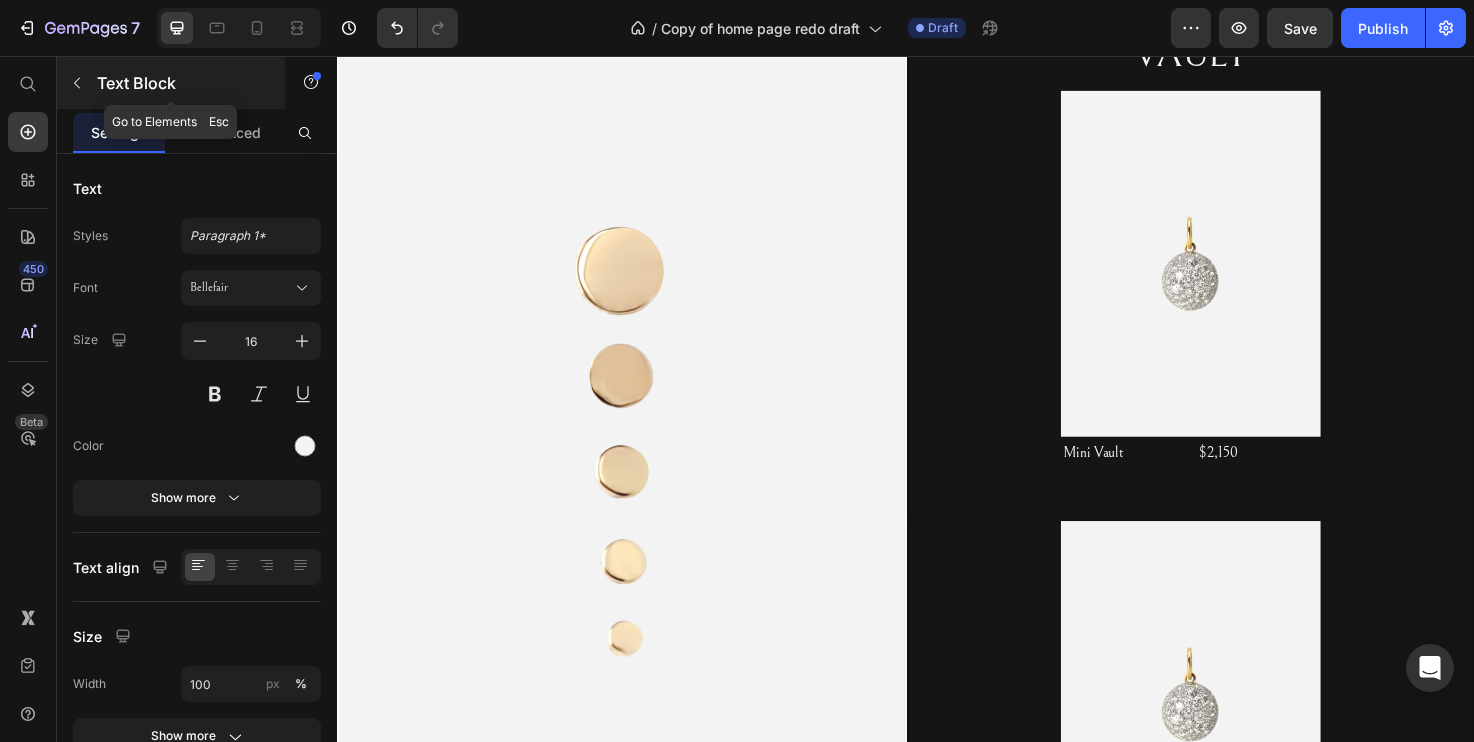 click 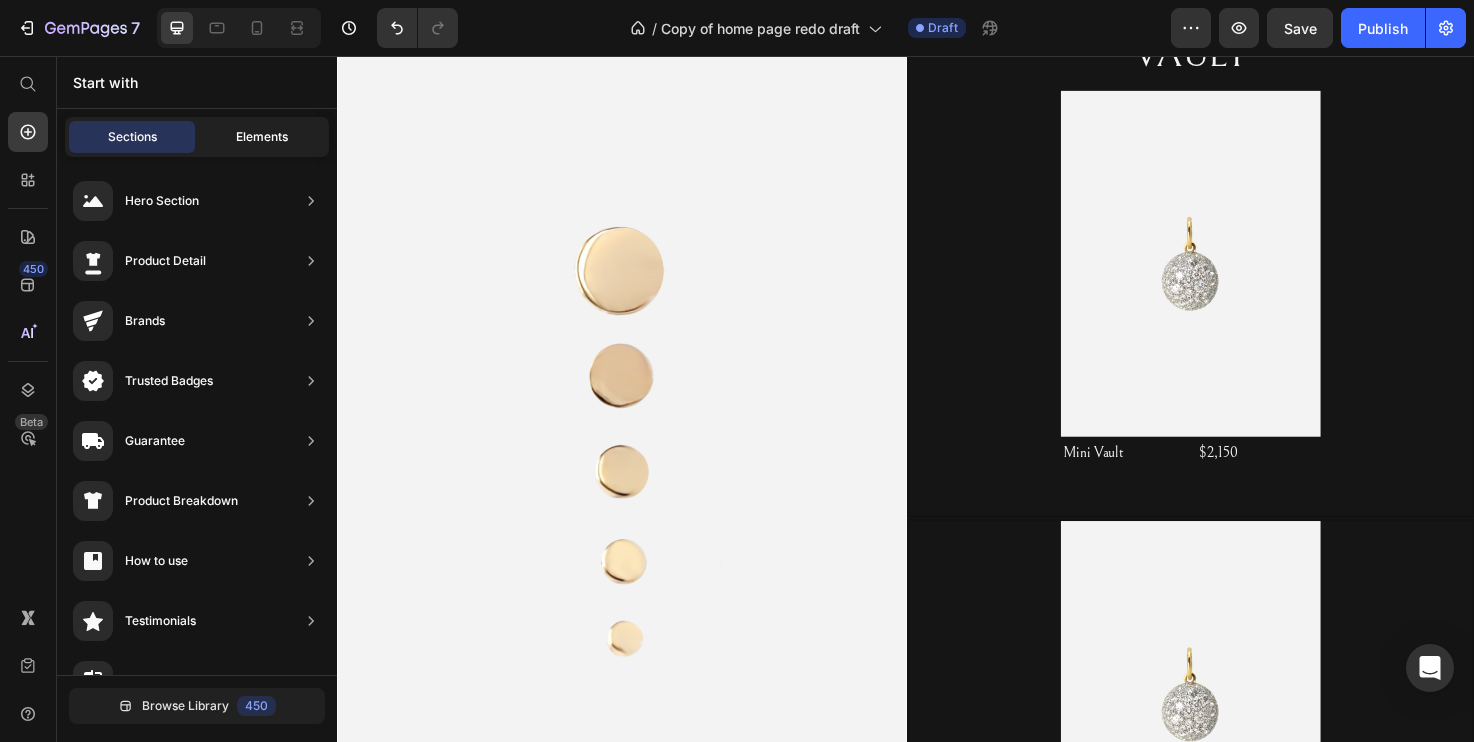 click on "Elements" 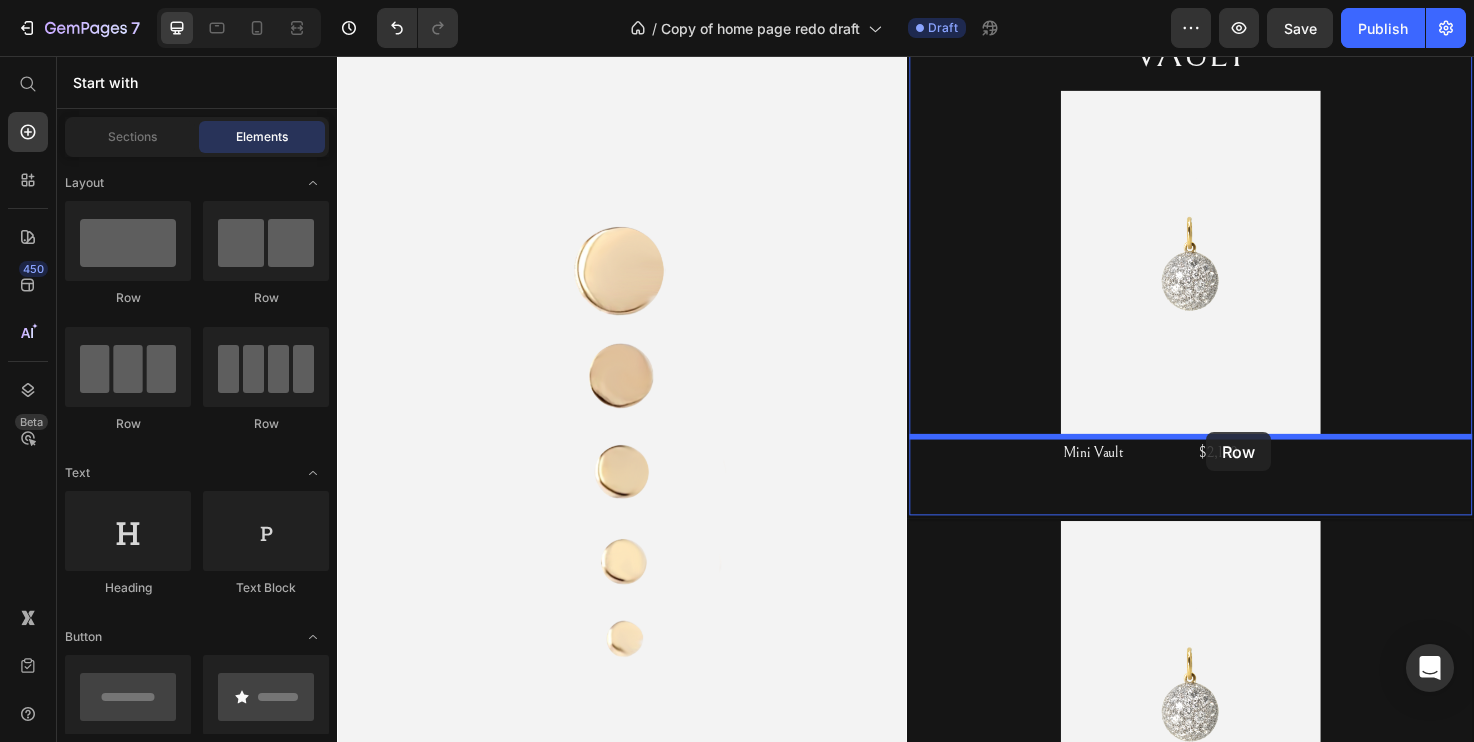 drag, startPoint x: 617, startPoint y: 291, endPoint x: 1256, endPoint y: 449, distance: 658.2439 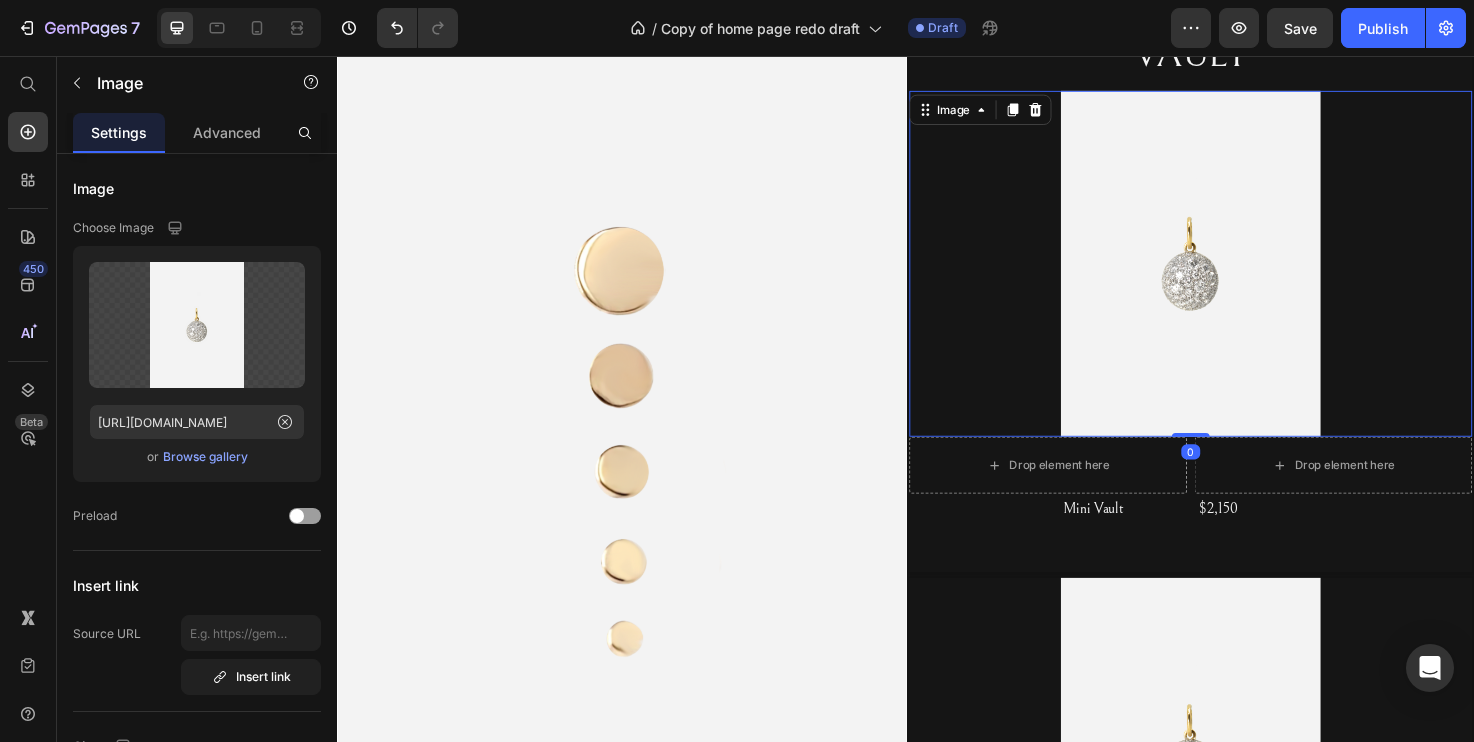 click at bounding box center (1237, 275) 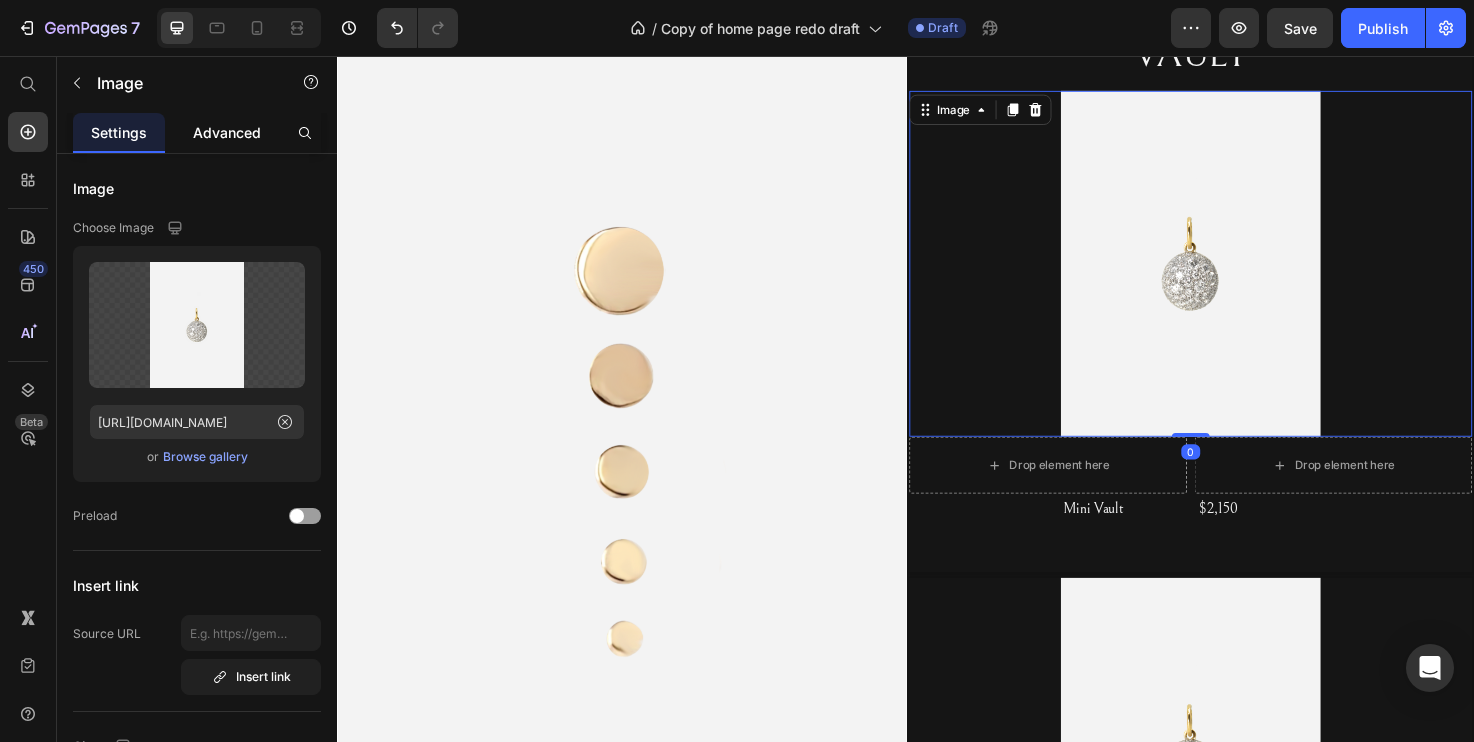 click on "Advanced" at bounding box center (227, 132) 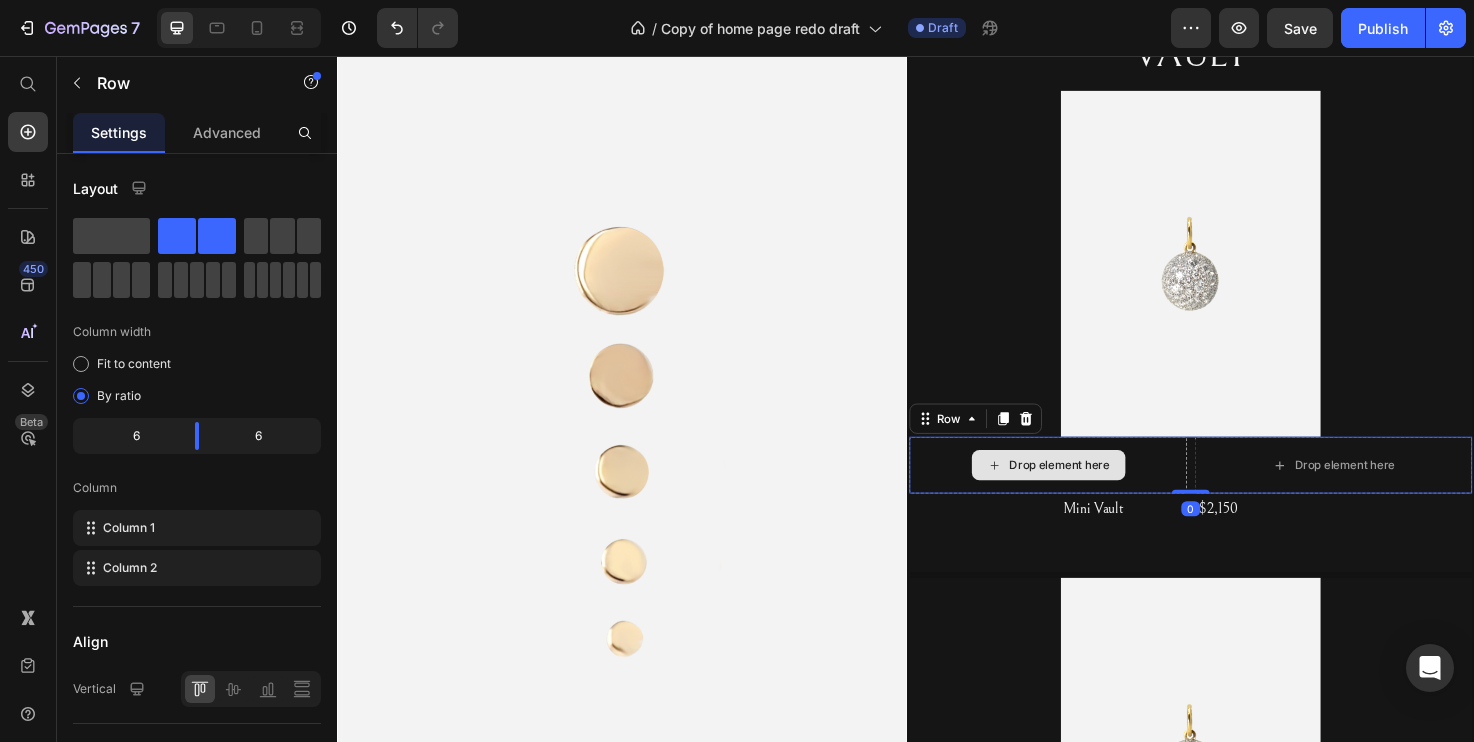click on "Drop element here" at bounding box center (1086, 488) 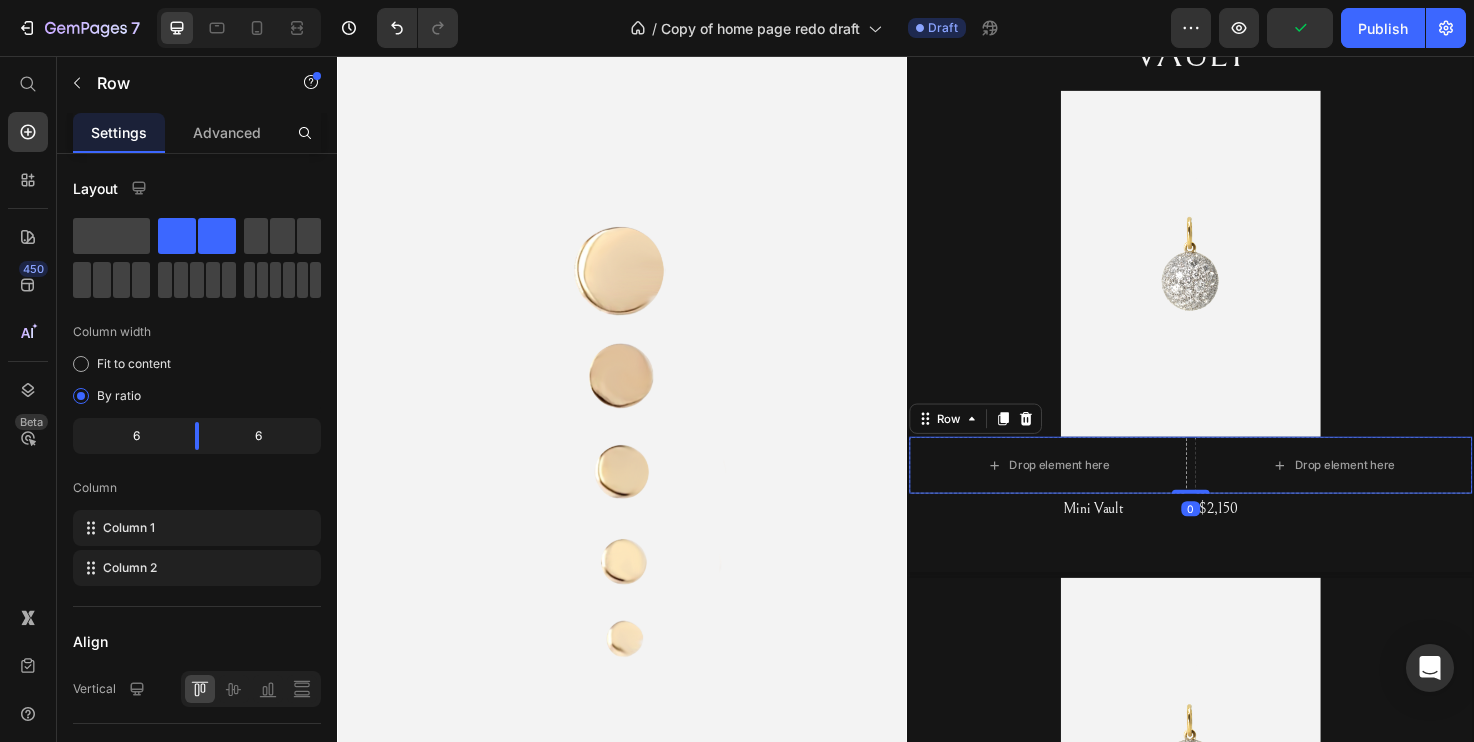 click on "Drop element here
Drop element here Row   0" at bounding box center (1237, 488) 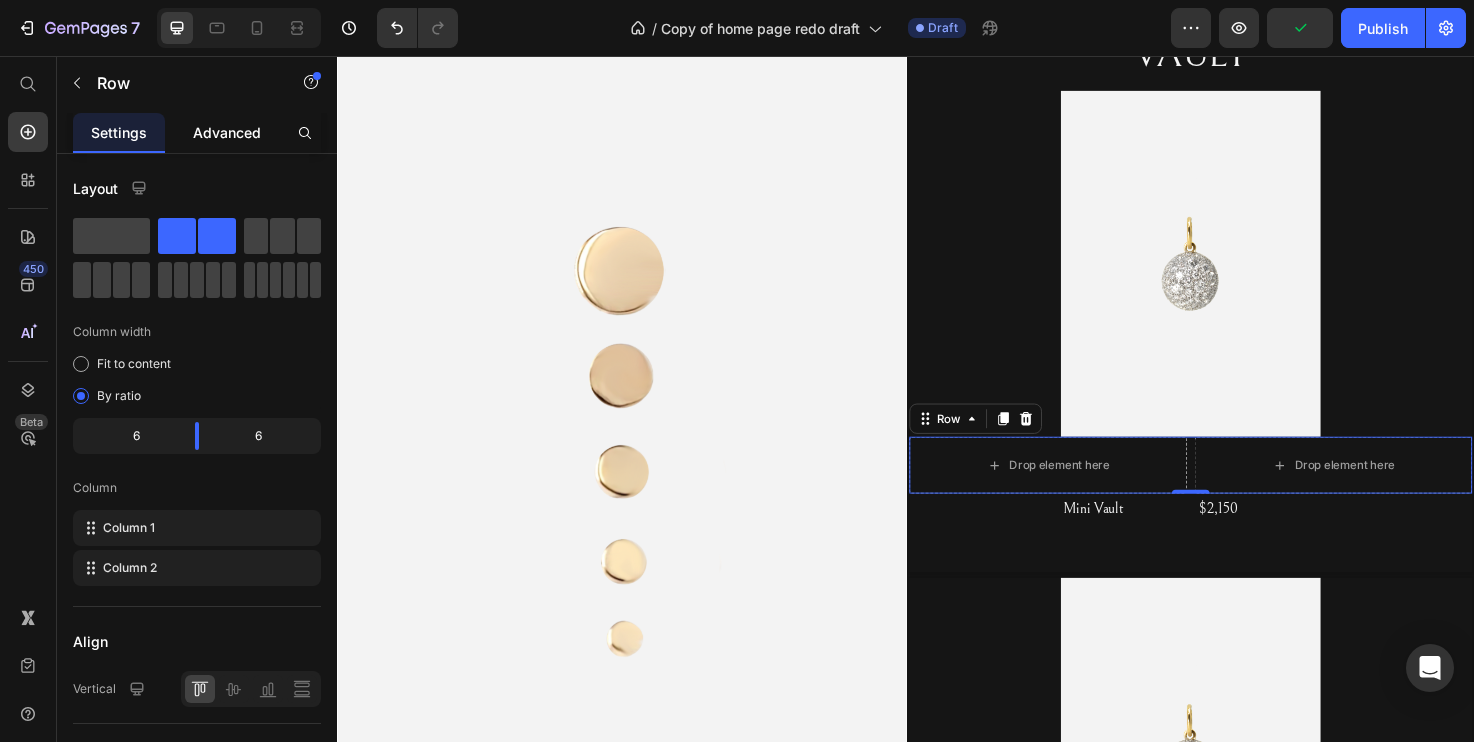 click on "Advanced" at bounding box center (227, 132) 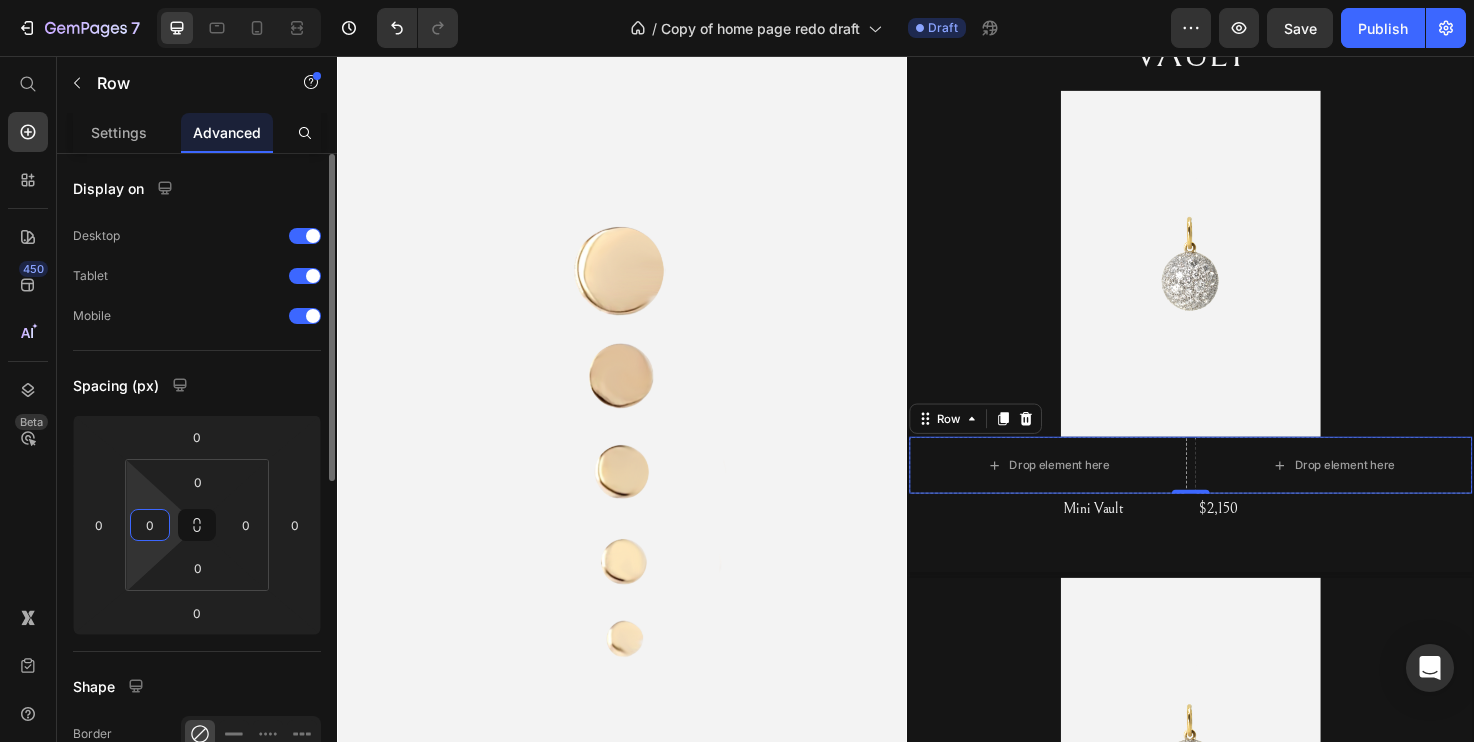 click on "0" at bounding box center (150, 525) 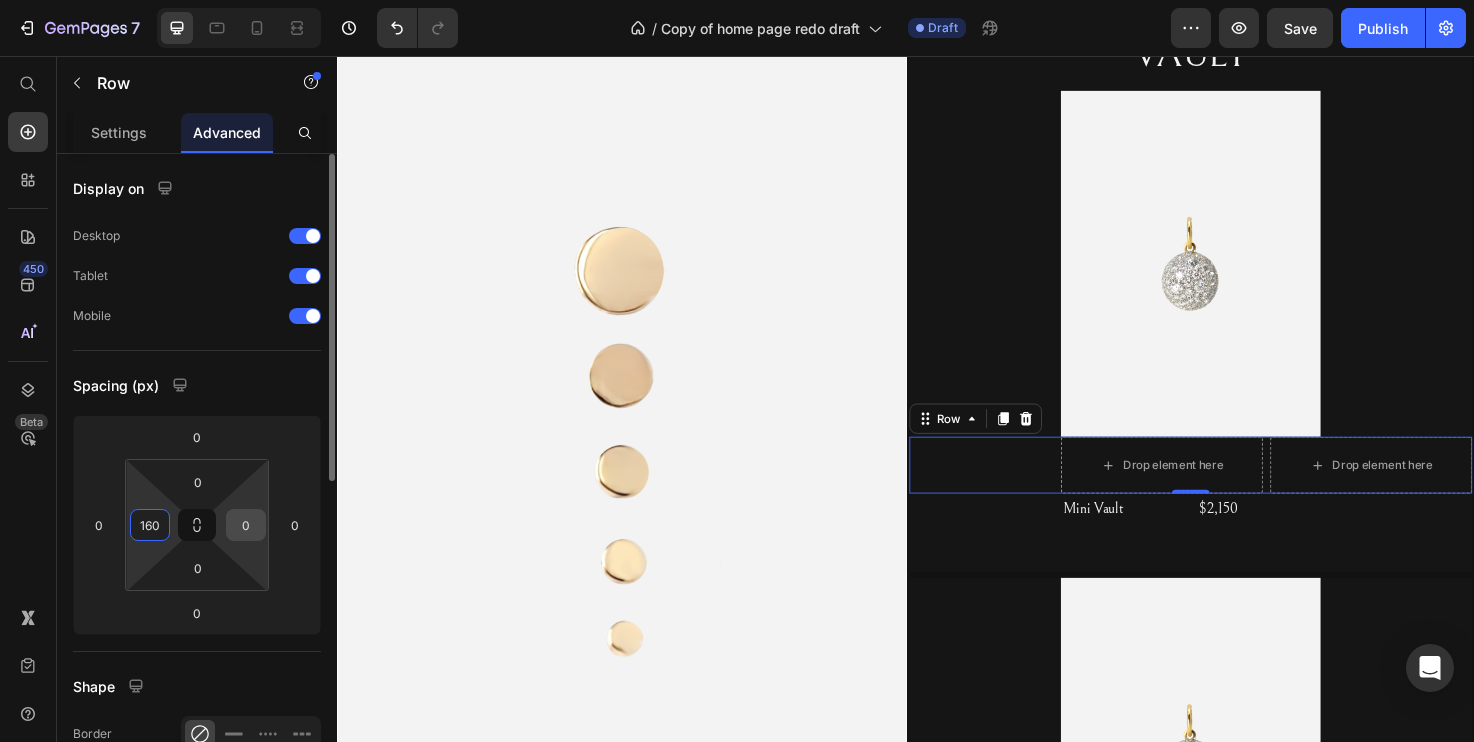 type on "160" 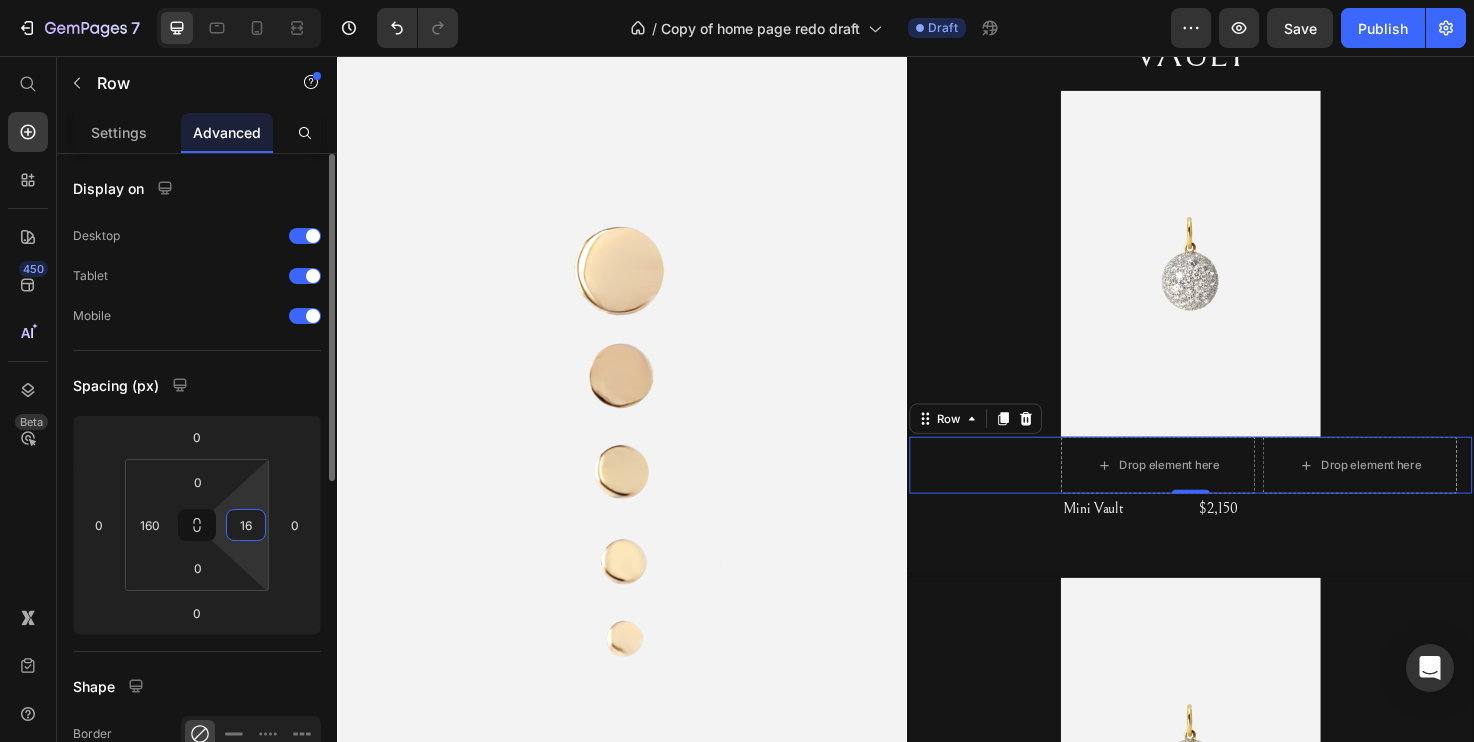 type on "160" 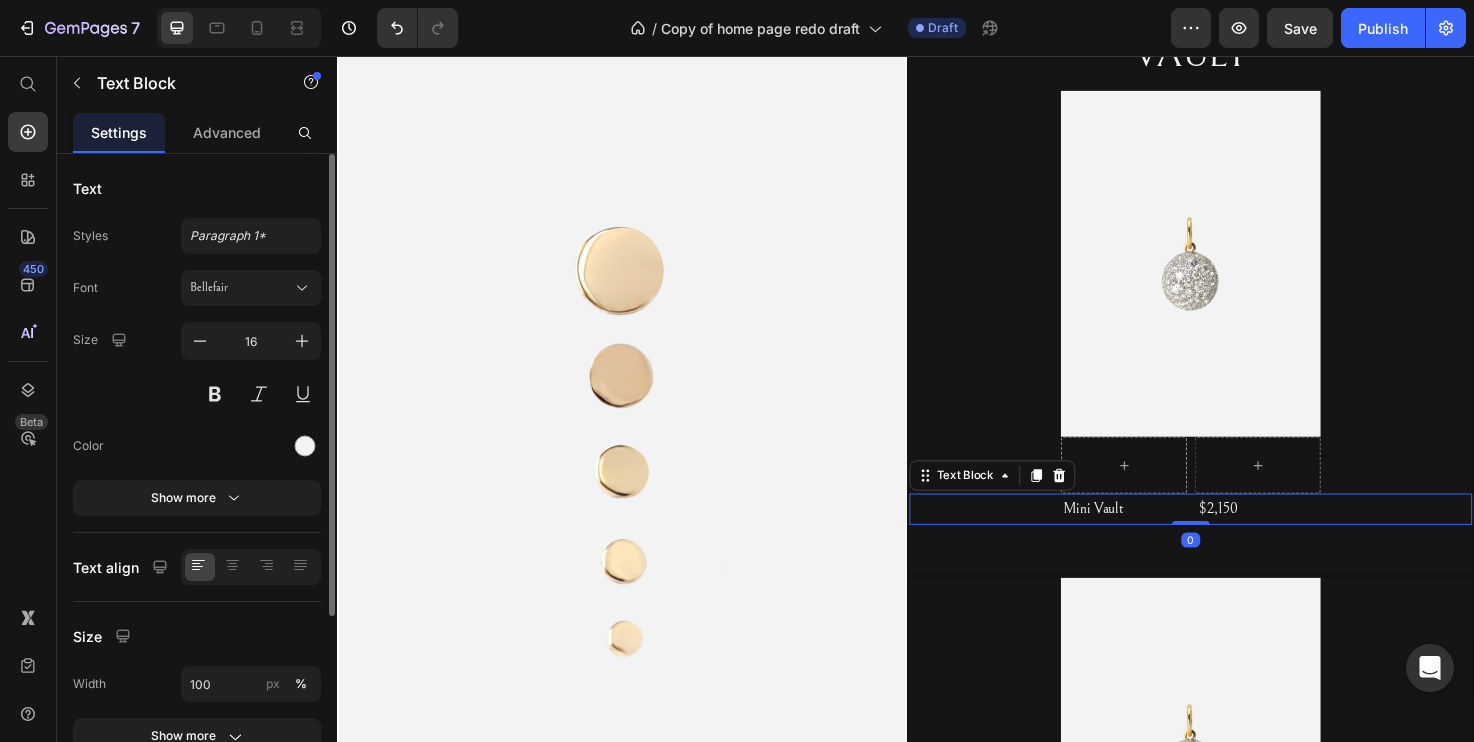 click on "Mini Vault                    $2,150" at bounding box center [1237, 534] 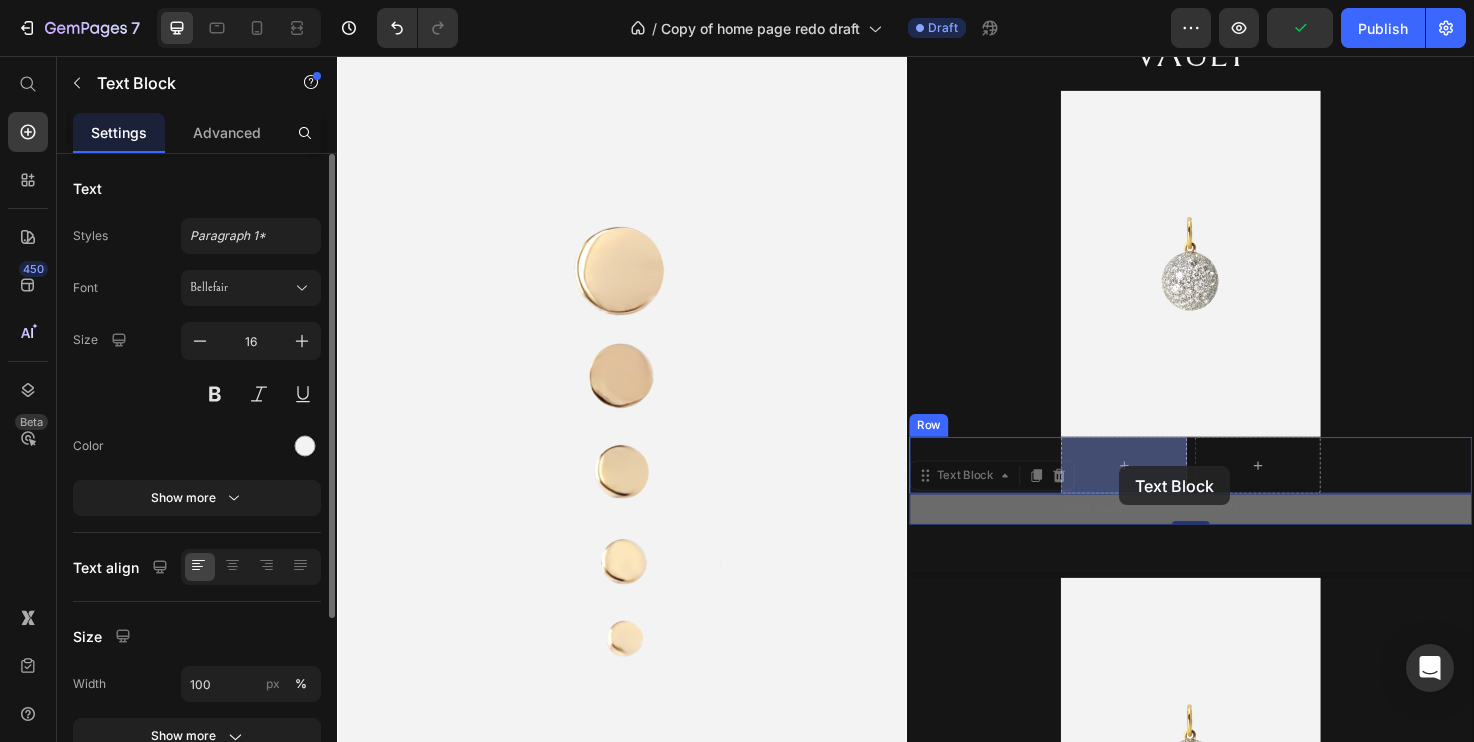 drag, startPoint x: 955, startPoint y: 499, endPoint x: 1162, endPoint y: 489, distance: 207.24141 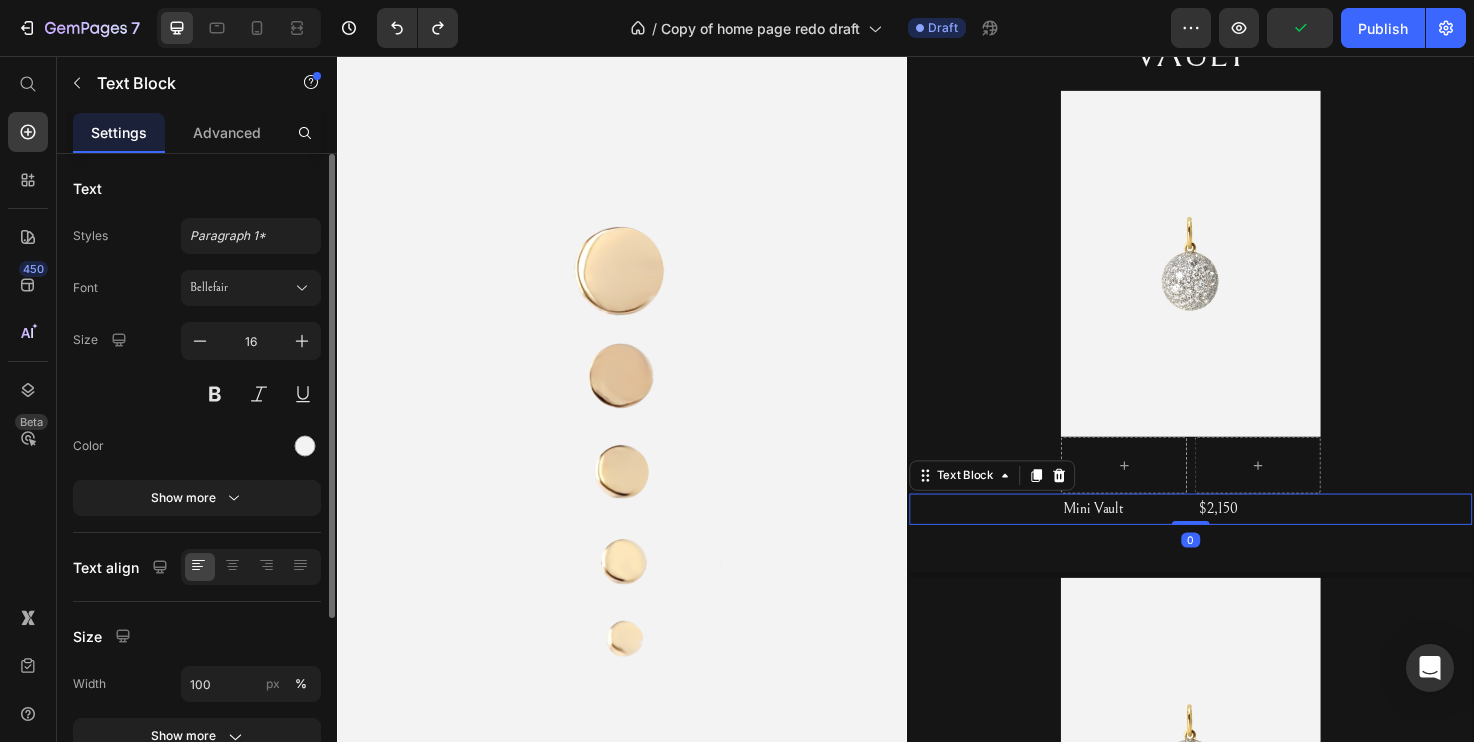 click on "Mini Vault                    $2,150" at bounding box center [1237, 534] 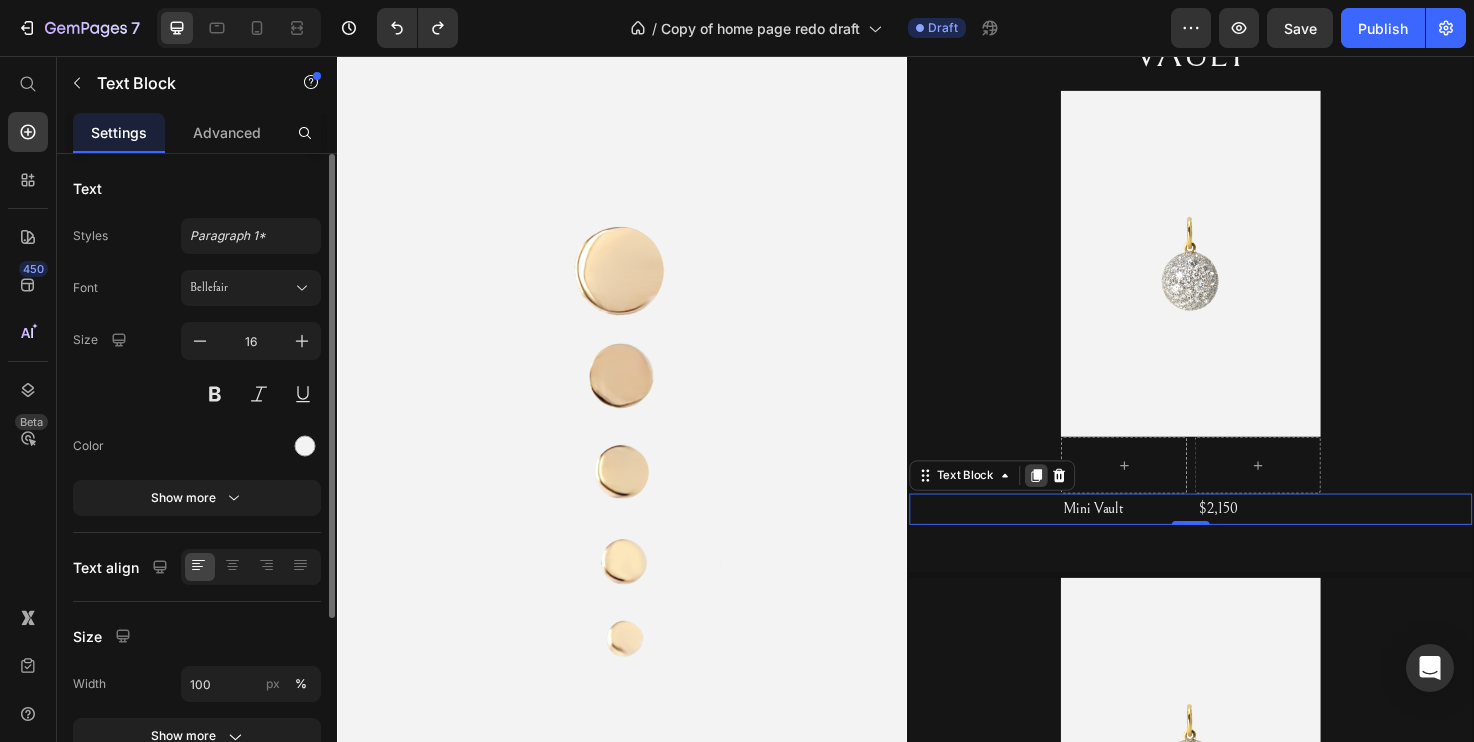 click 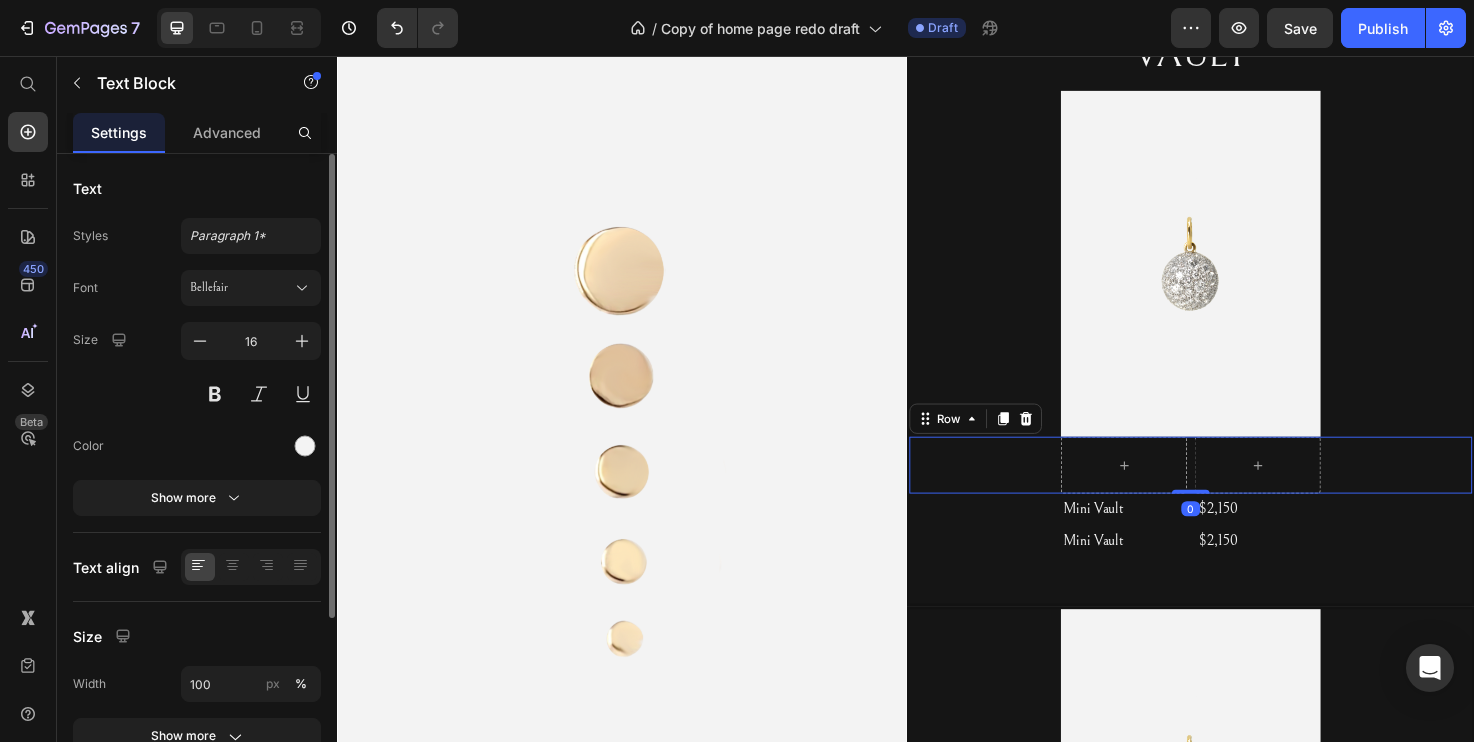 click on "Row   0" at bounding box center [1237, 488] 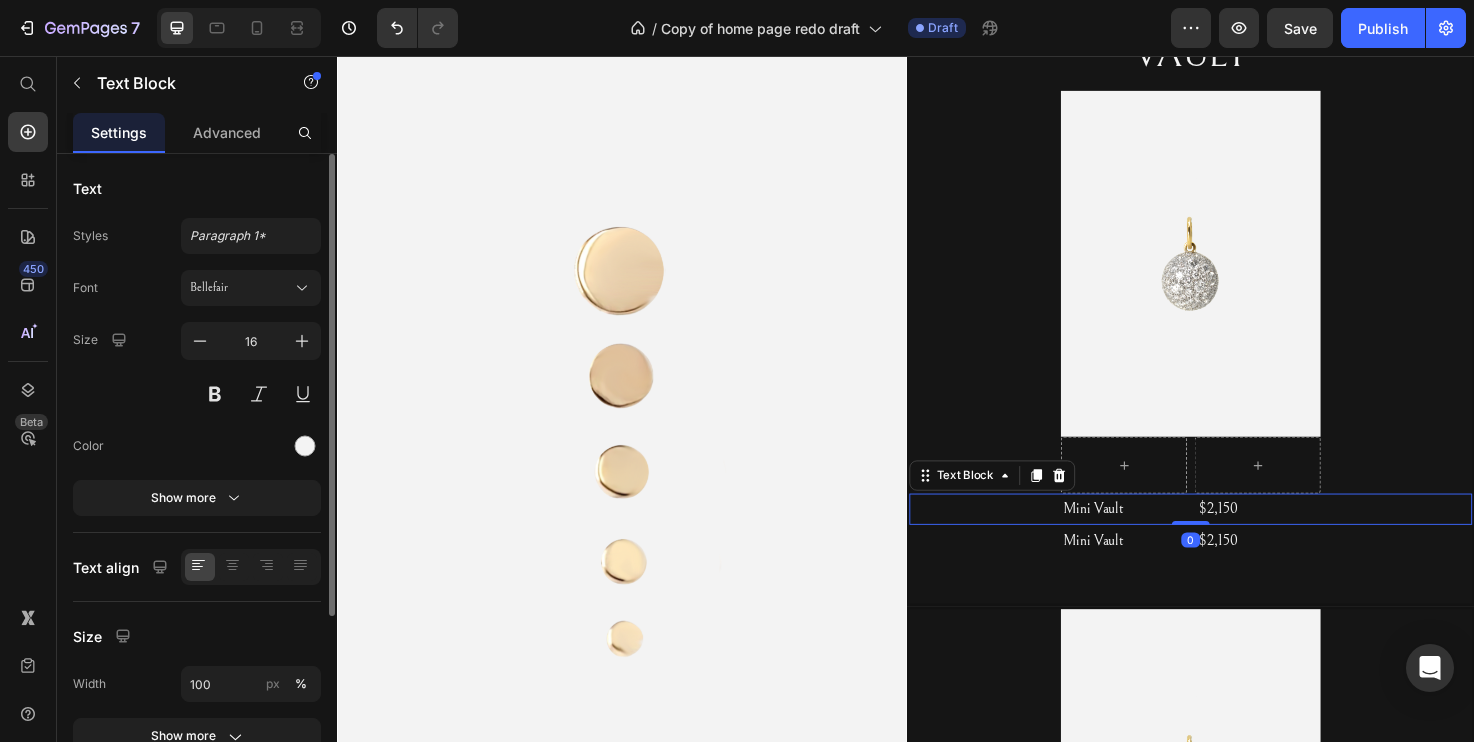 click on "Mini Vault                    $2,150 Text Block   0" at bounding box center (1237, 534) 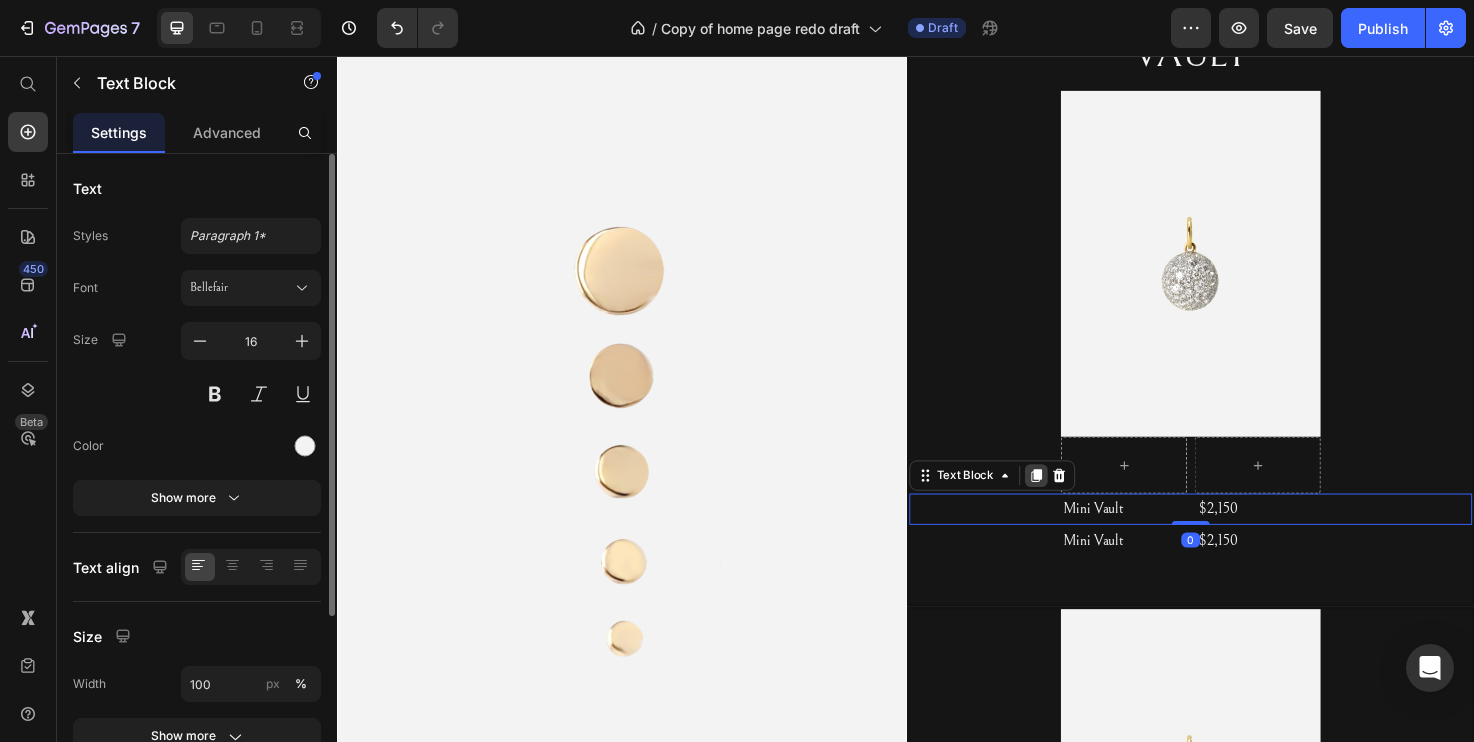 click 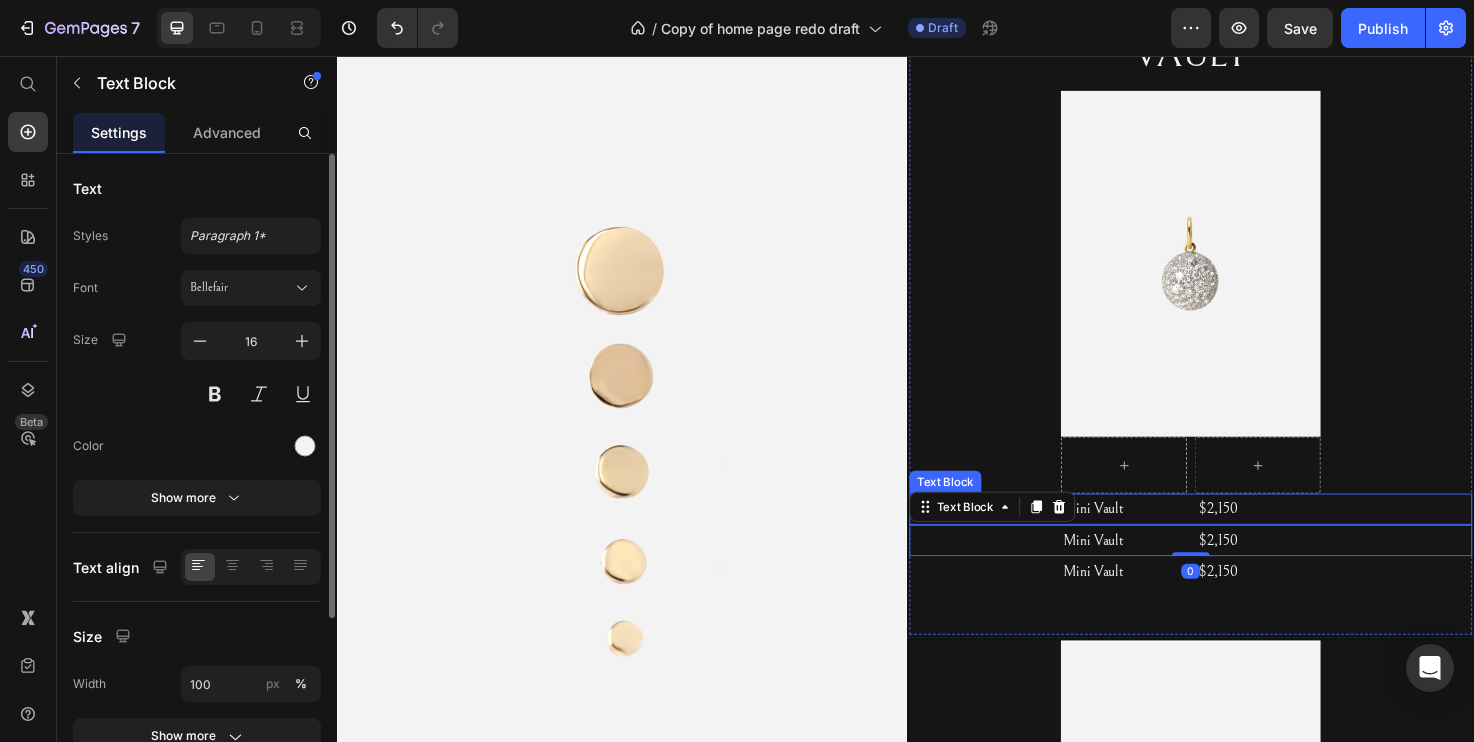 click on "Mini Vault                    $2,150" at bounding box center (1237, 534) 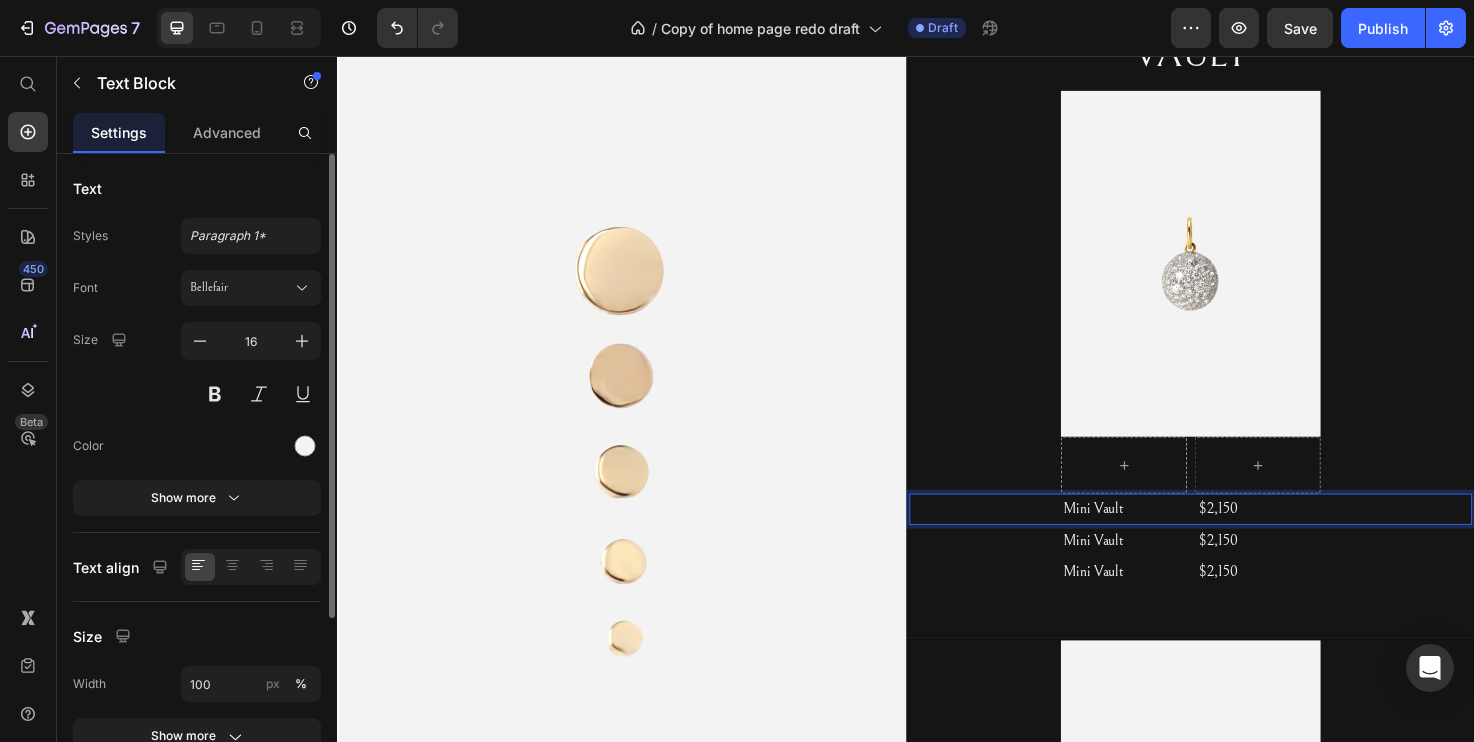 click on "Mini Vault                    $2,150" at bounding box center (1237, 534) 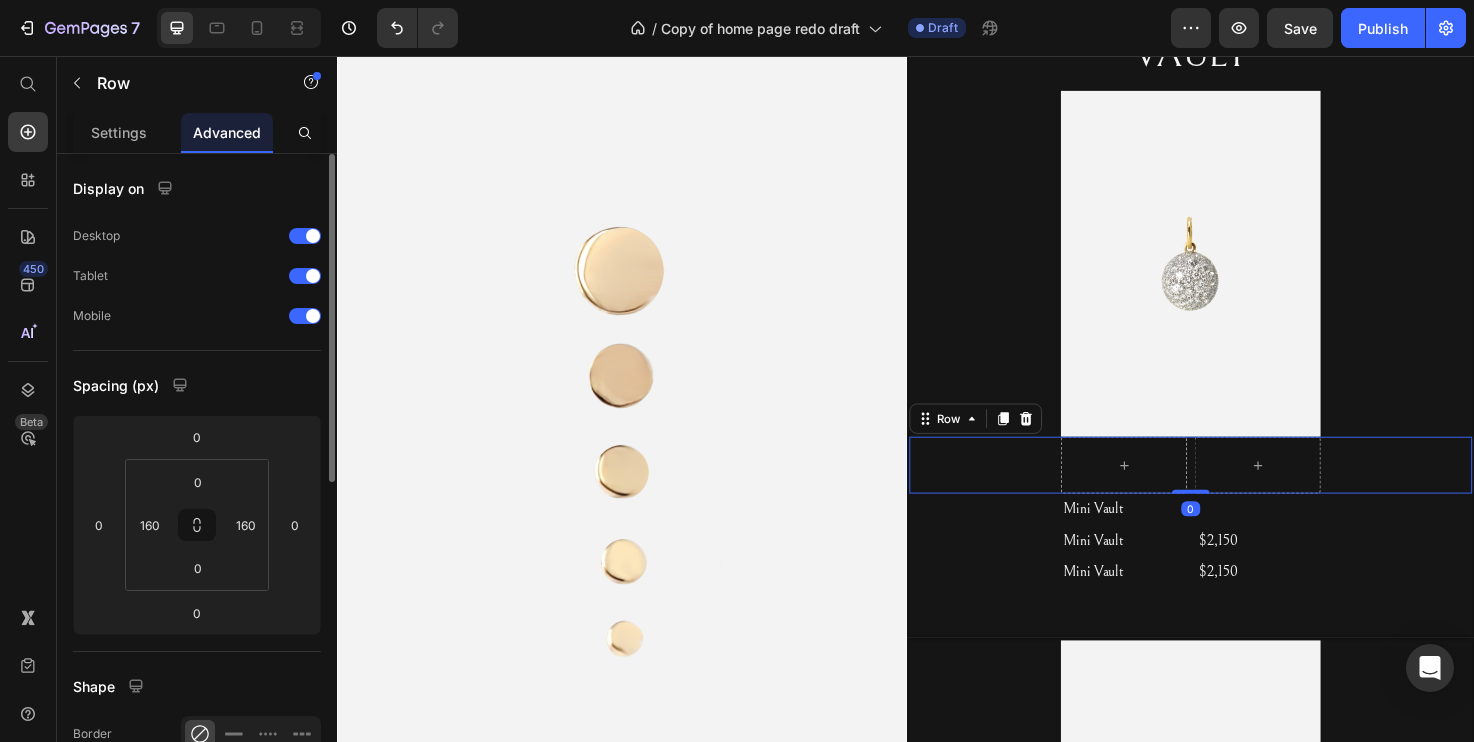 click on "Row   0" at bounding box center (1237, 488) 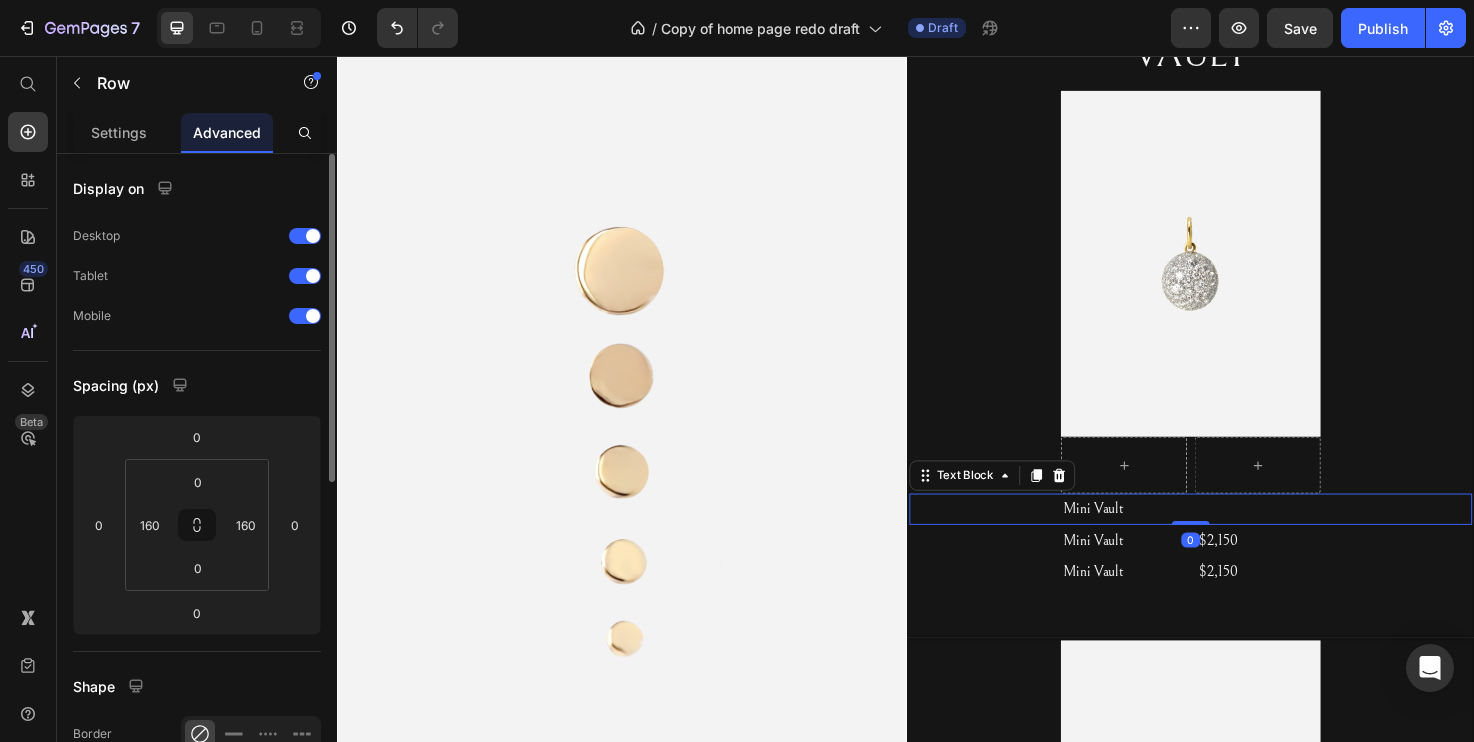 click on "Mini Vault Text Block   0" at bounding box center (1237, 534) 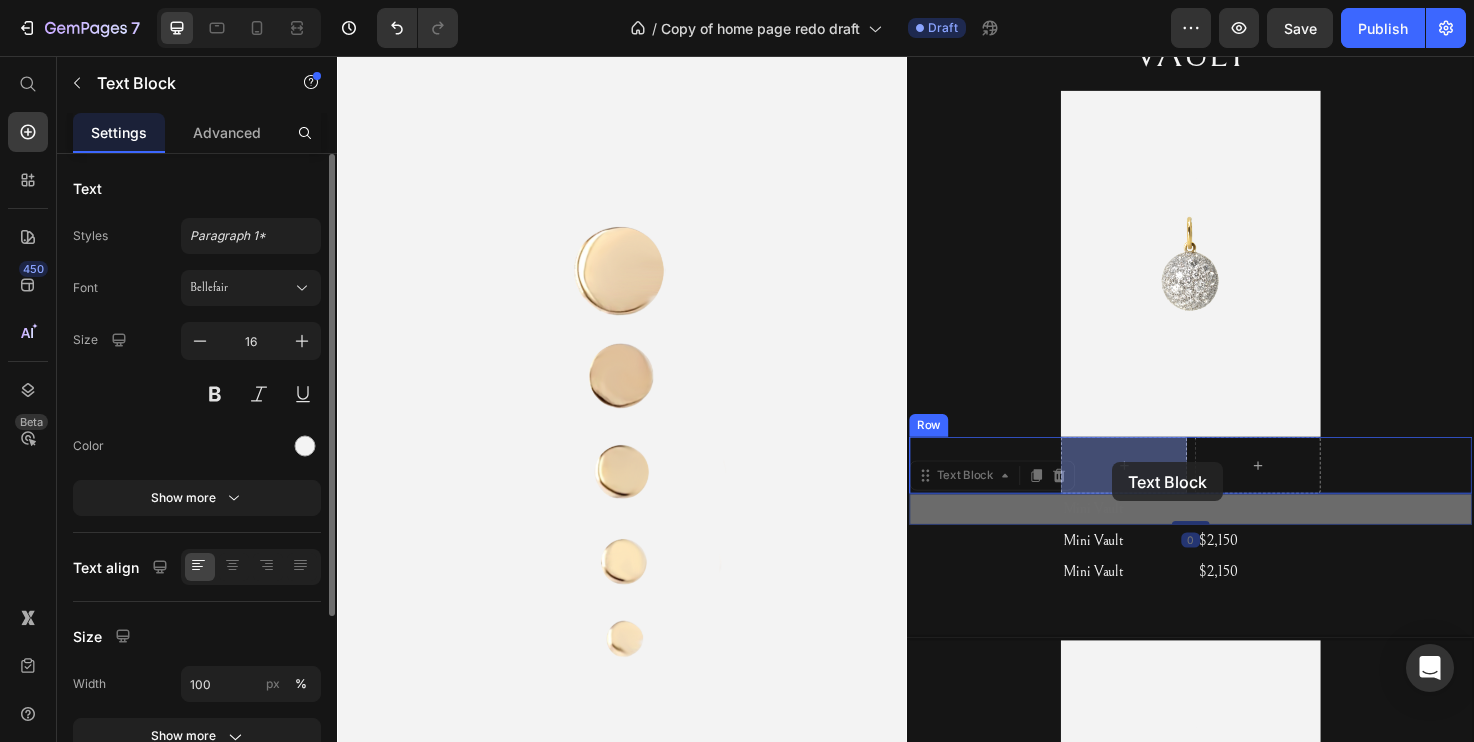drag, startPoint x: 952, startPoint y: 507, endPoint x: 1155, endPoint y: 484, distance: 204.2988 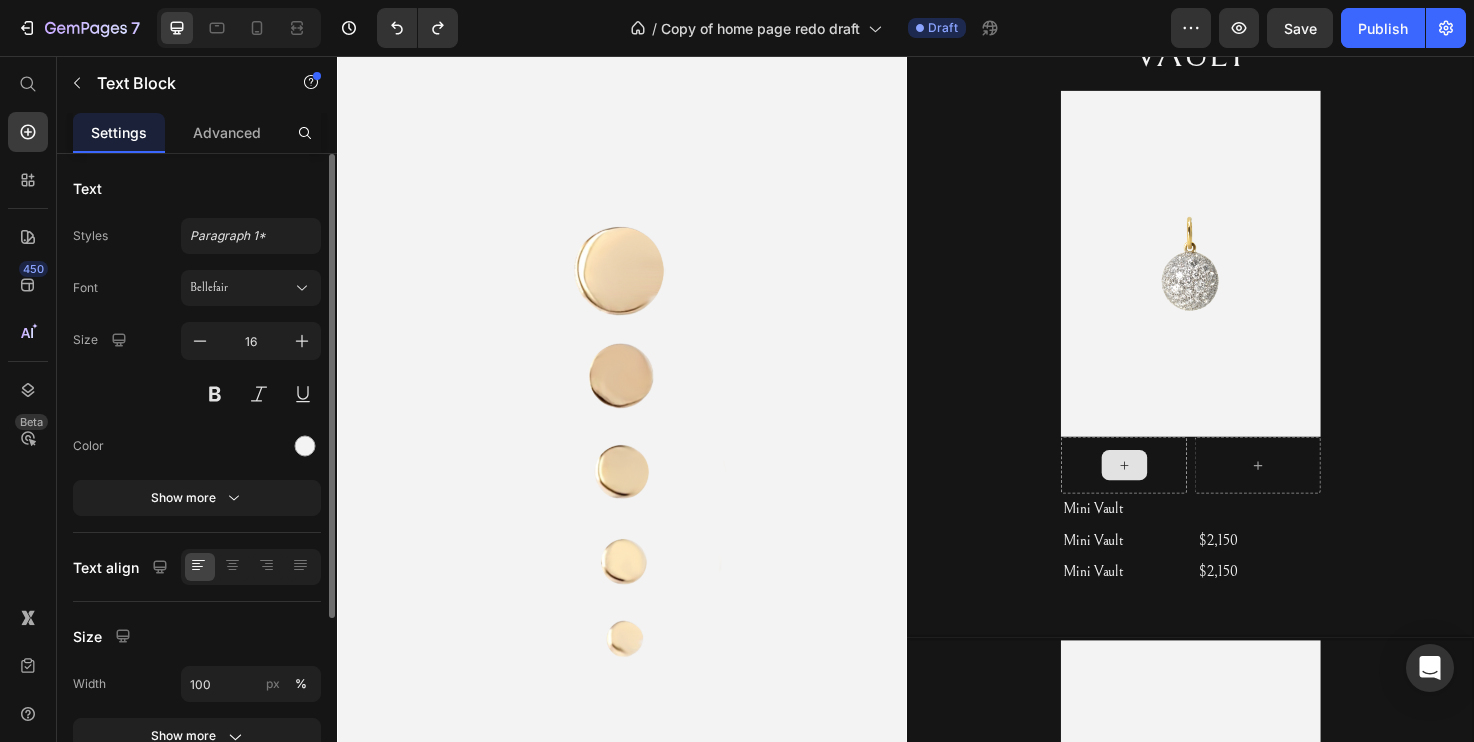 click at bounding box center [1167, 488] 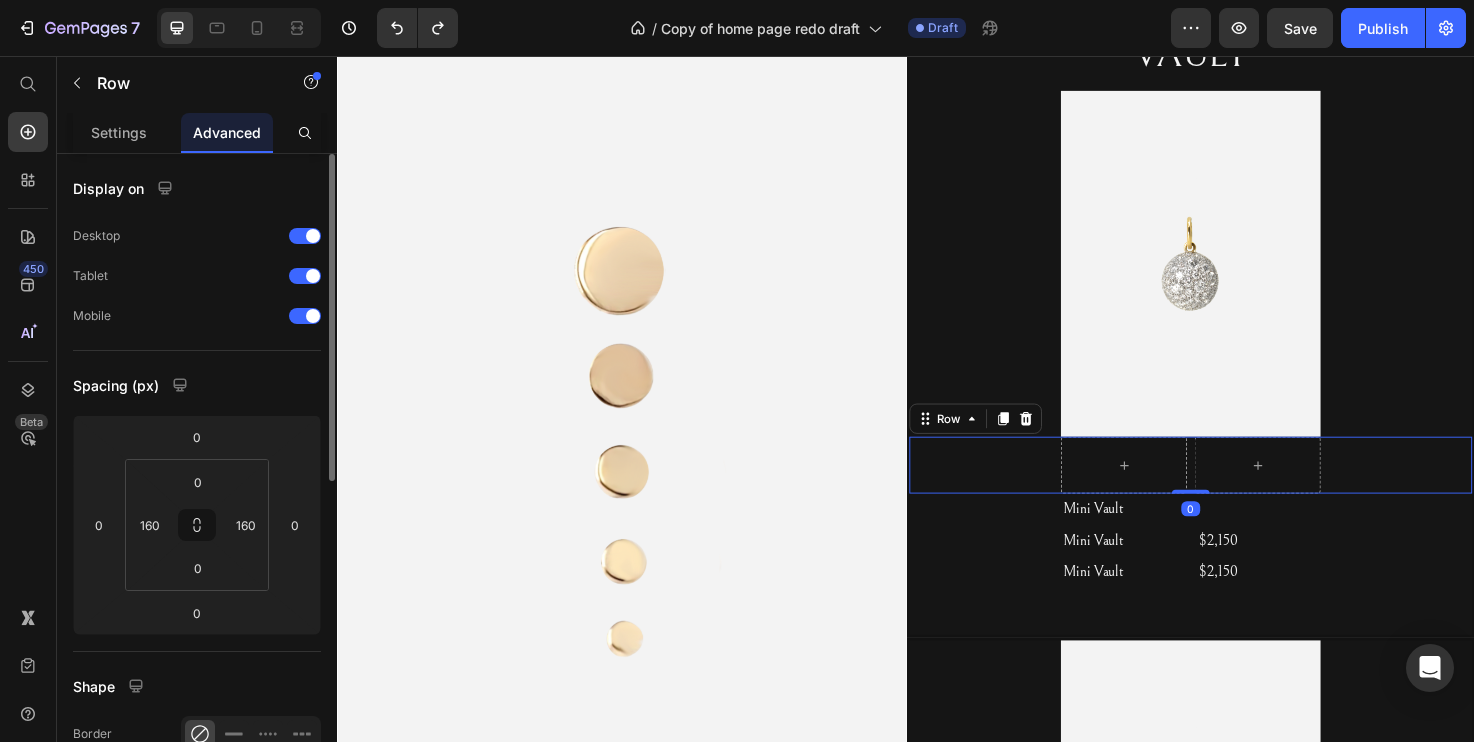 click on "Row   0" at bounding box center (1237, 488) 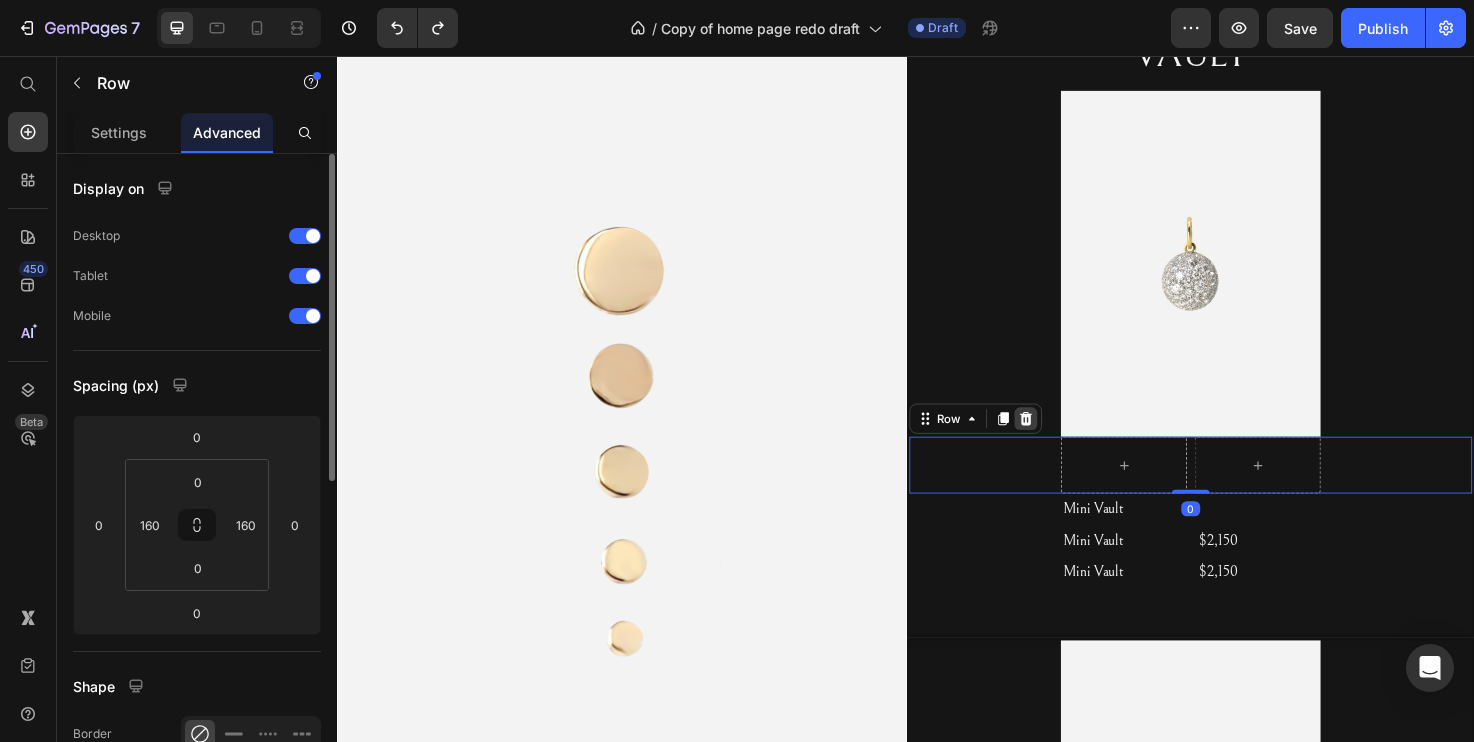 click 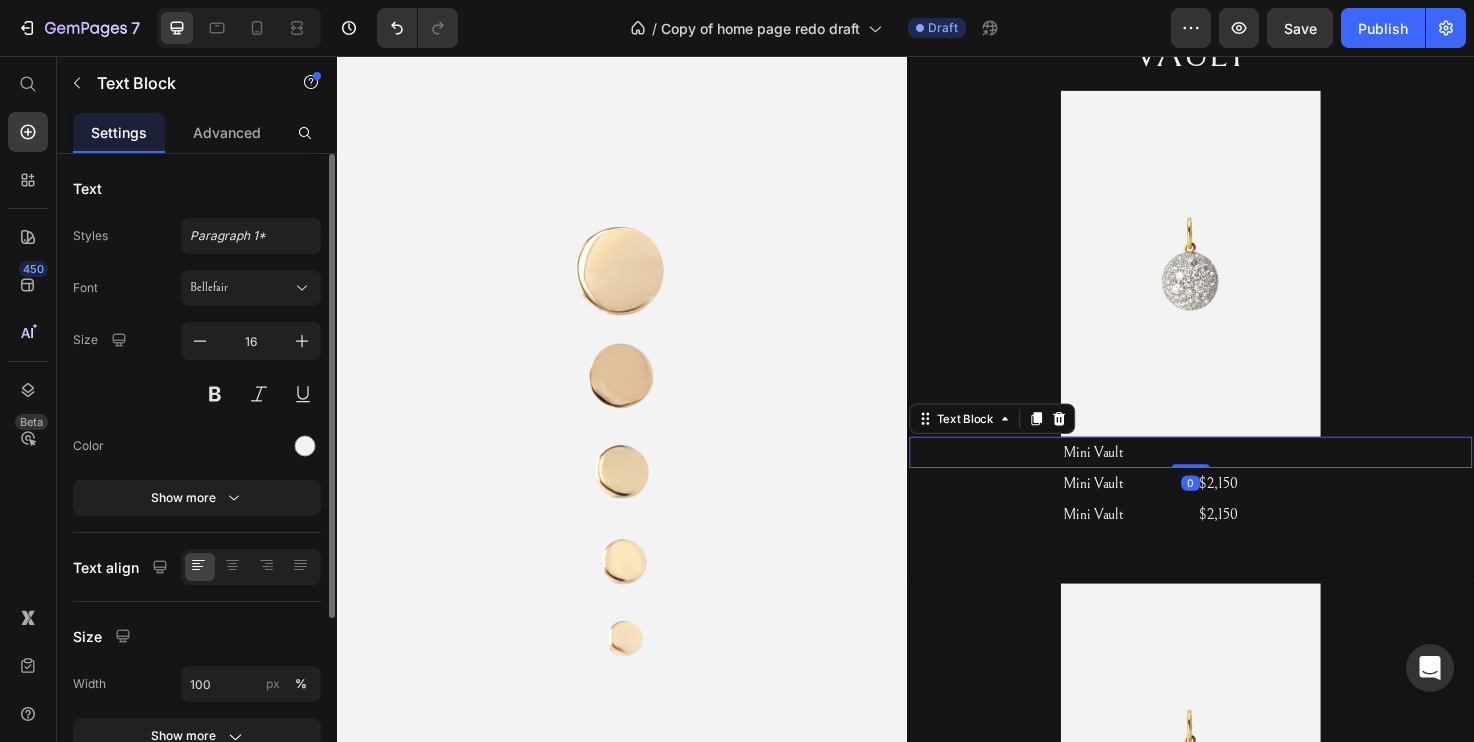 click on "Mini Vault                   Text Block   0" at bounding box center [1237, 474] 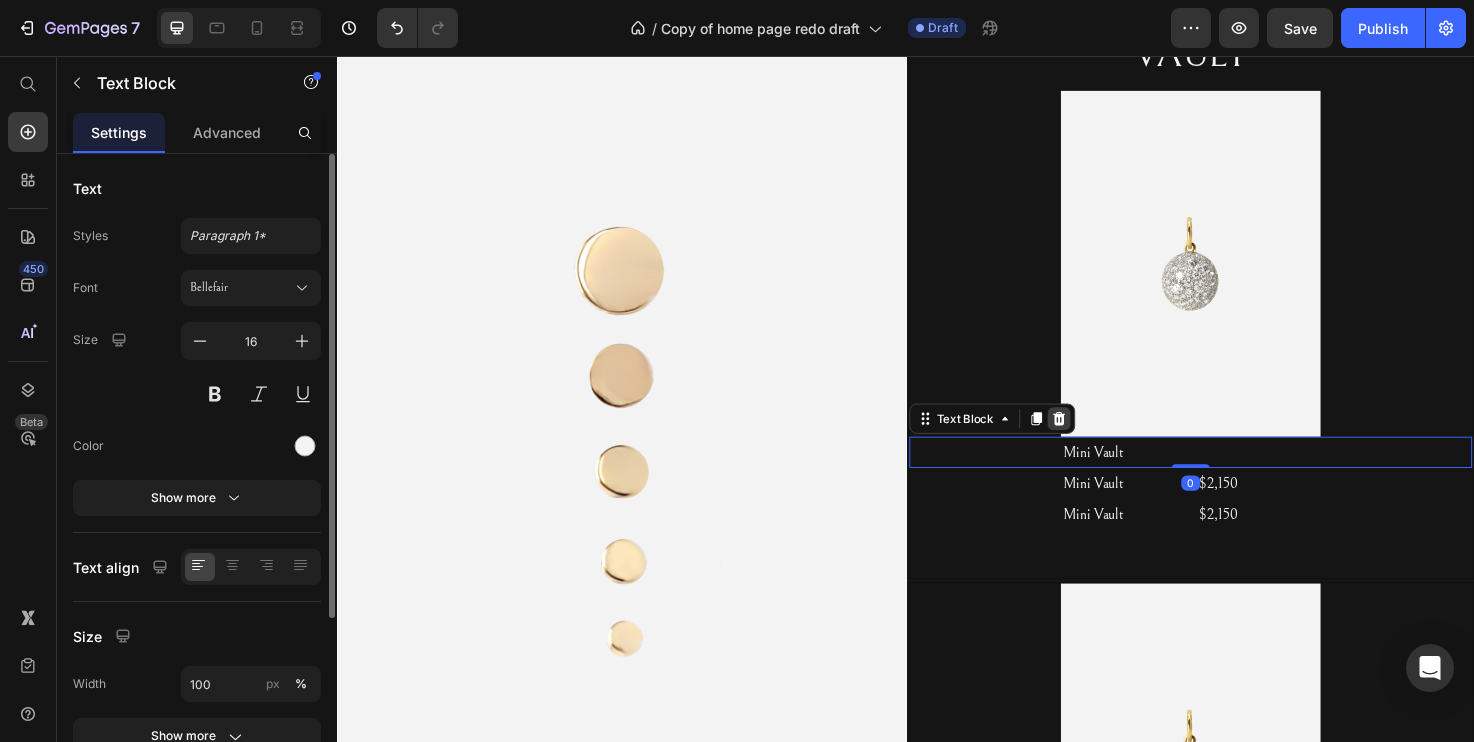 click 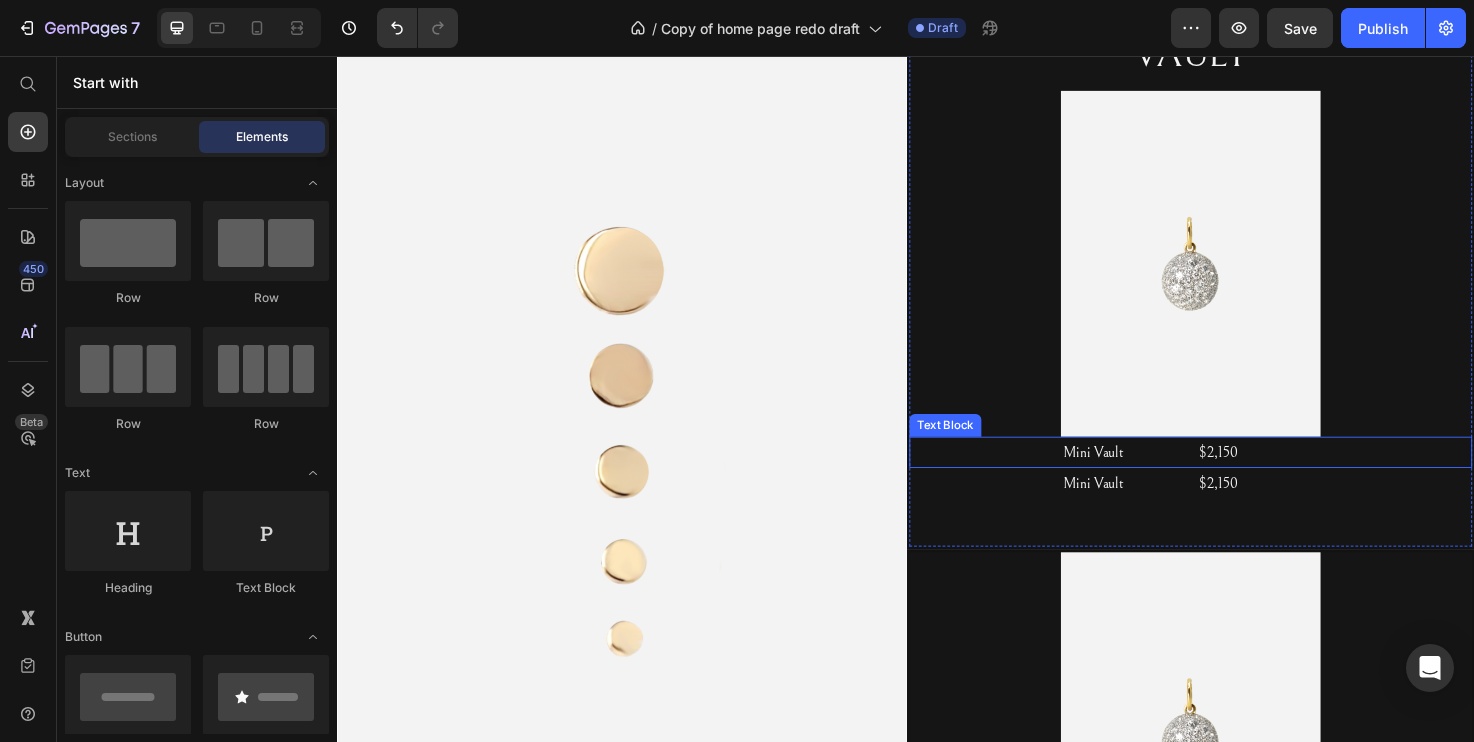 click on "Mini Vault                    $2,150 Text Block" at bounding box center (1237, 474) 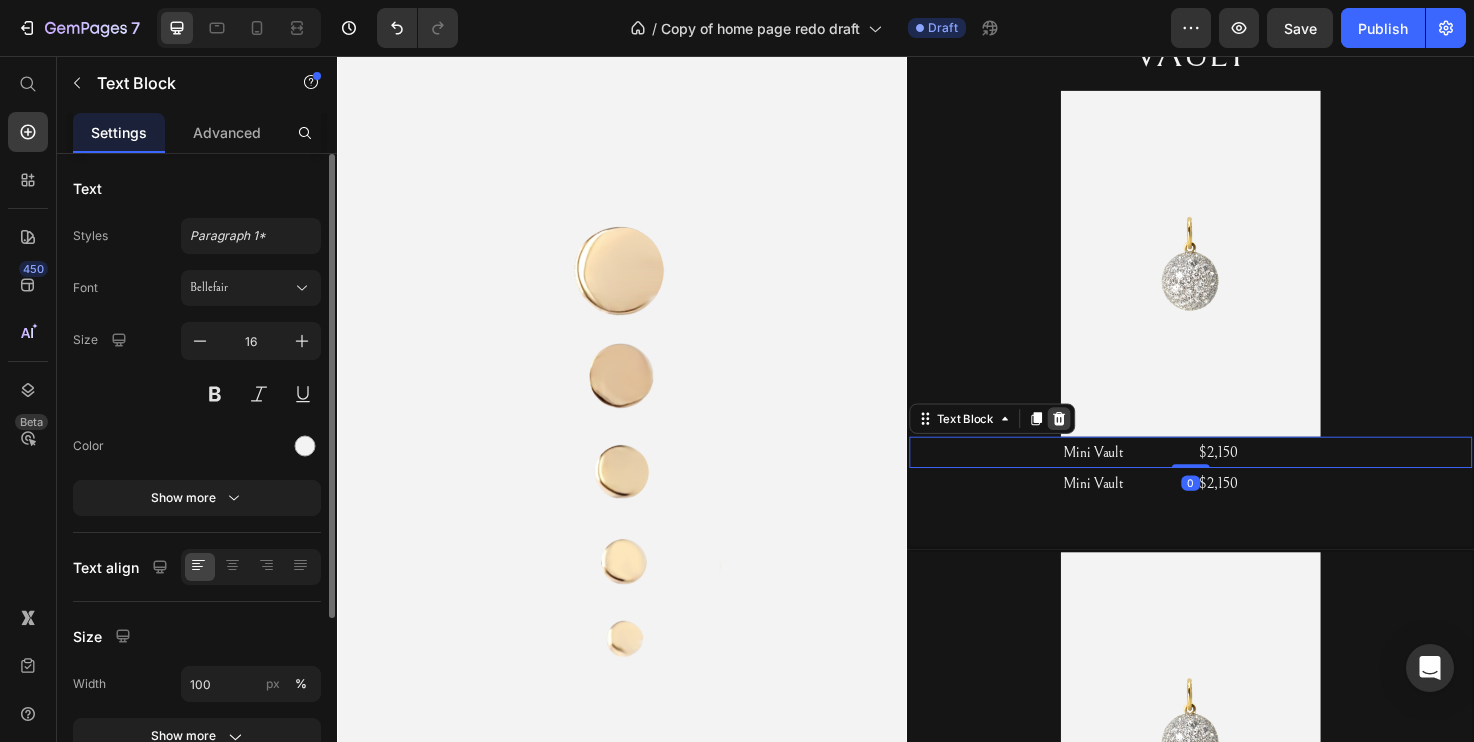 click 